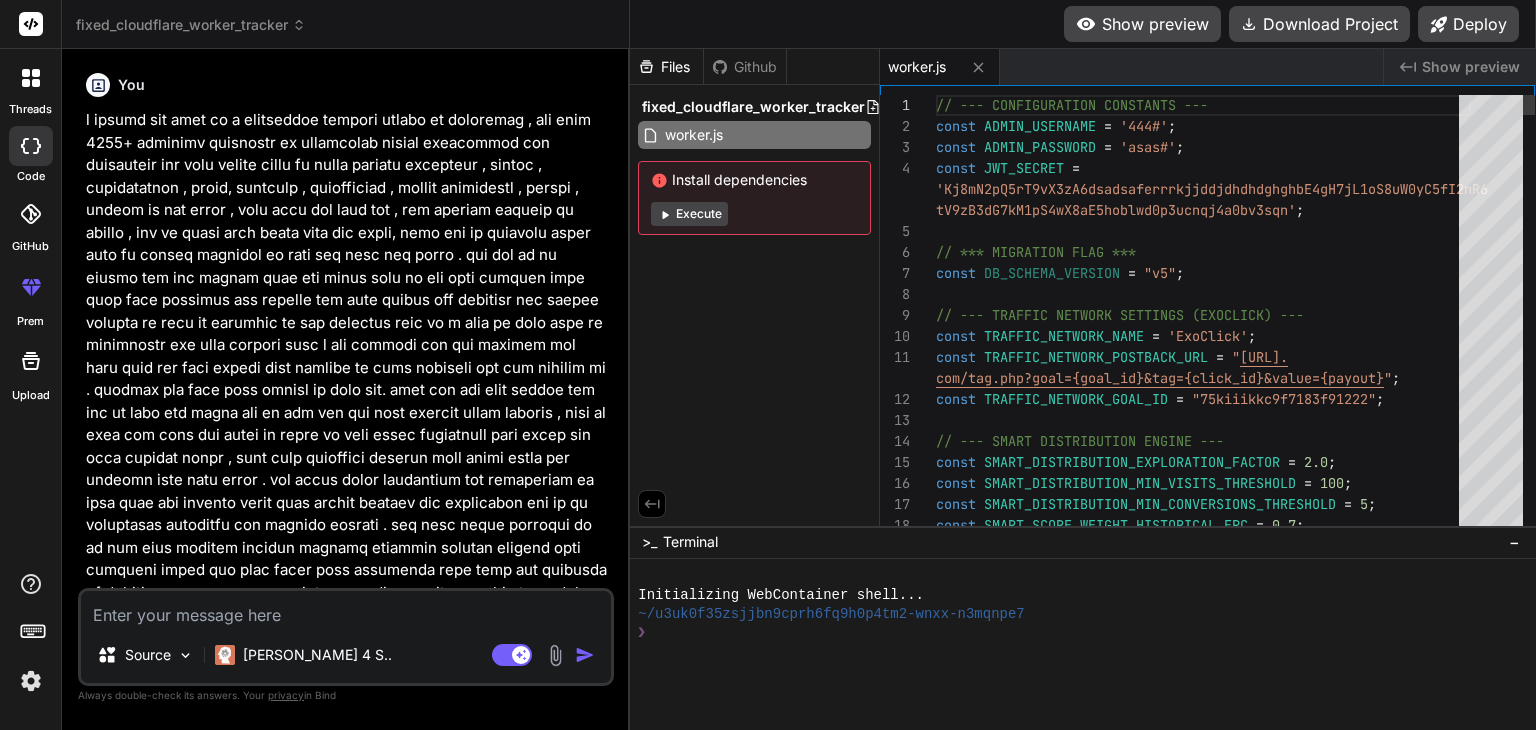 scroll, scrollTop: 0, scrollLeft: 0, axis: both 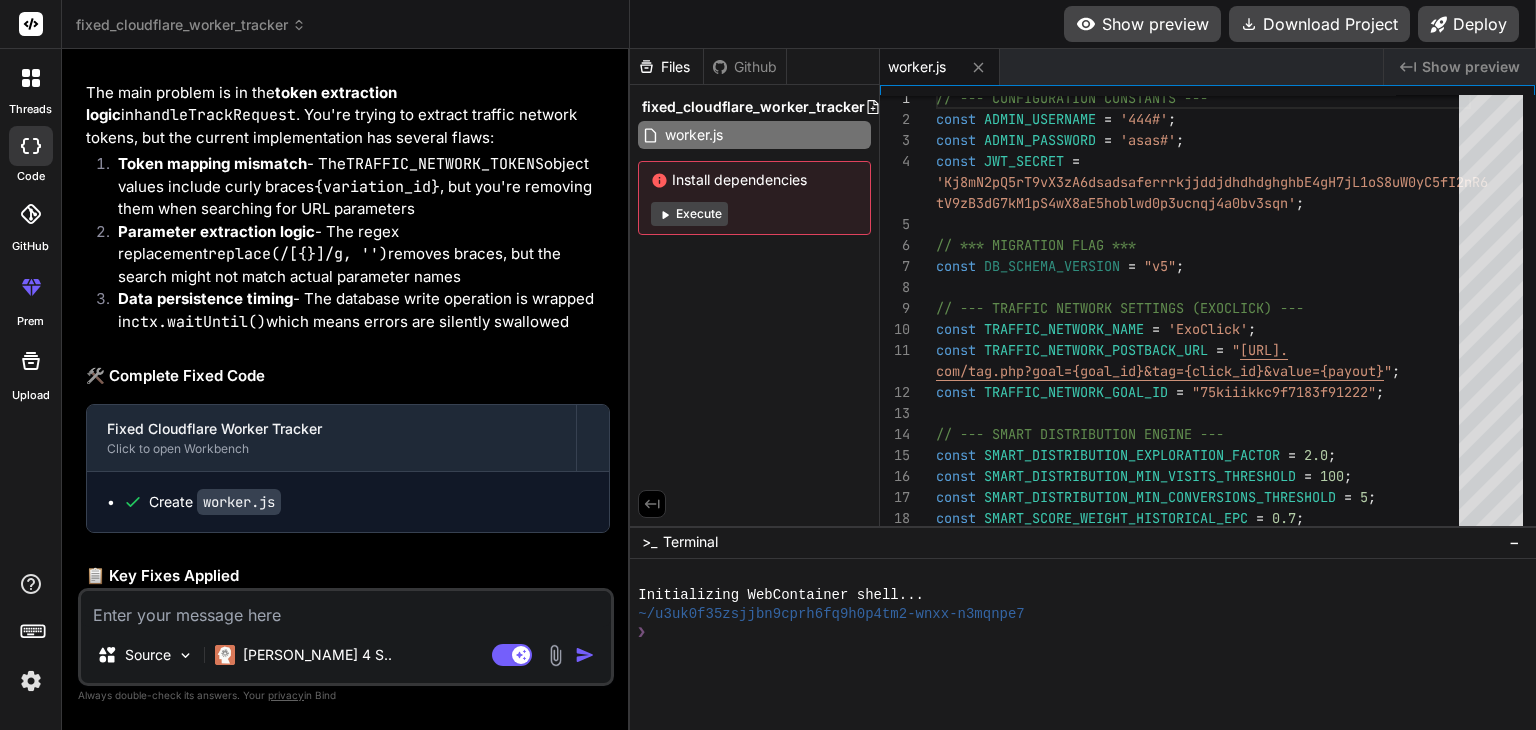 drag, startPoint x: 414, startPoint y: 277, endPoint x: 544, endPoint y: 282, distance: 130.09612 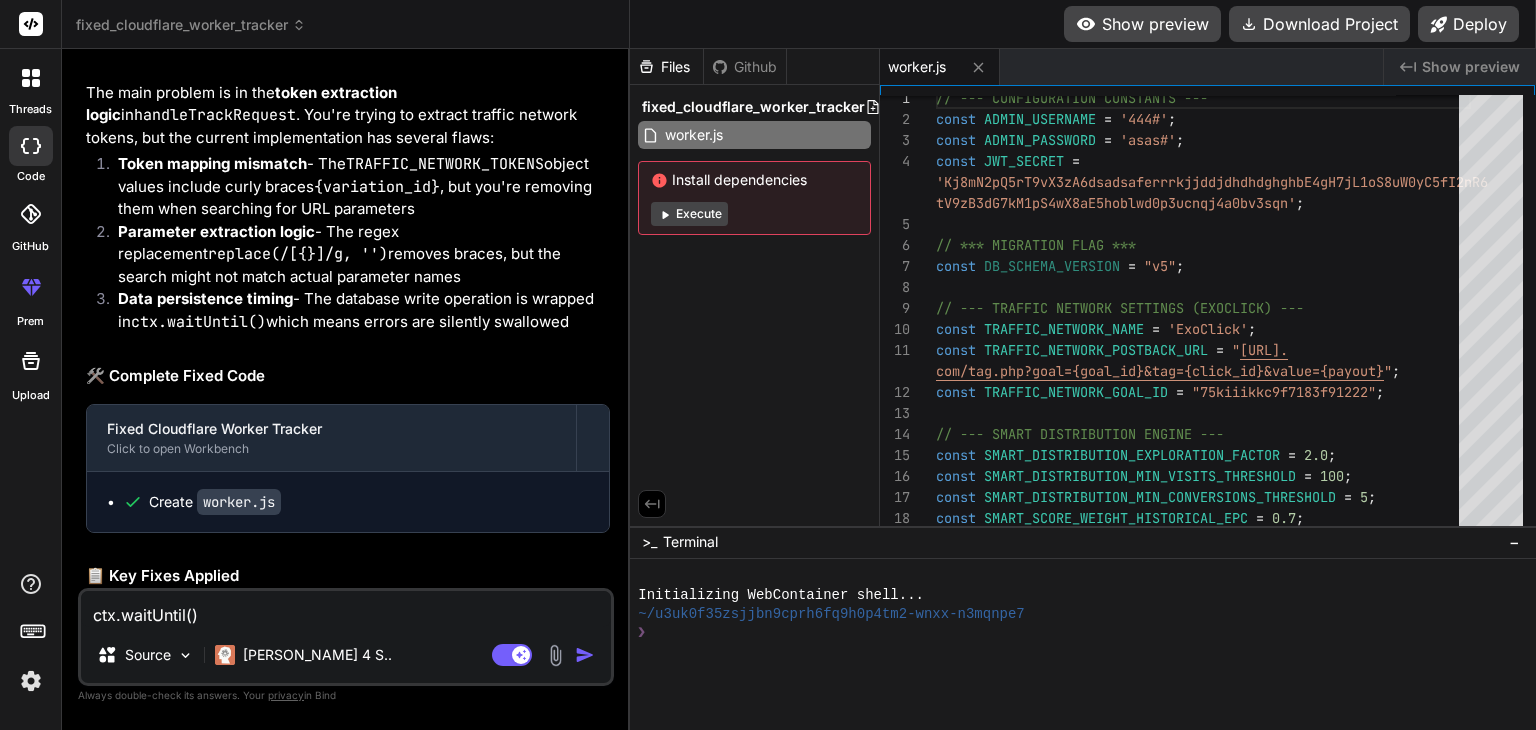 type on "ctx.waitUntil()" 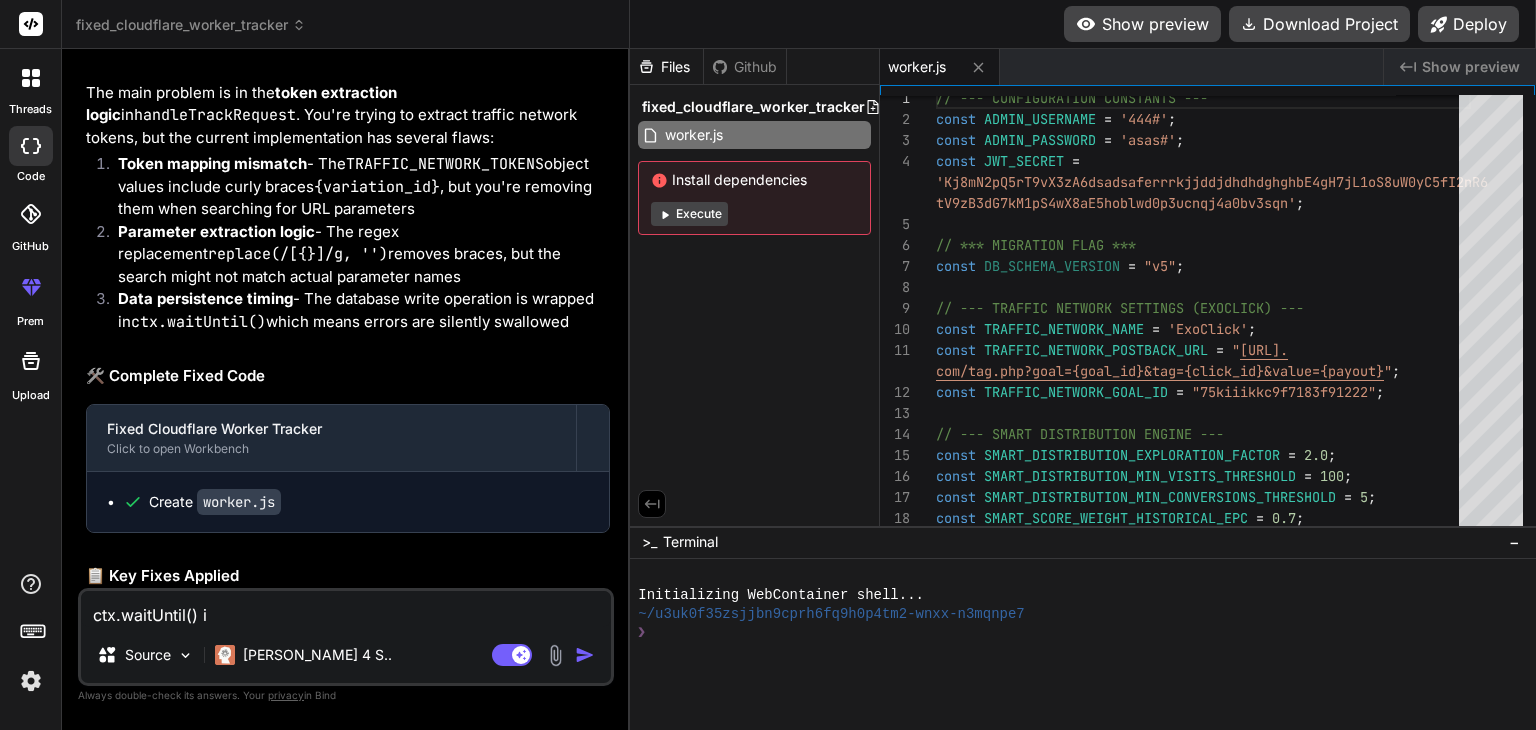 type on "ctx.waitUntil() is" 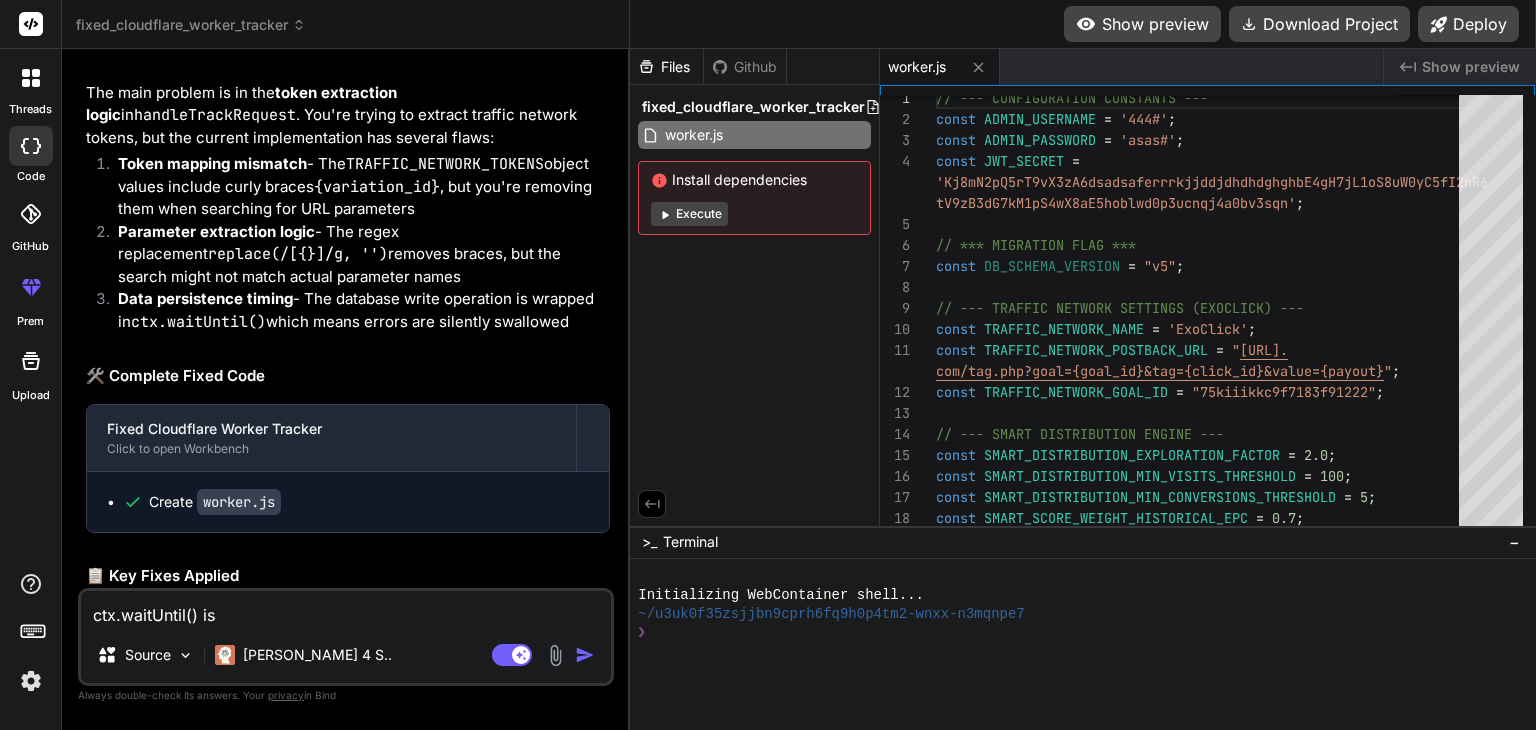 type on "ctx.waitUntil() is" 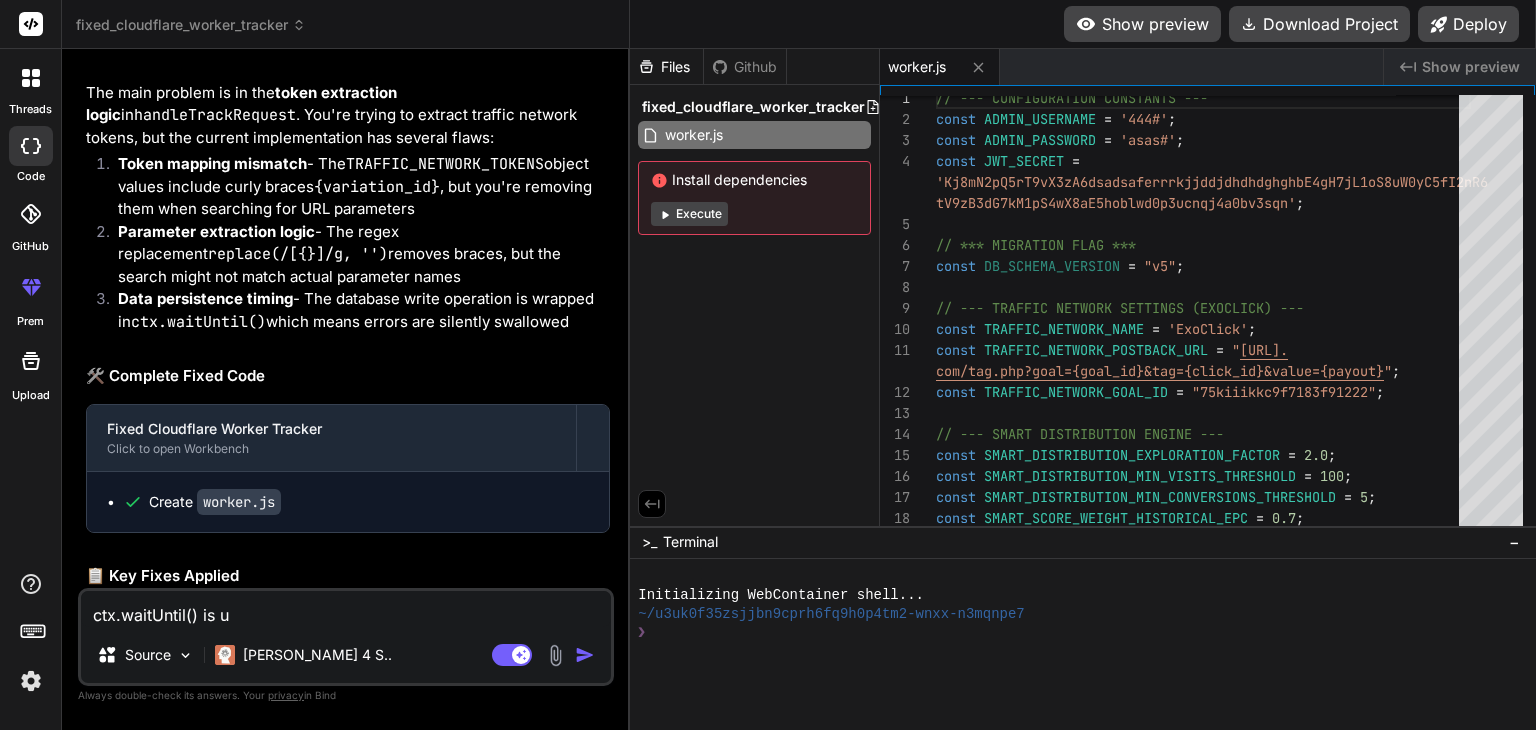 type on "ctx.waitUntil() is us" 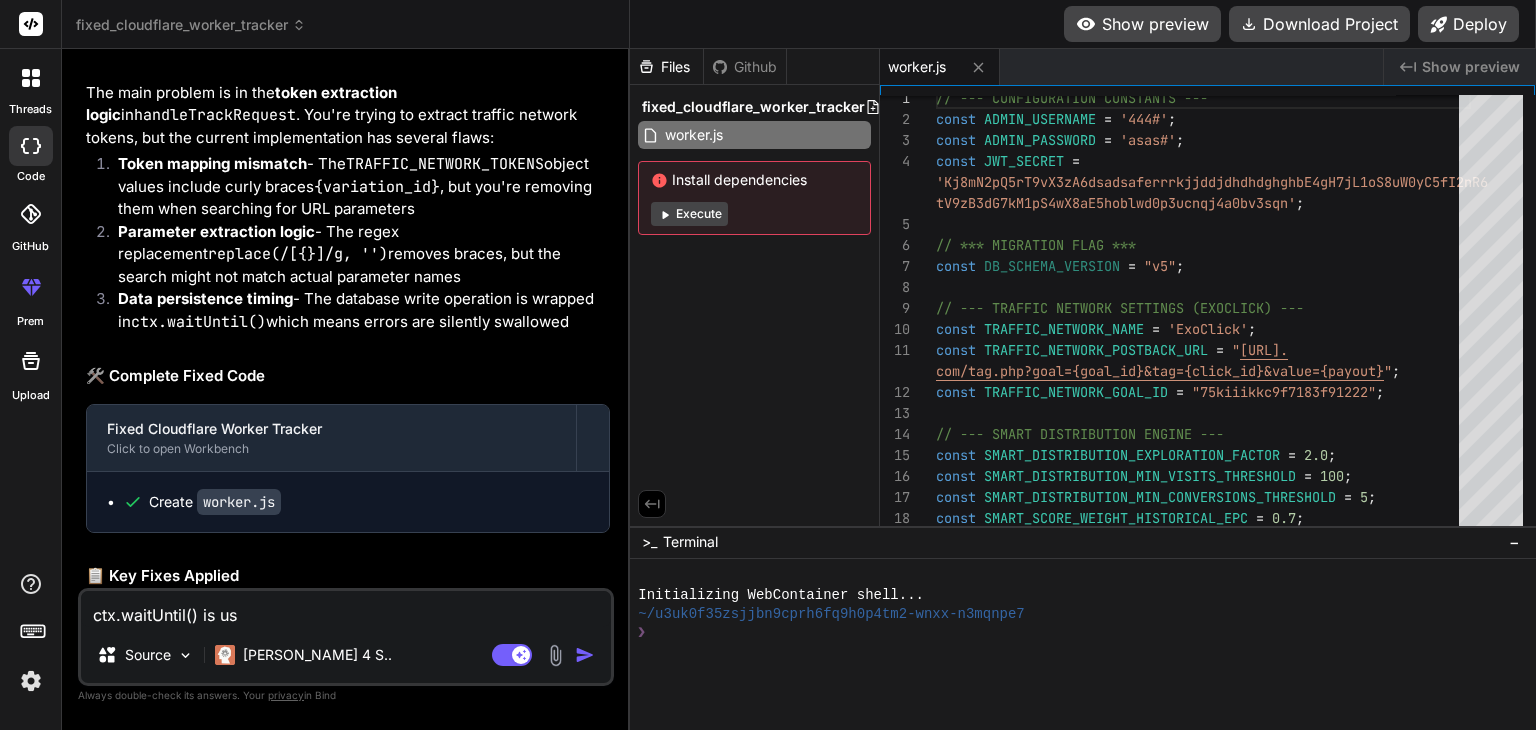 type on "ctx.waitUntil() is use" 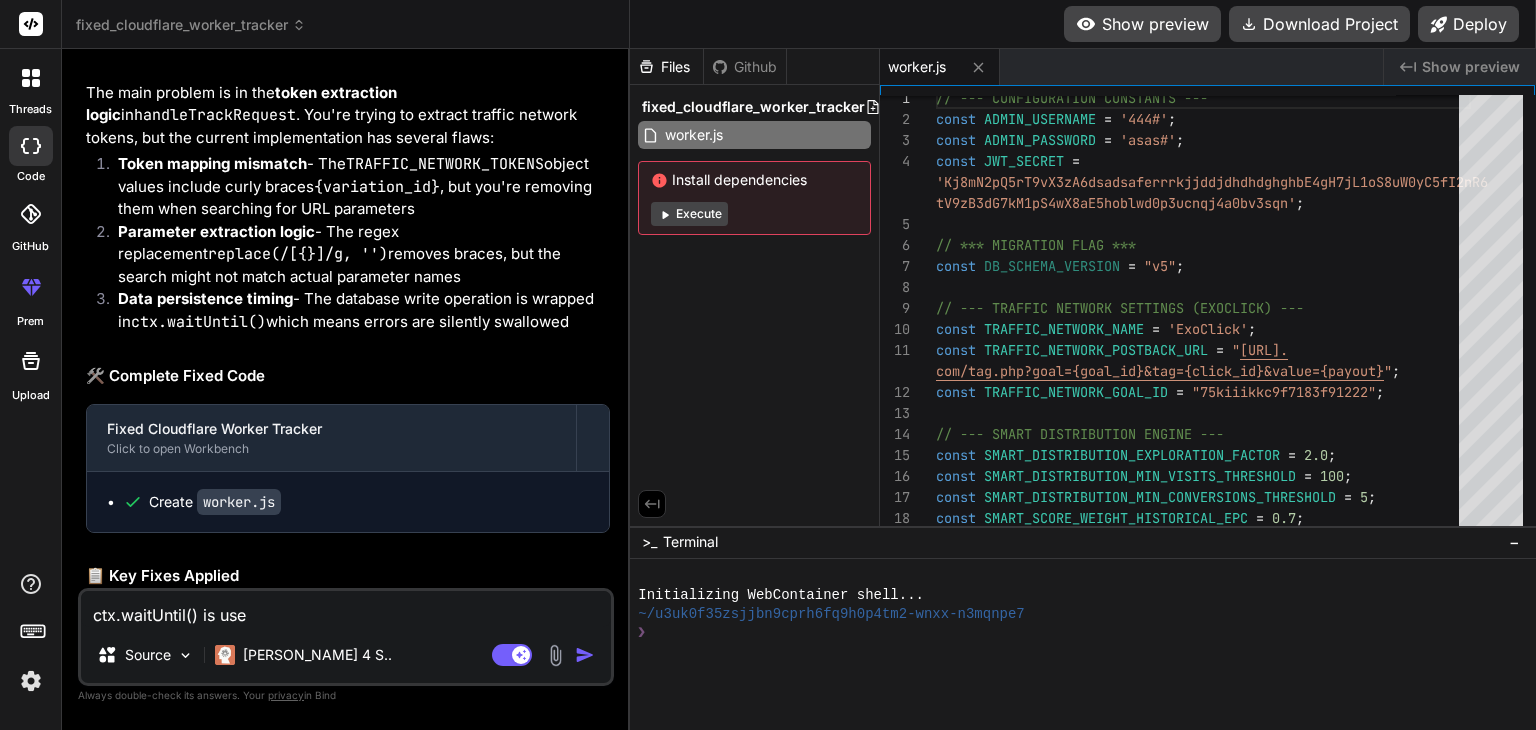 type on "ctx.waitUntil() is used" 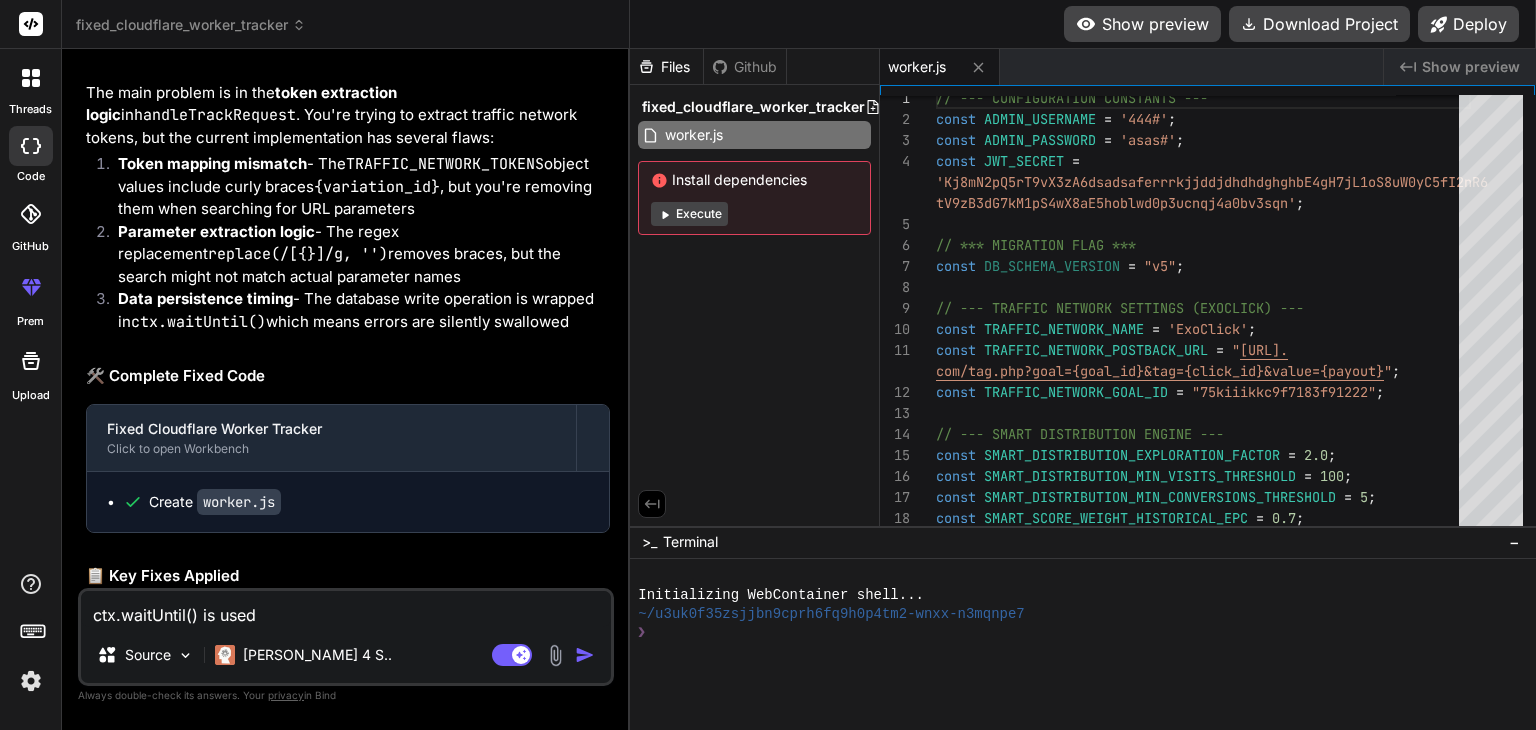 type on "ctx.waitUntil() is used" 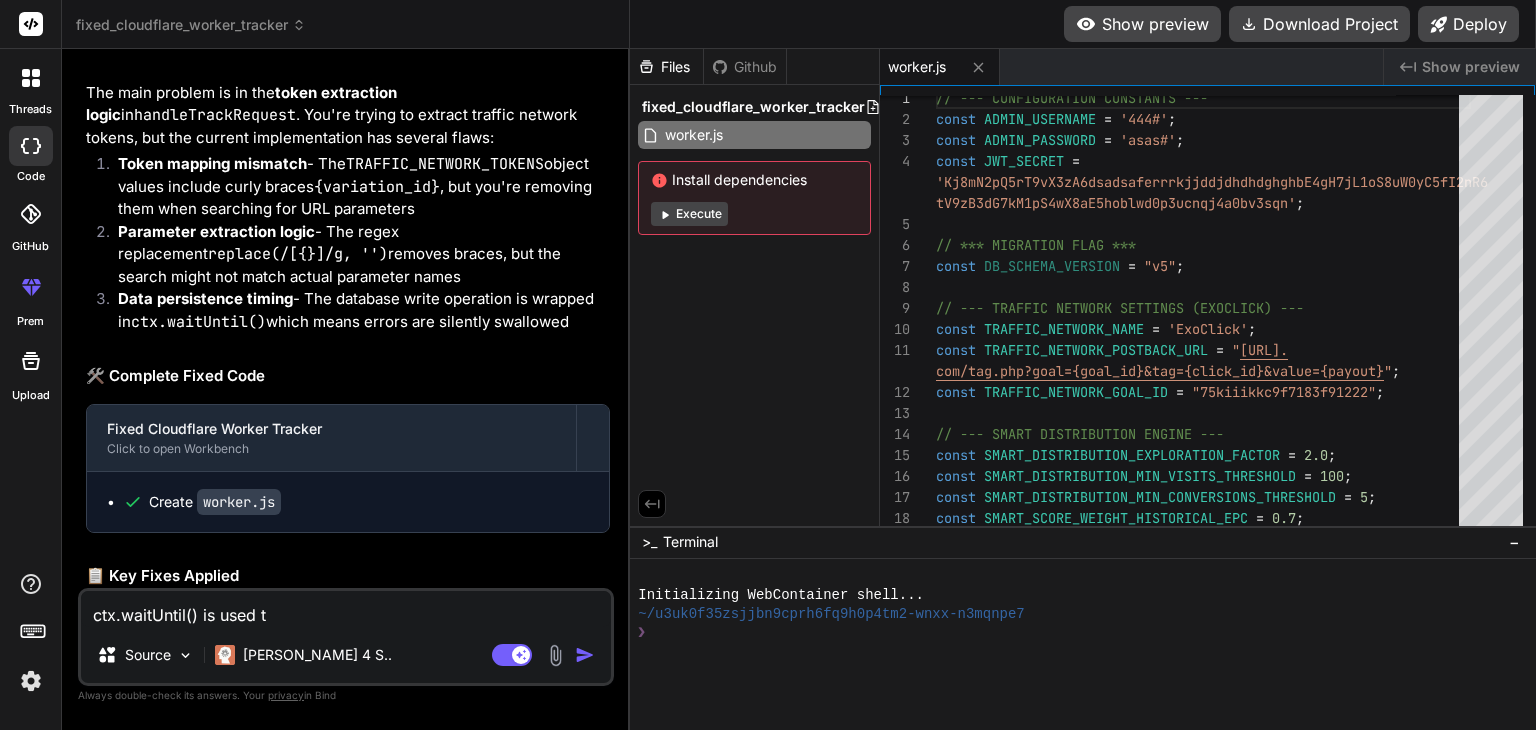 type on "ctx.waitUntil() is used to" 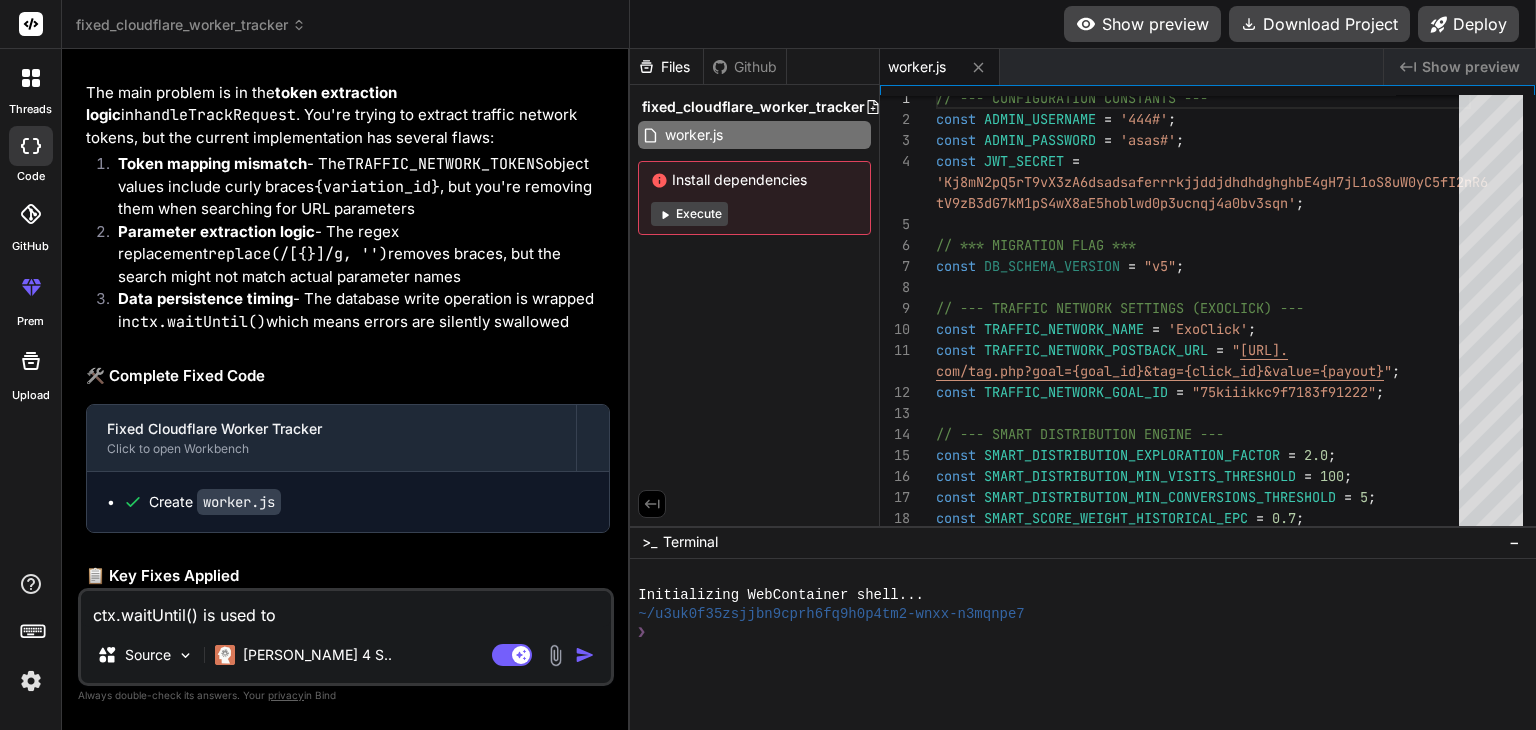 type on "ctx.waitUntil() is used to" 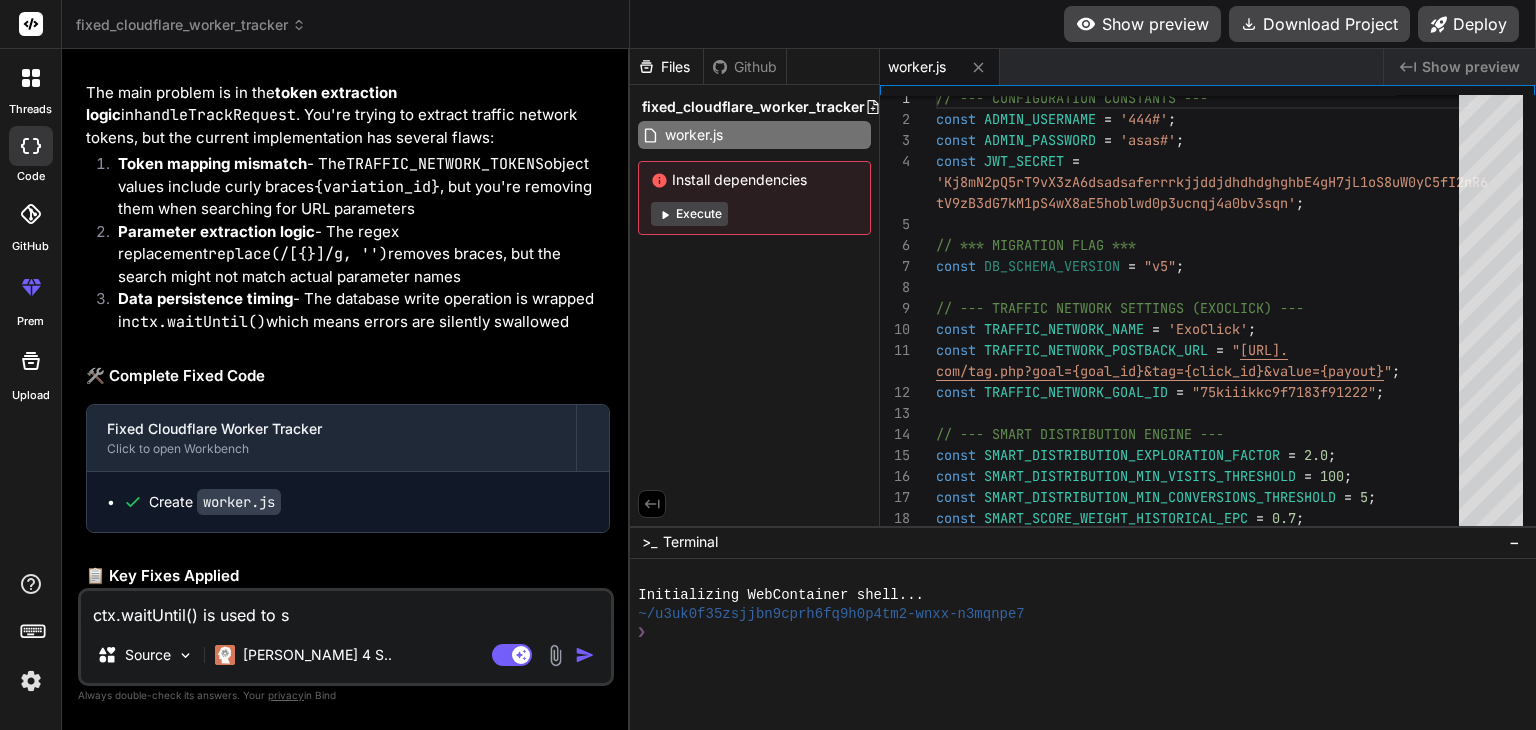 type on "ctx.waitUntil() is used to sp" 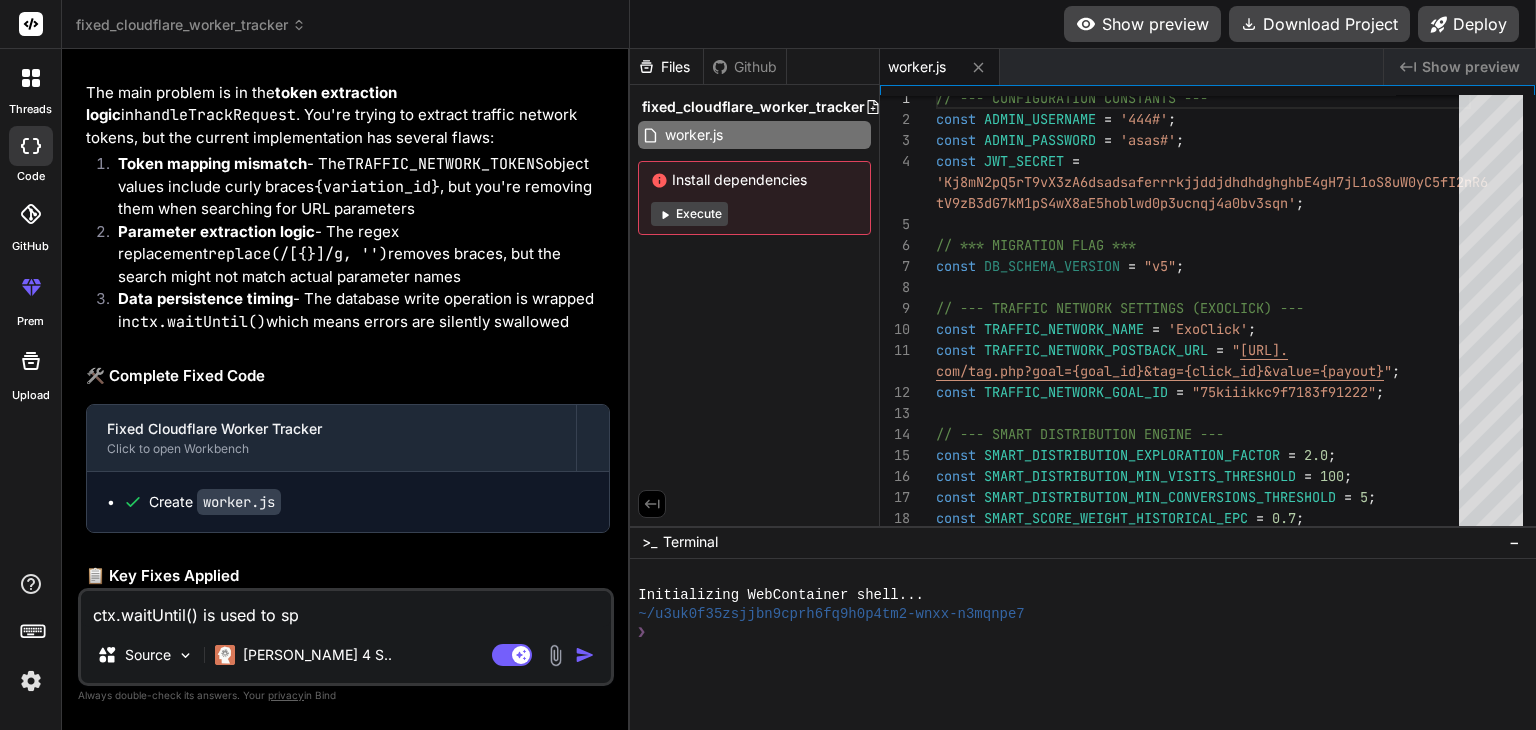 type on "ctx.waitUntil() is used to spe" 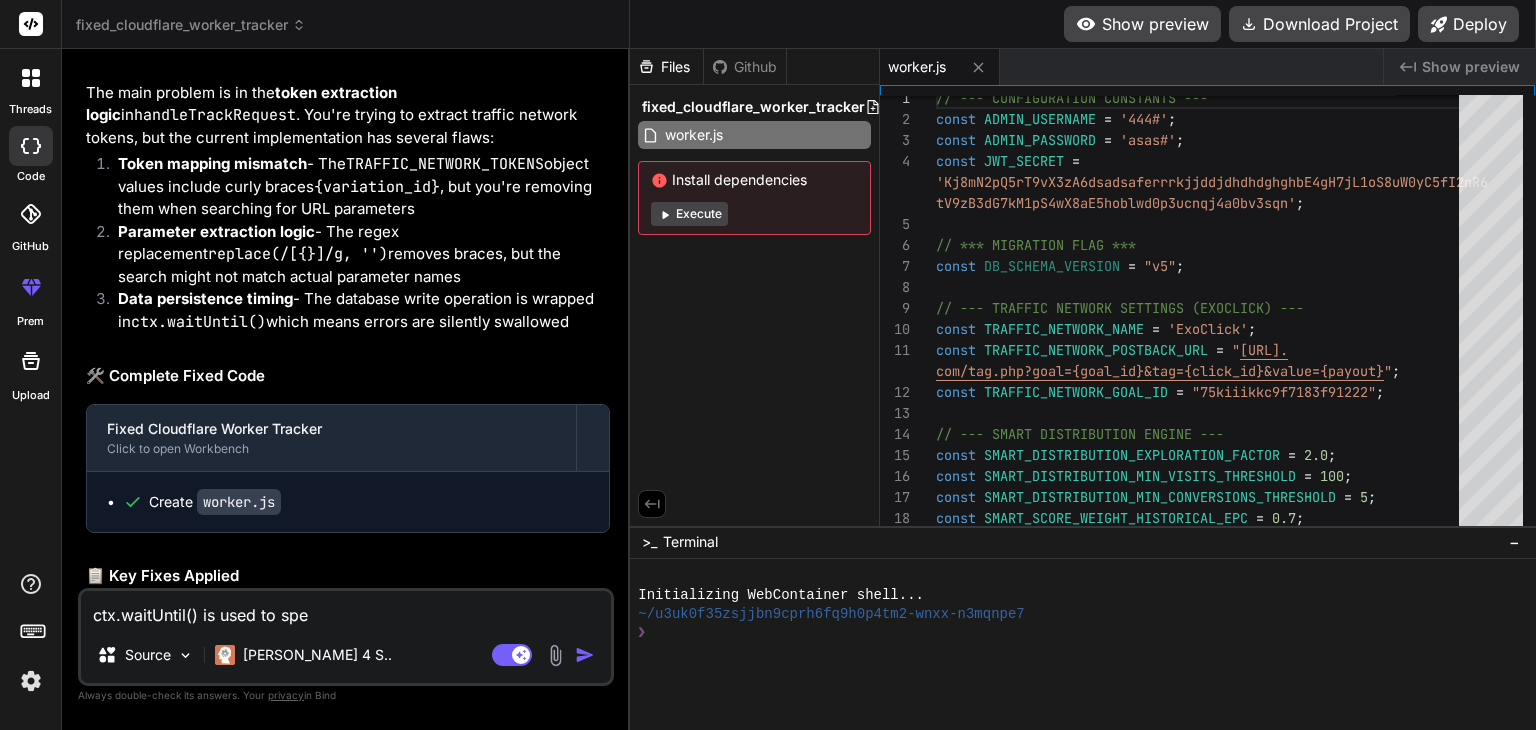 type on "ctx.waitUntil() is used to spee" 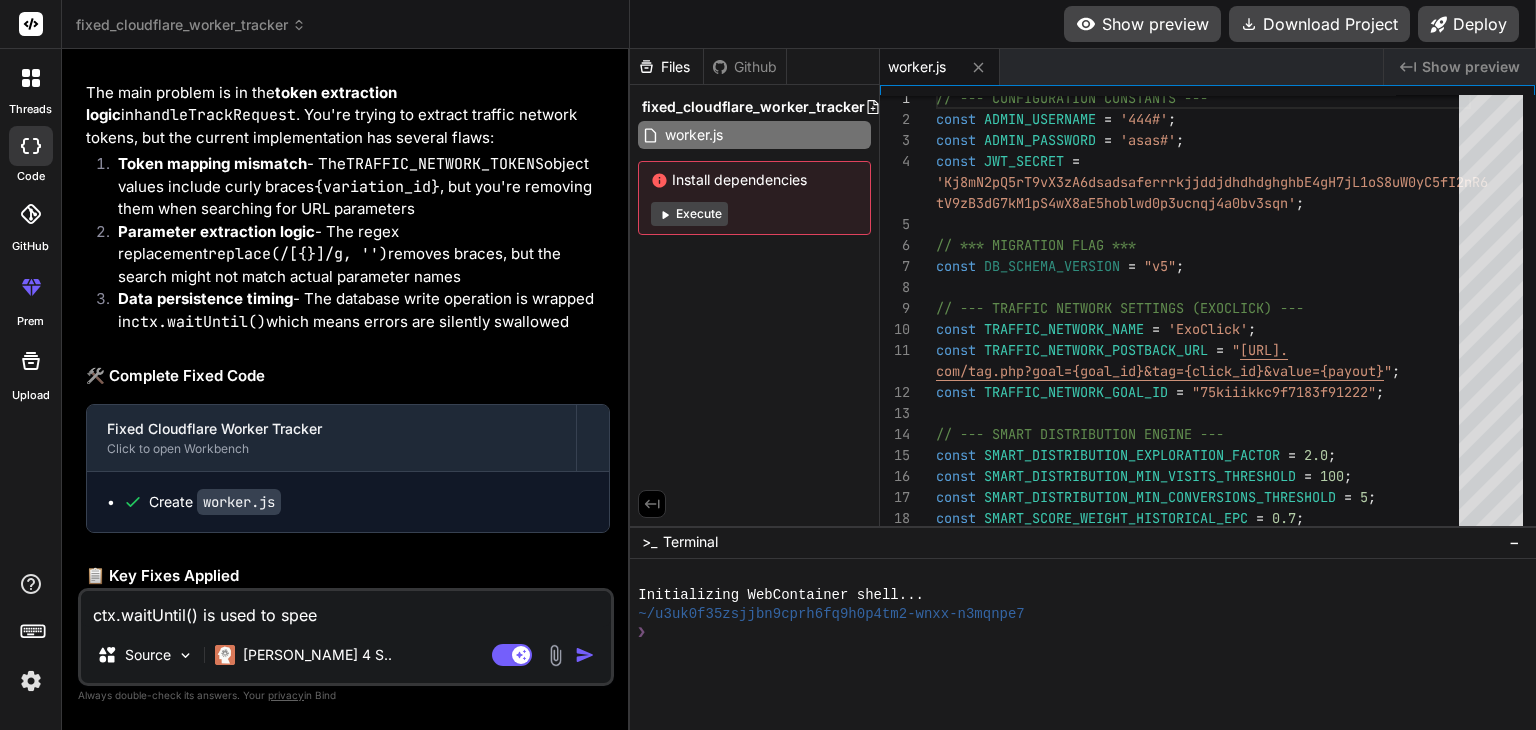 type on "ctx.waitUntil() is used to speed" 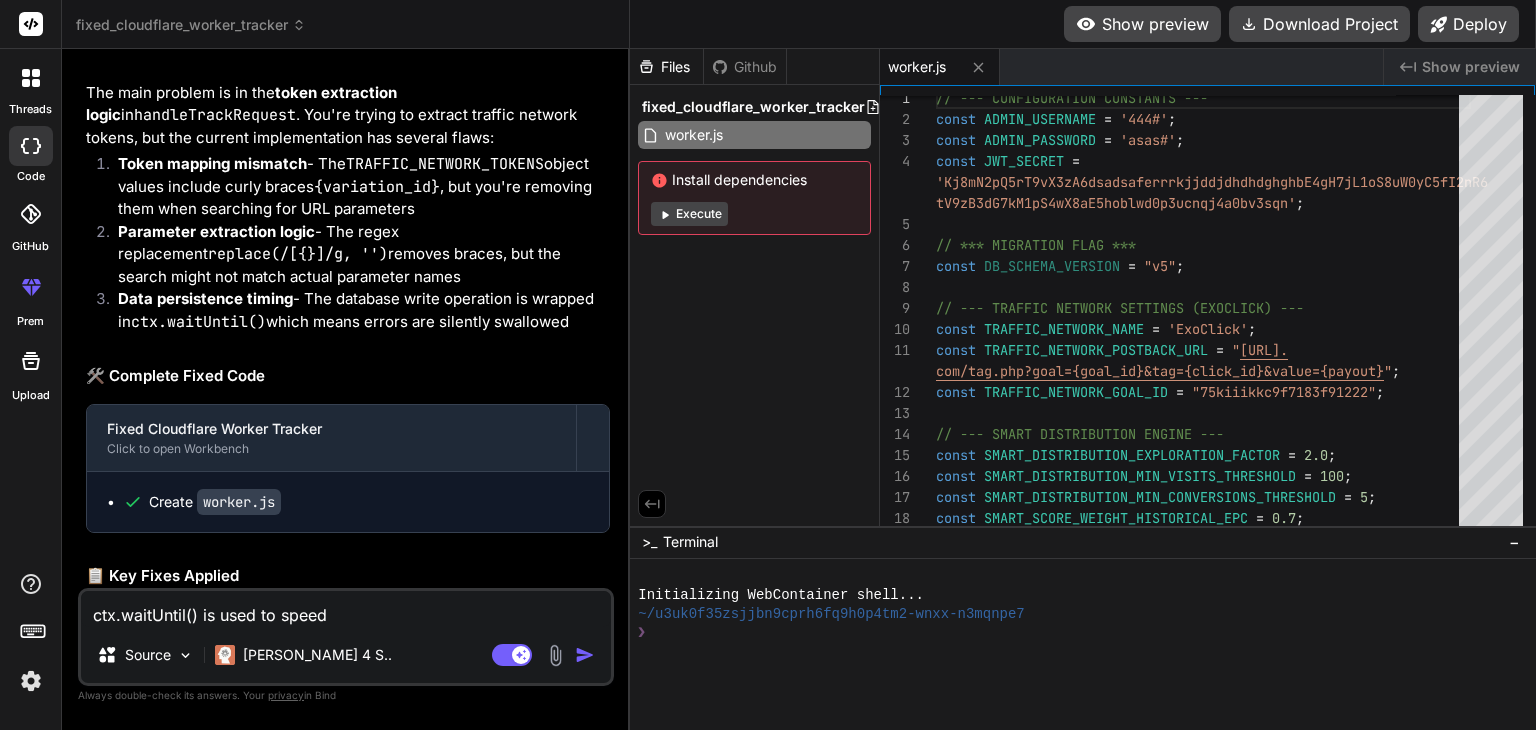 type on "ctx.waitUntil() is used to speed" 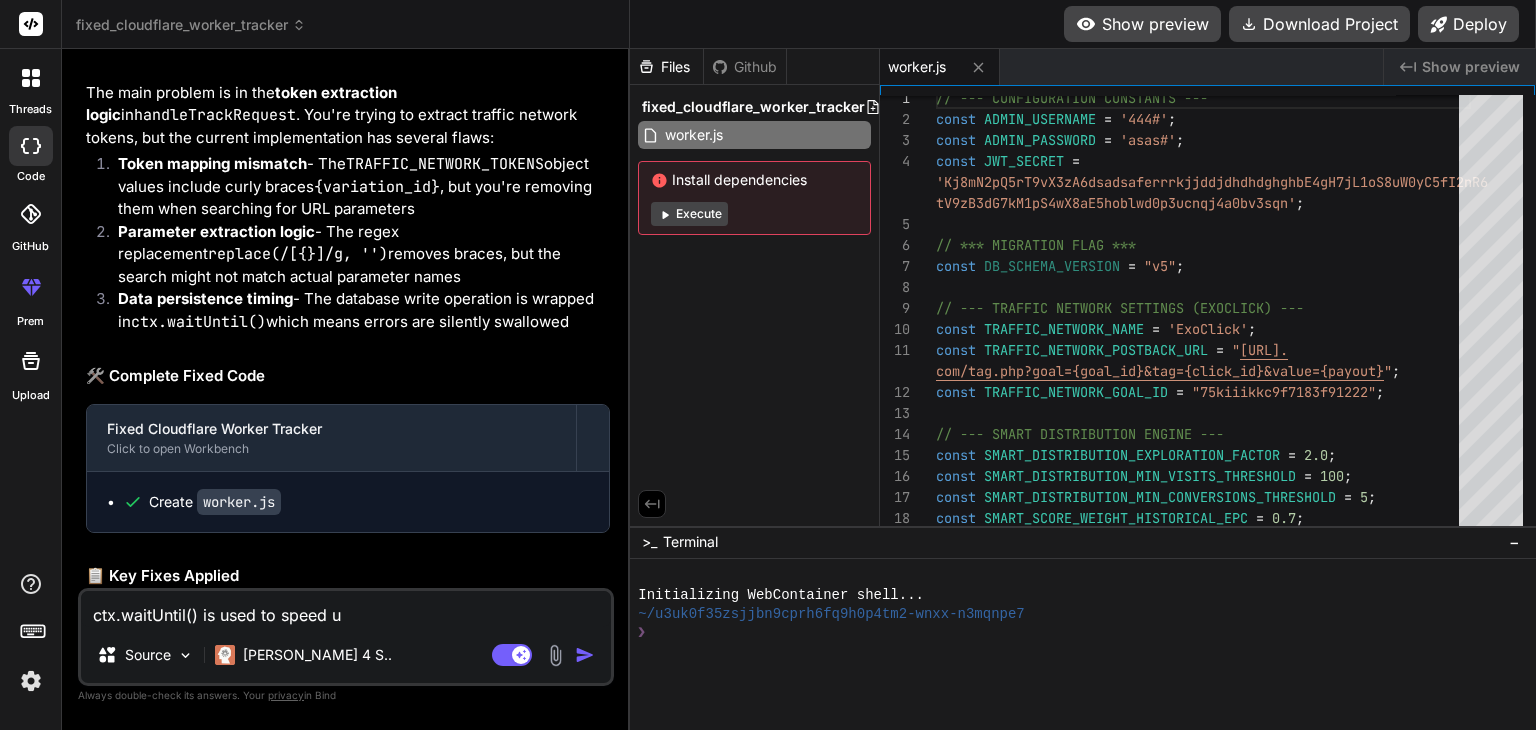 type on "ctx.waitUntil() is used to speed up" 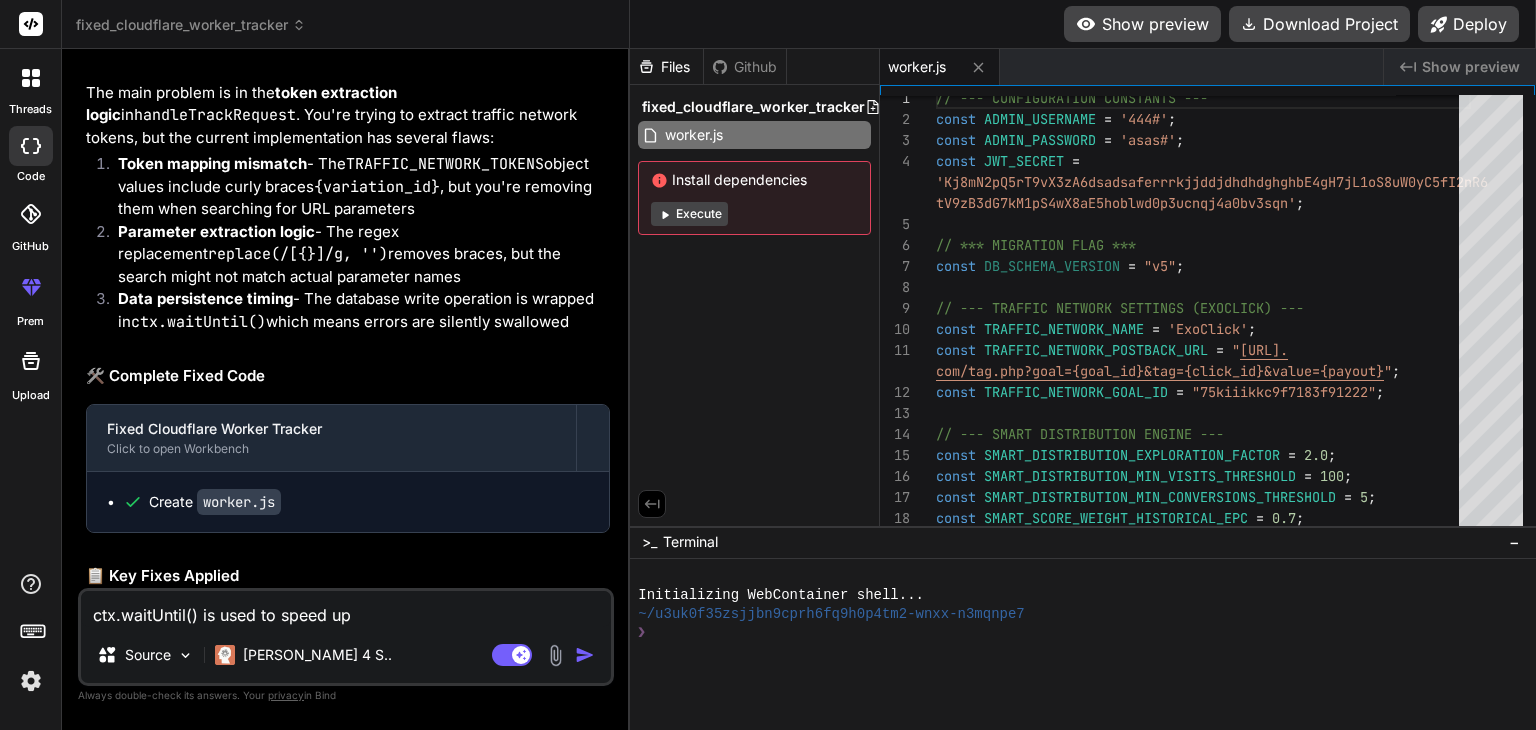 type on "ctx.waitUntil() is used to speed up" 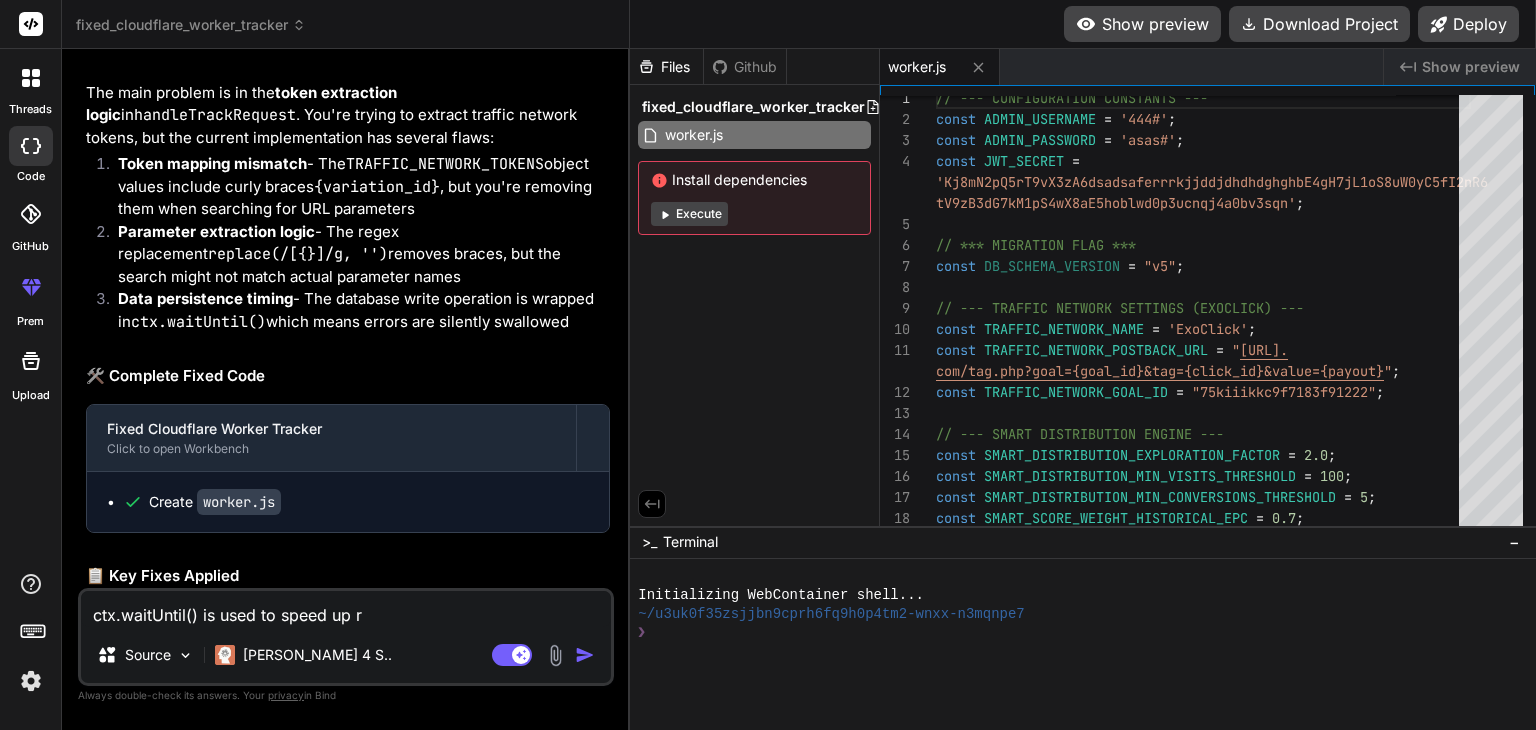 type on "ctx.waitUntil() is used to speed up re" 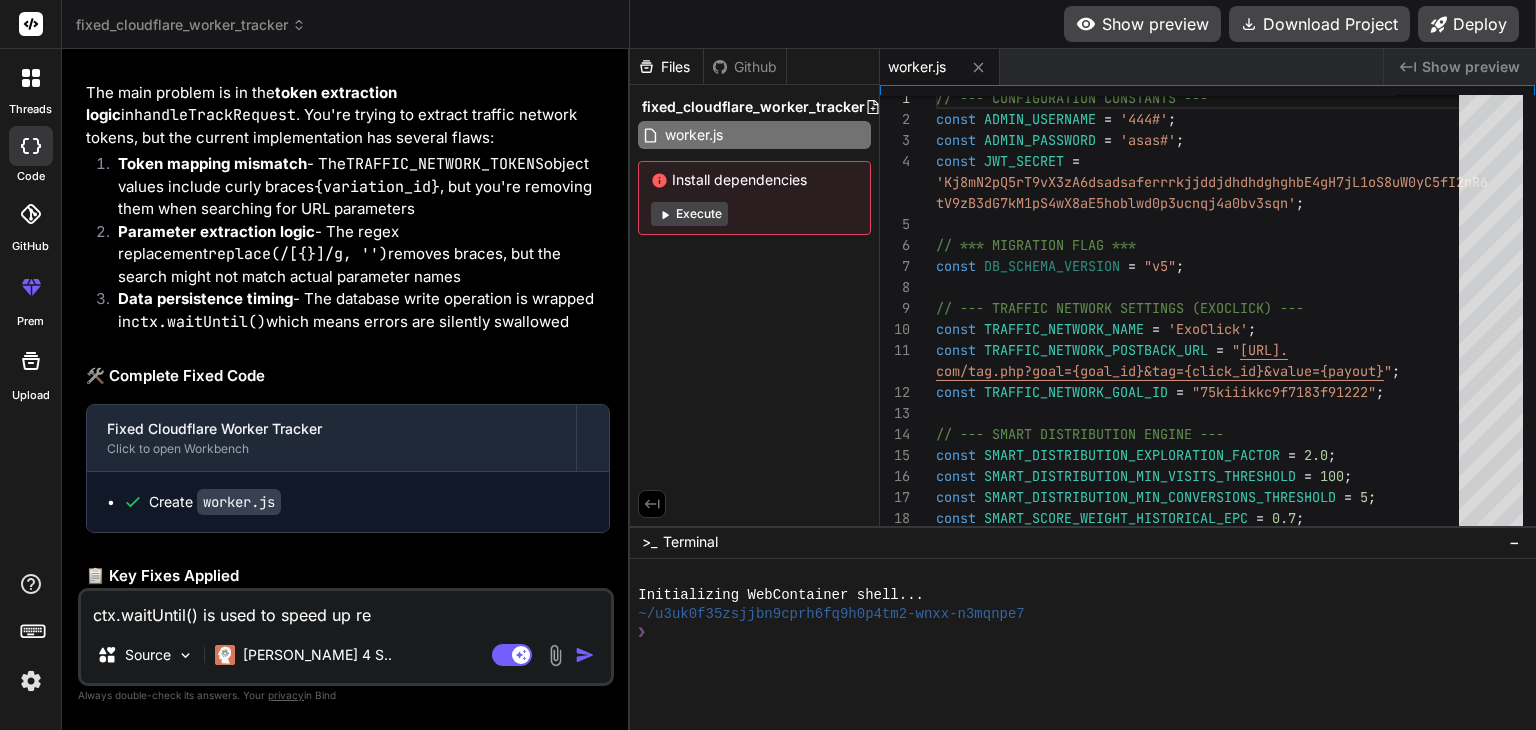 type on "x" 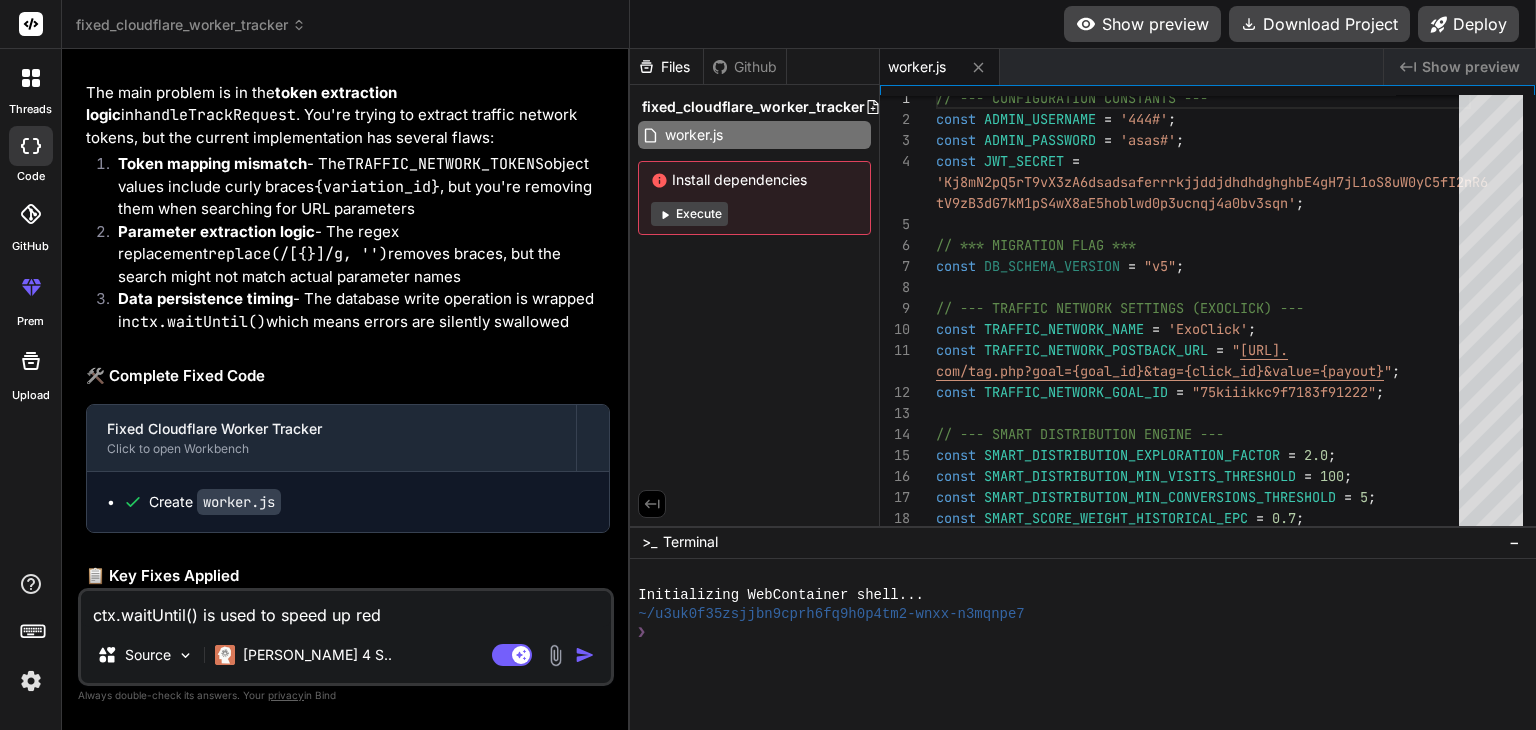 type on "ctx.waitUntil() is used to speed up redi" 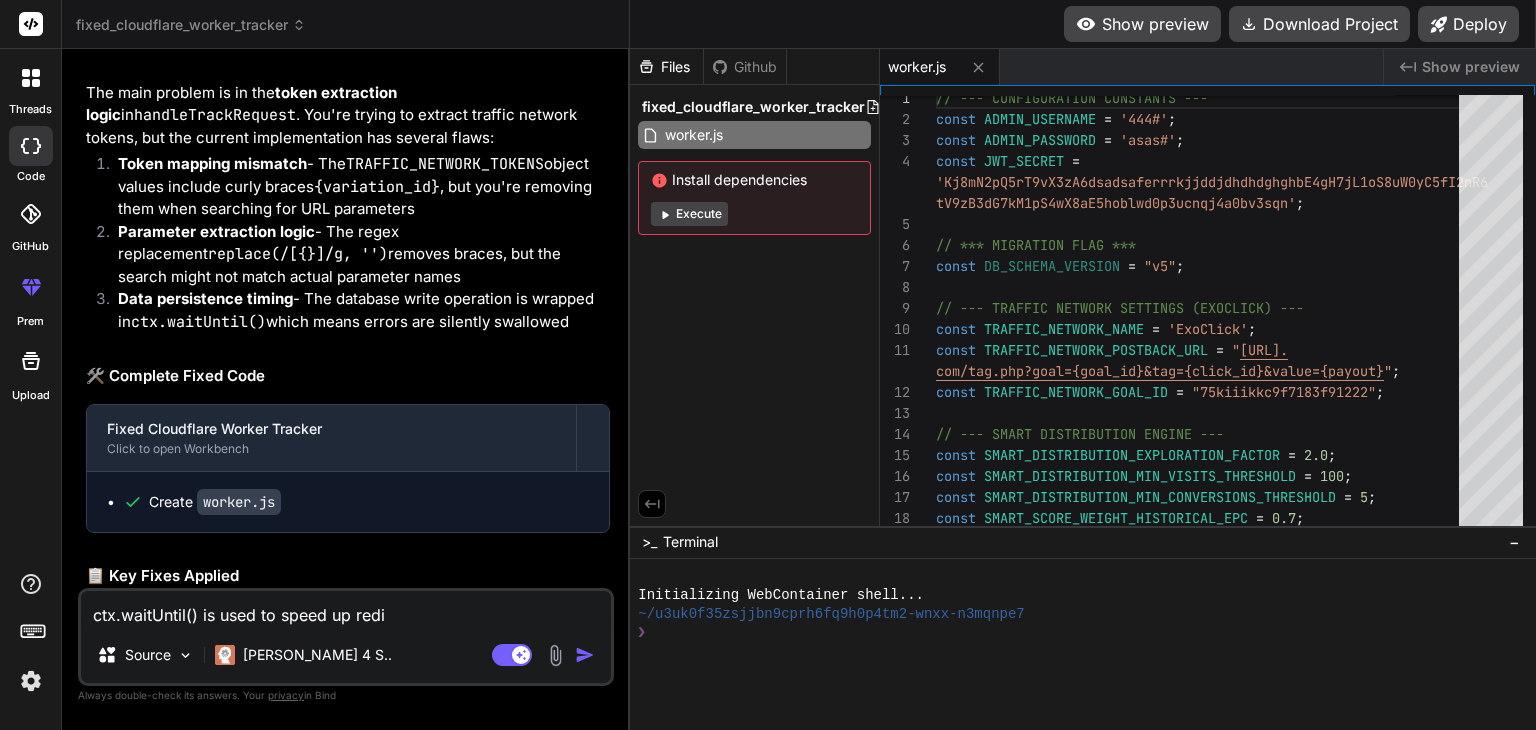 type on "ctx.waitUntil() is used to speed up [PERSON_NAME]" 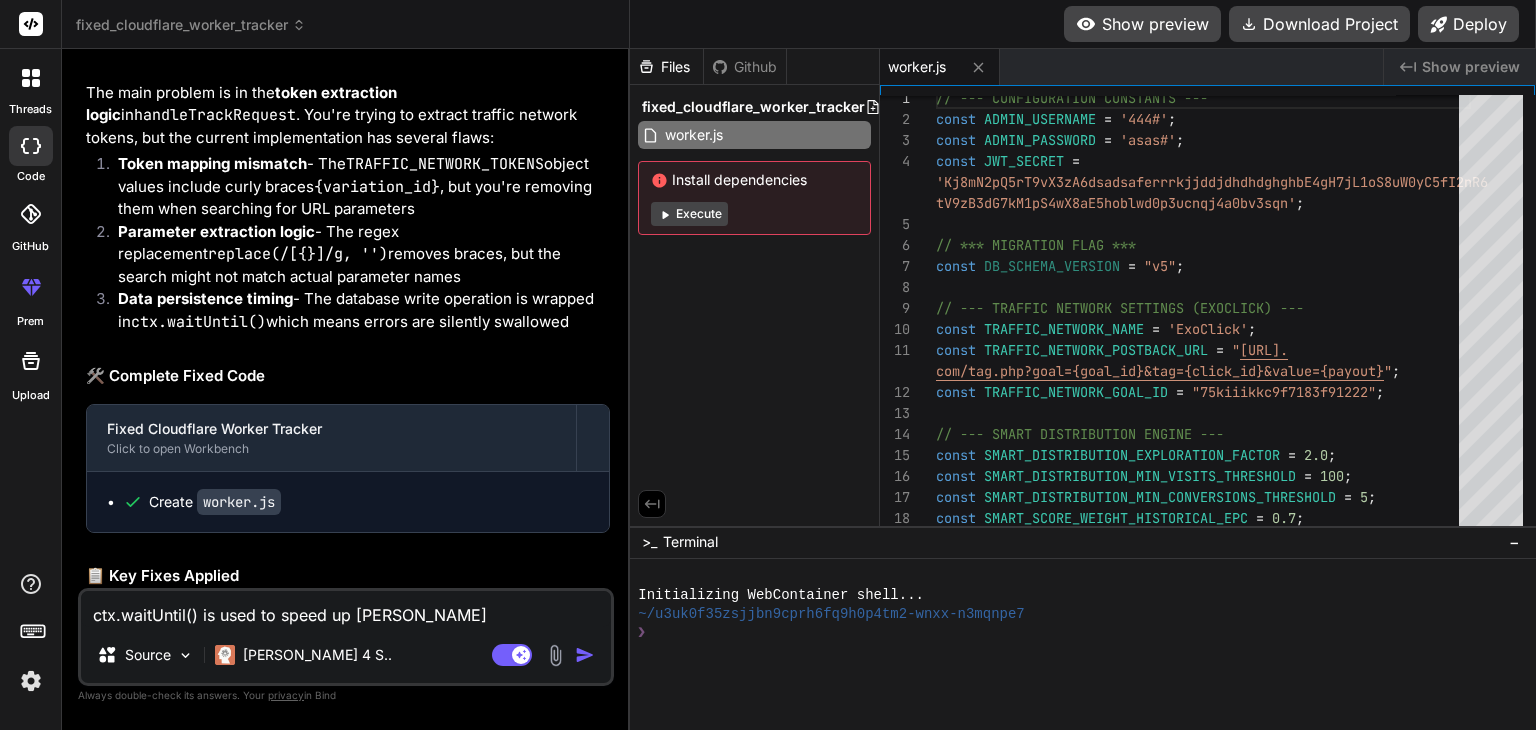 type on "ctx.waitUntil() is used to speed up redict" 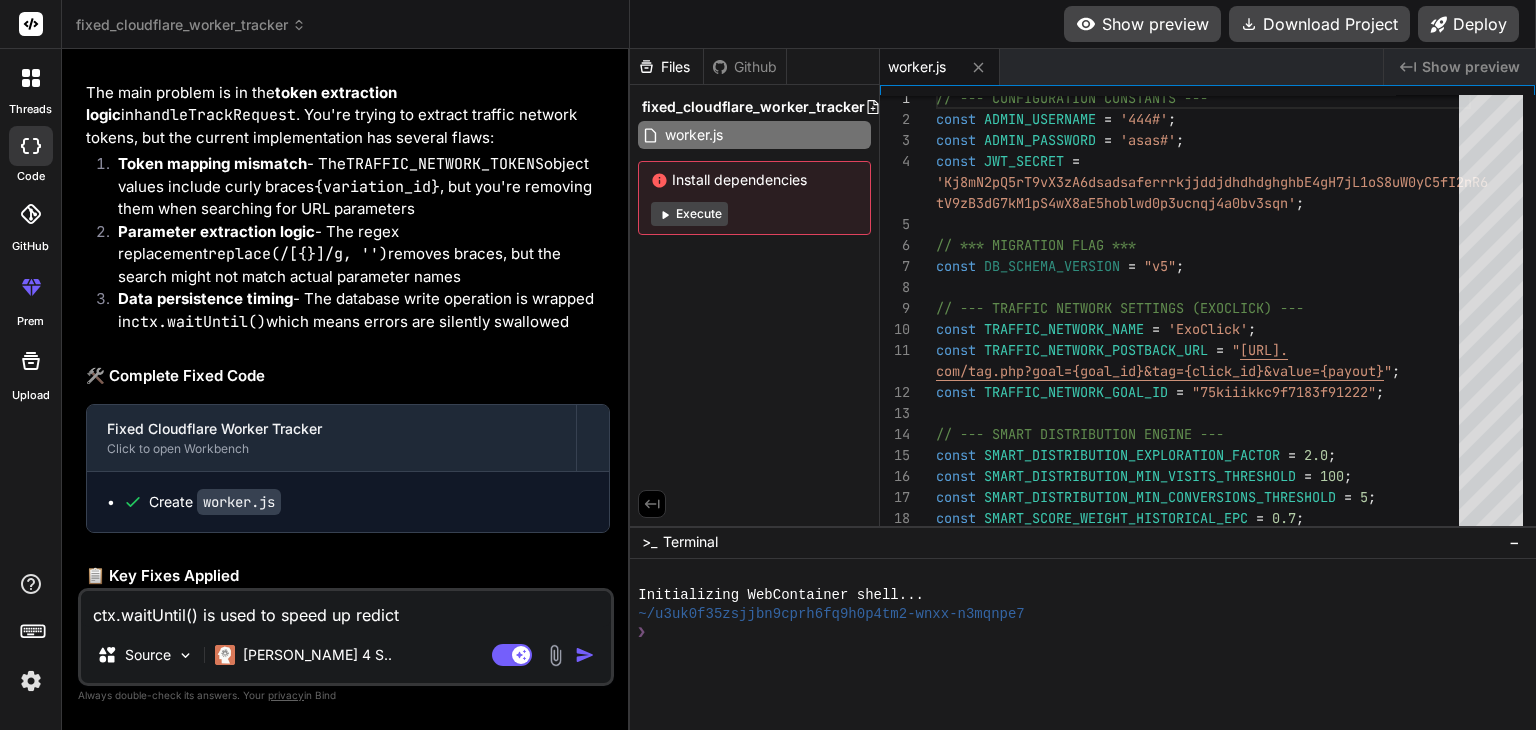 type on "ctx.waitUntil() is used to speed up redict" 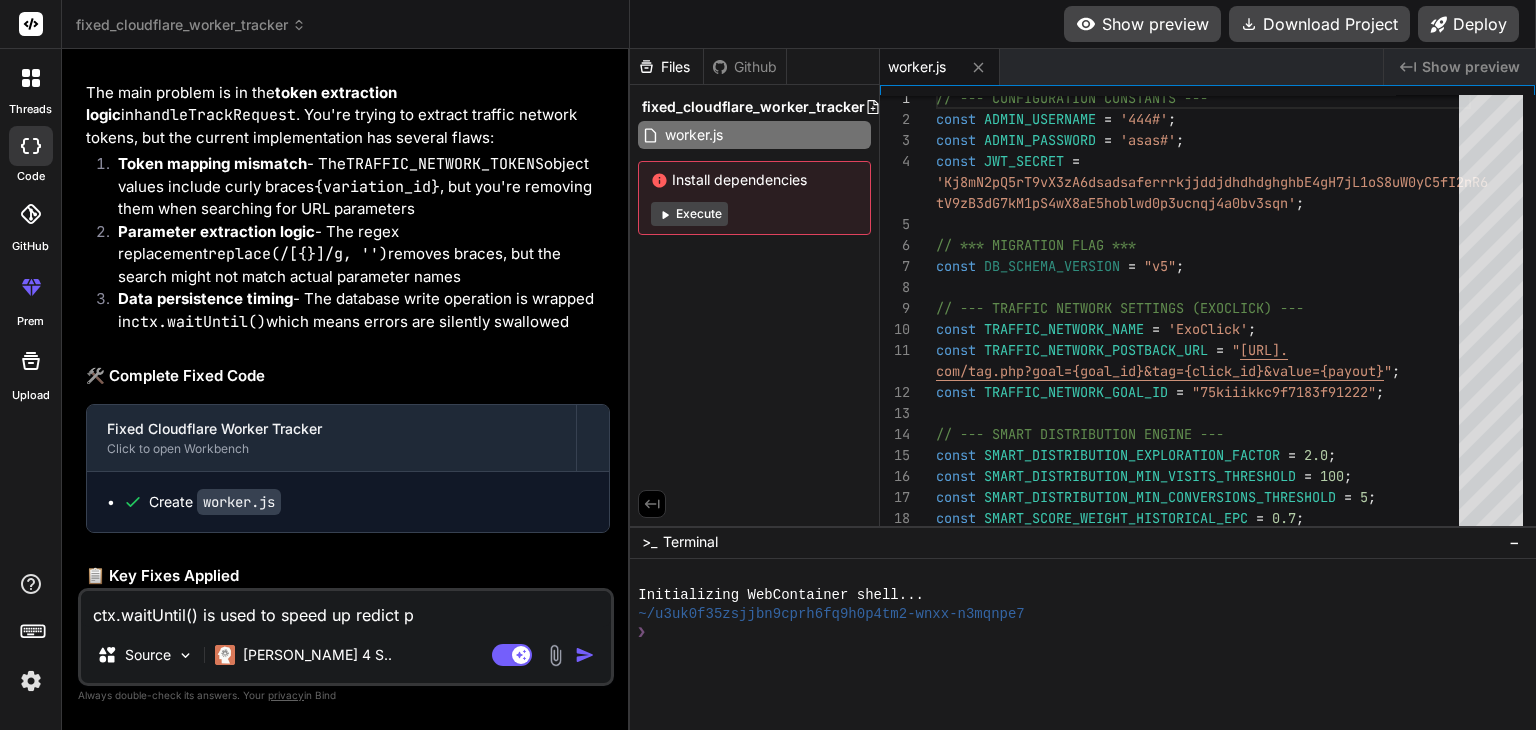 type on "ctx.waitUntil() is used to speed up redict pr" 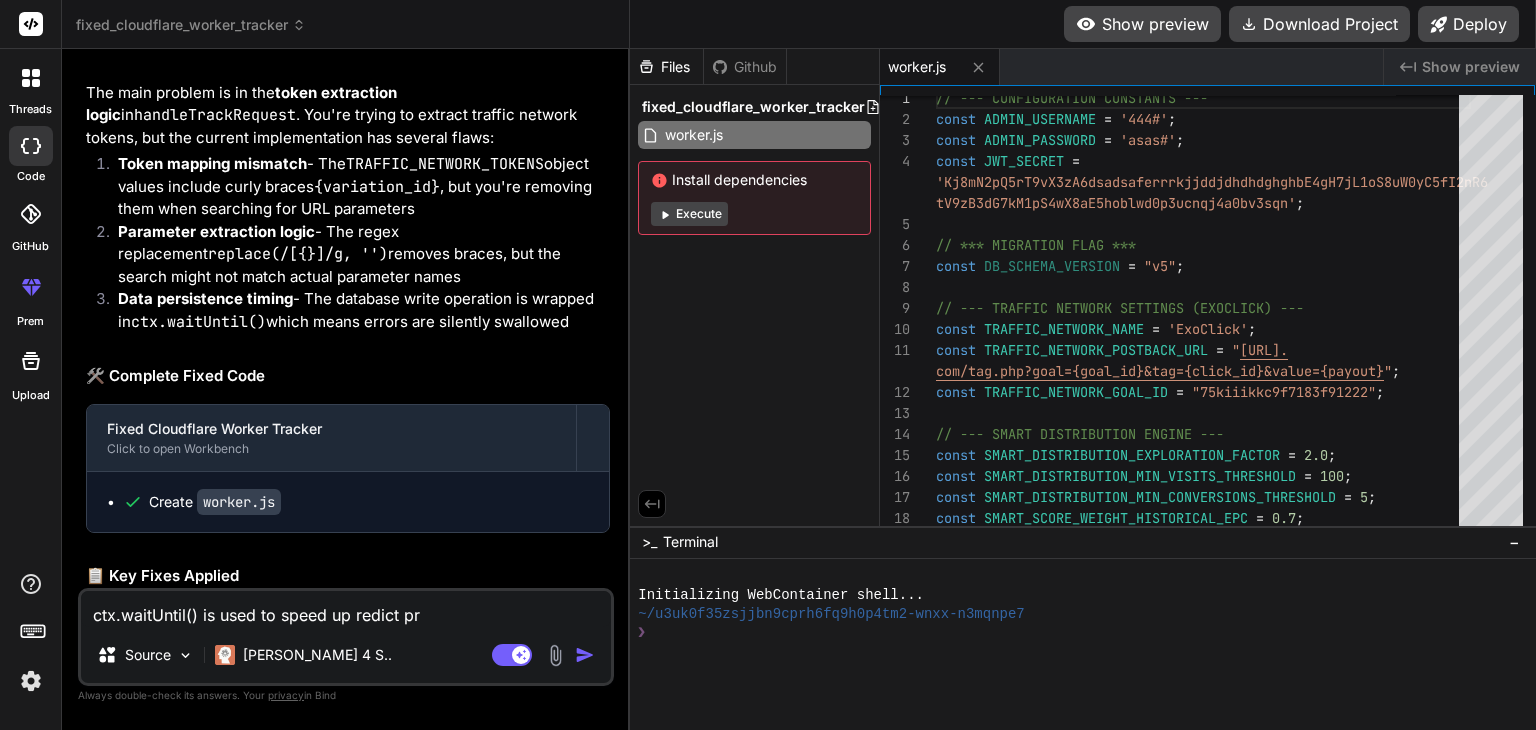 type on "ctx.waitUntil() is used to speed up redict pro" 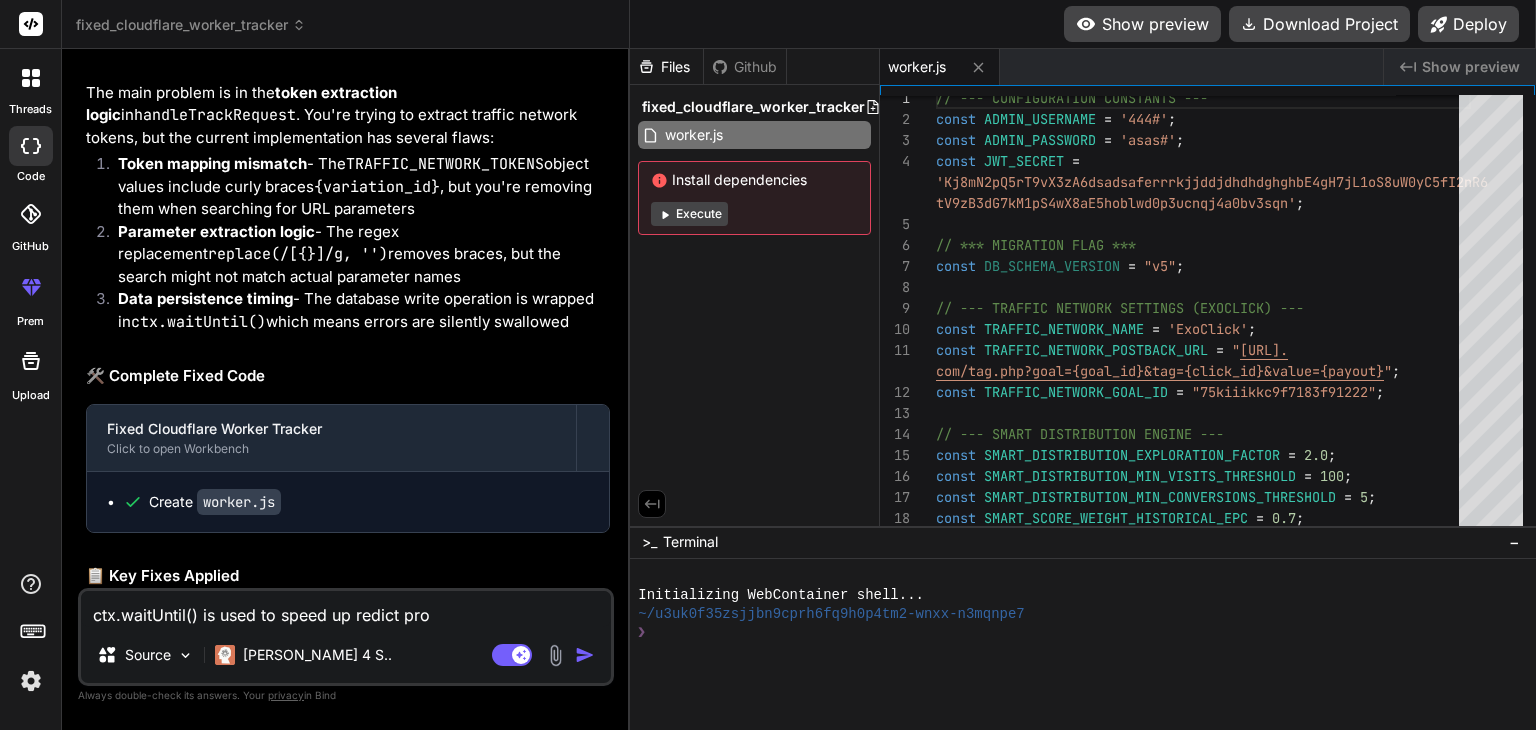 type on "x" 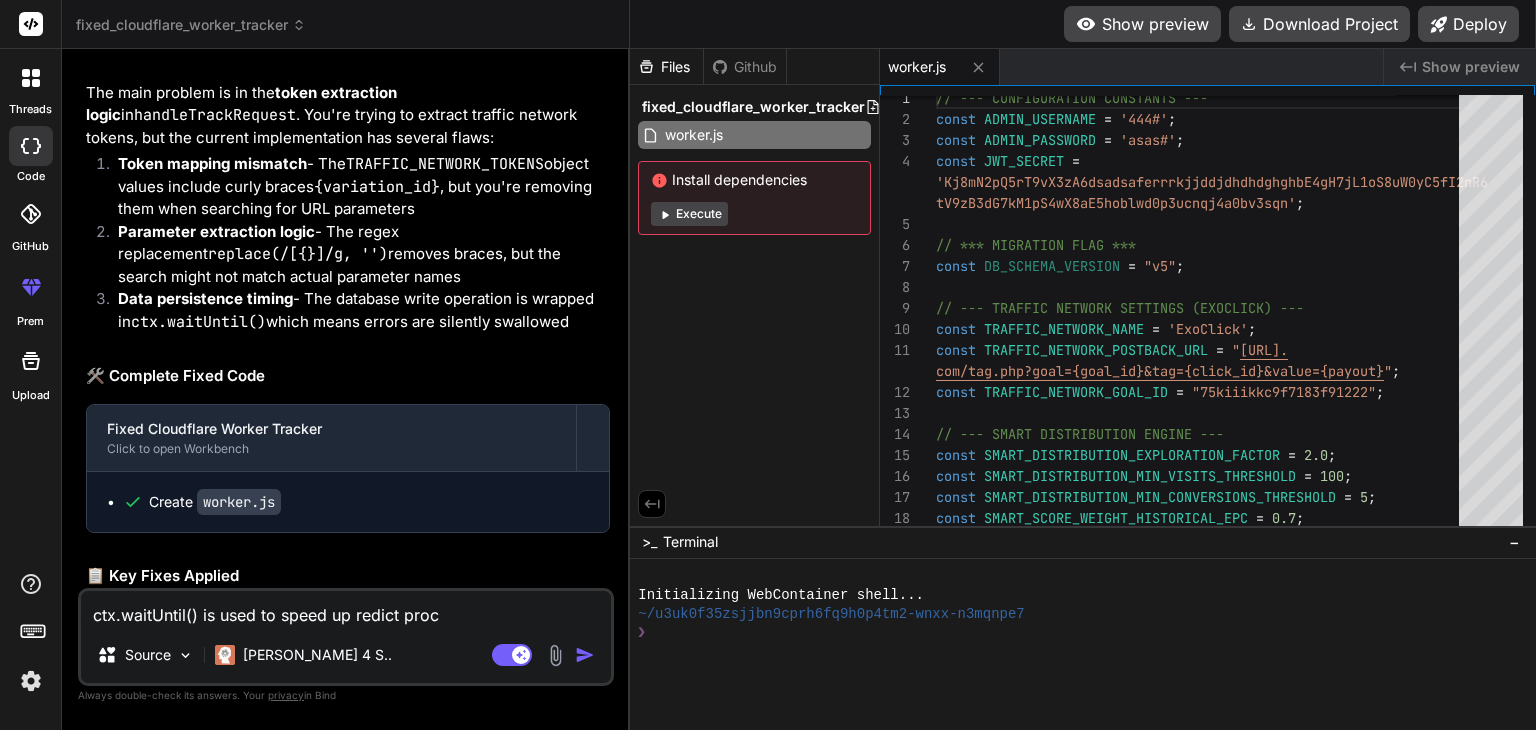 type on "ctx.waitUntil() is used to speed up redict proce" 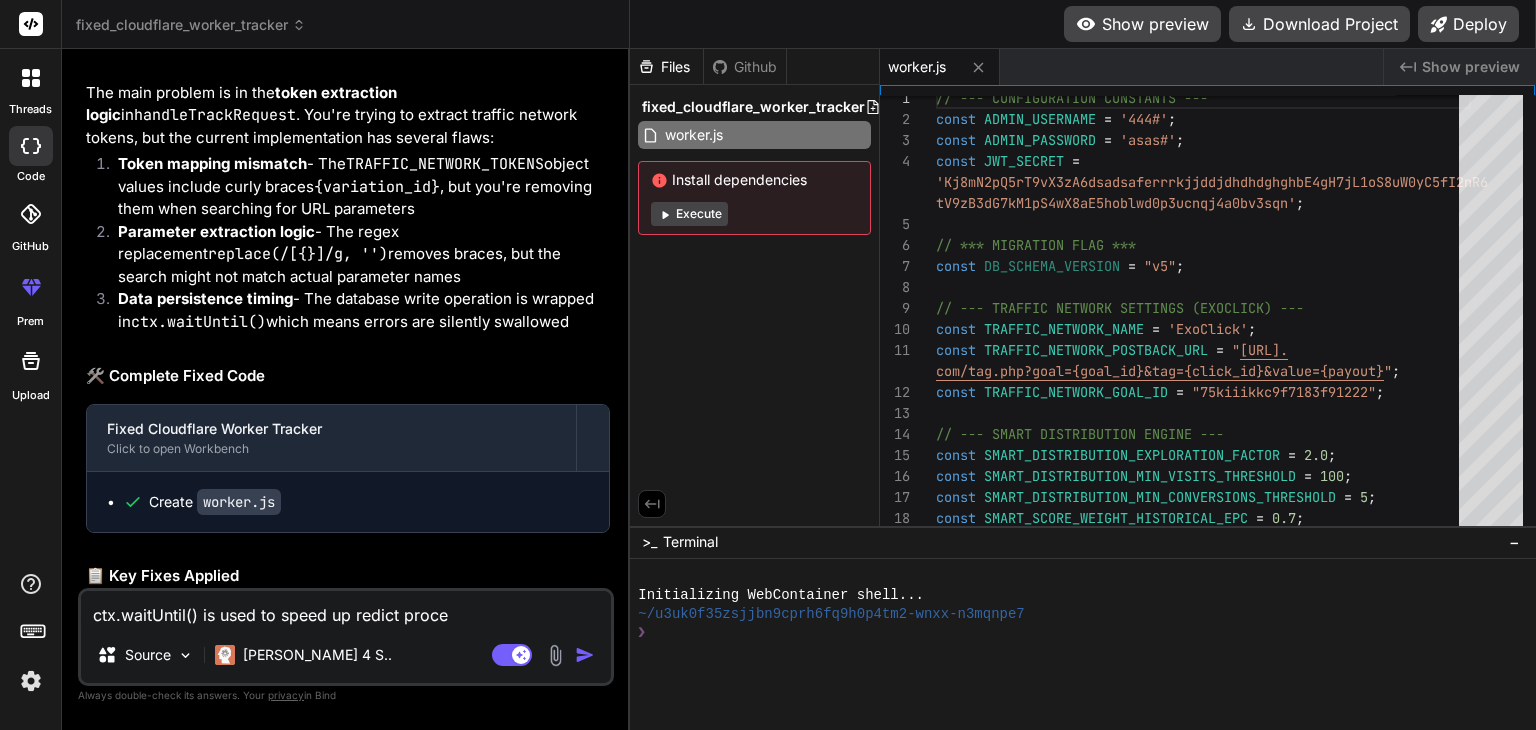 type on "ctx.waitUntil() is used to speed up redict proces" 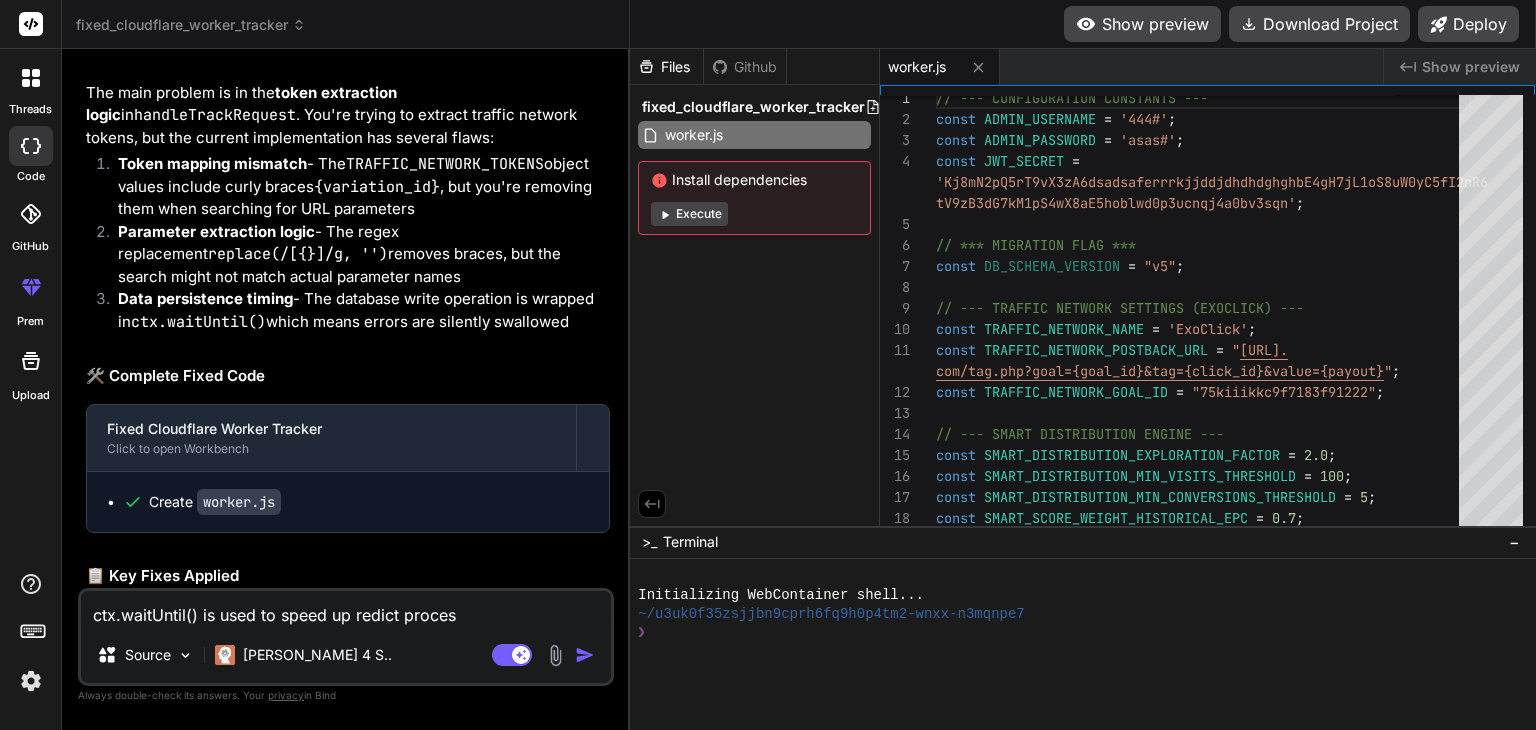 type on "ctx.waitUntil() is used to speed up redict process" 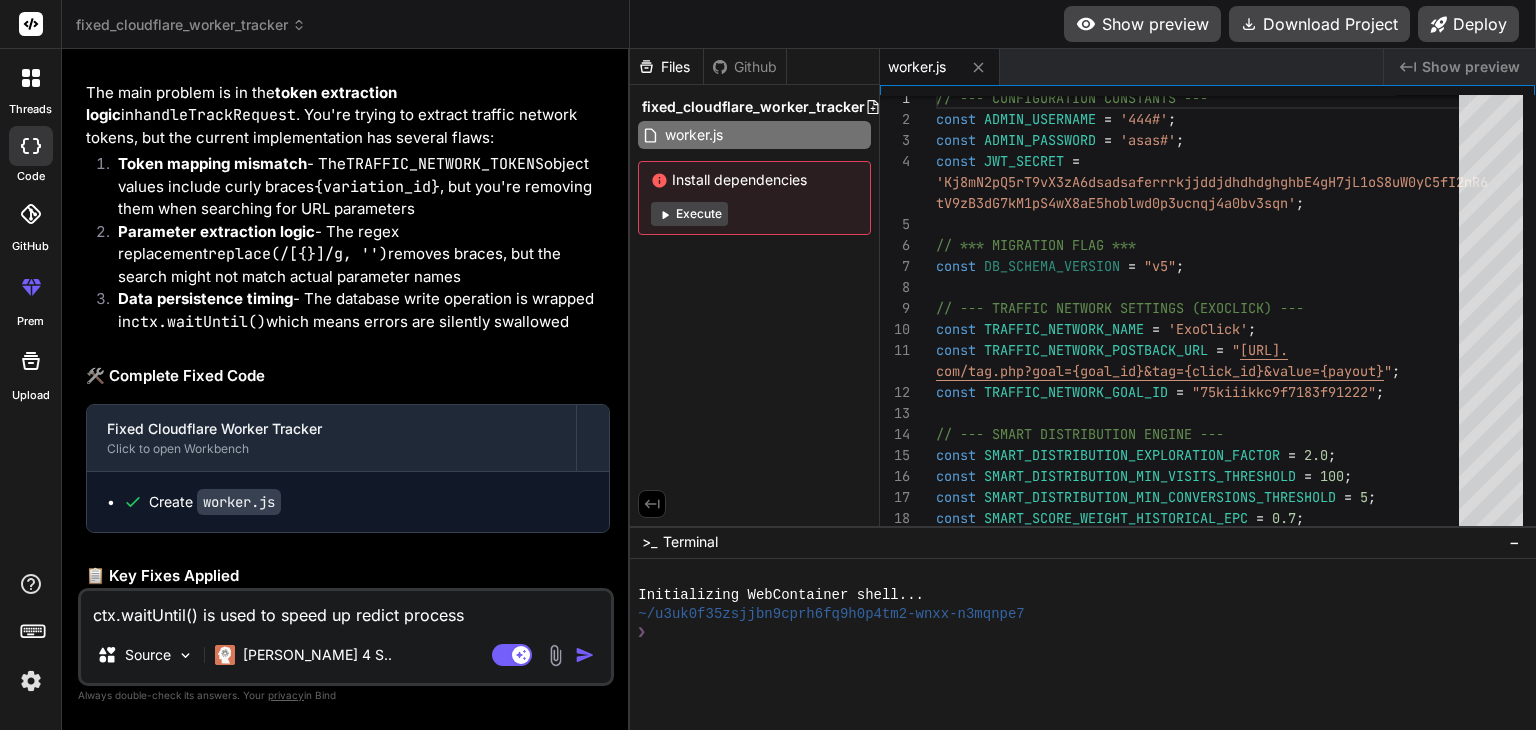 type on "ctx.waitUntil() is used to speed up redict process" 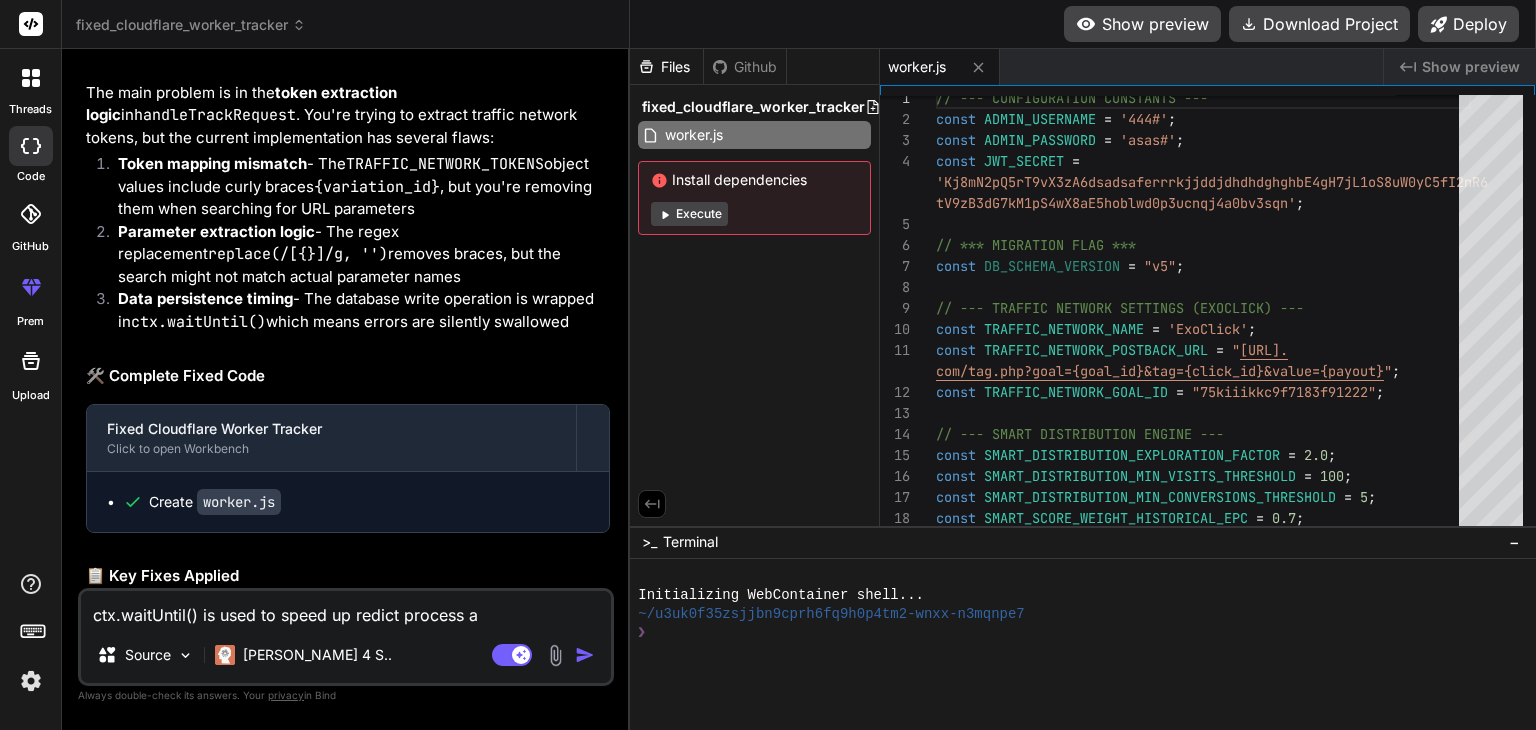 type on "ctx.waitUntil() is used to speed up redict process as" 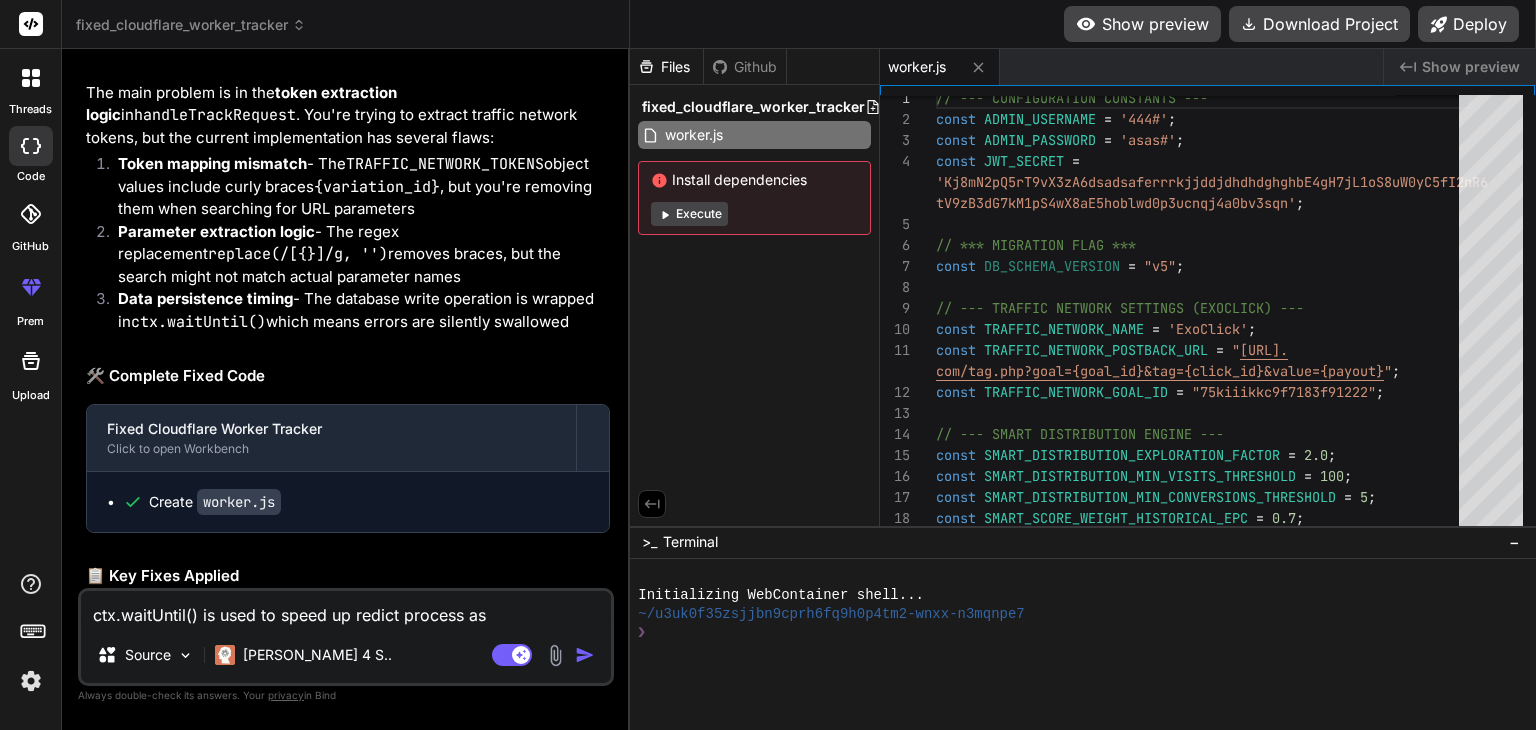 type on "ctx.waitUntil() is used to speed up redict process as" 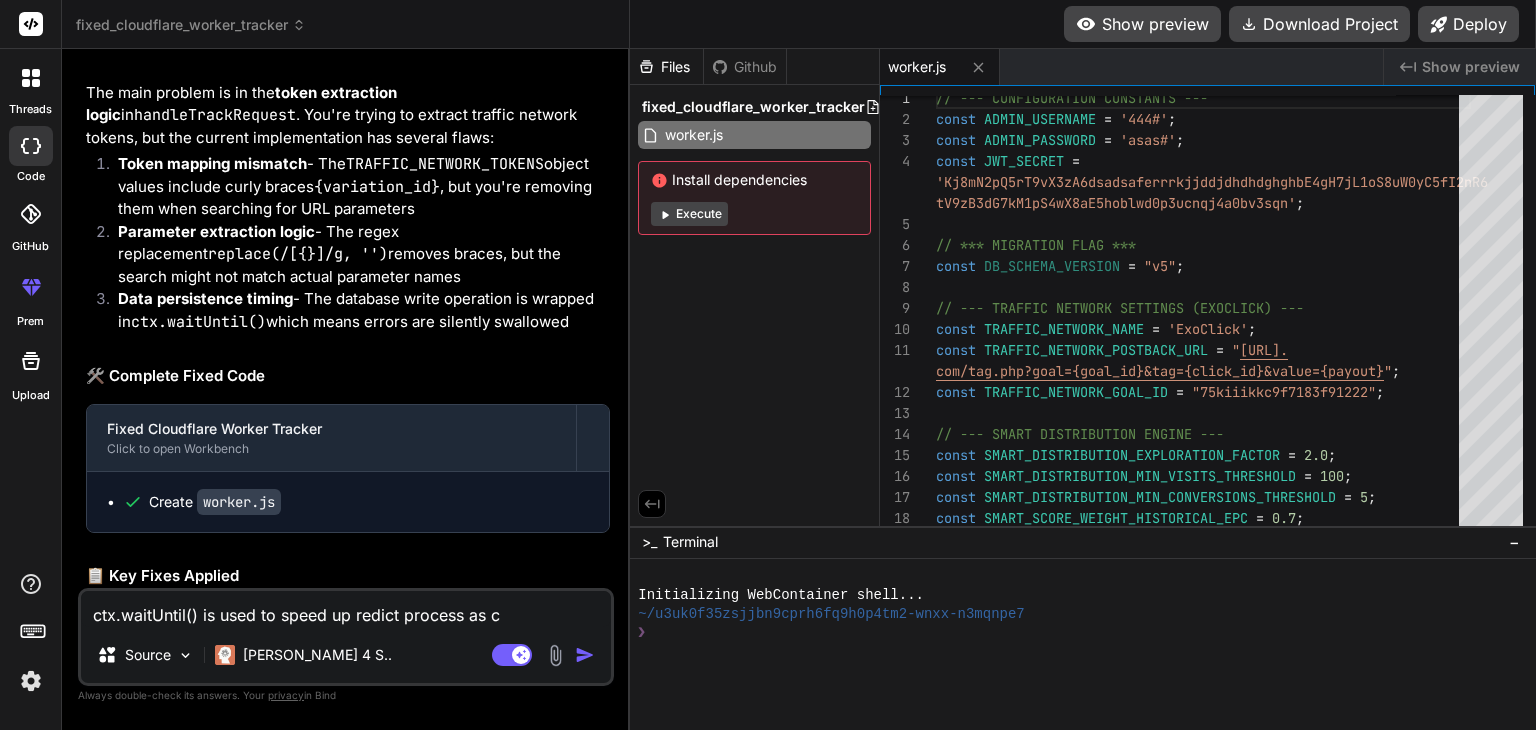 type on "ctx.waitUntil() is used to speed up redict process as co" 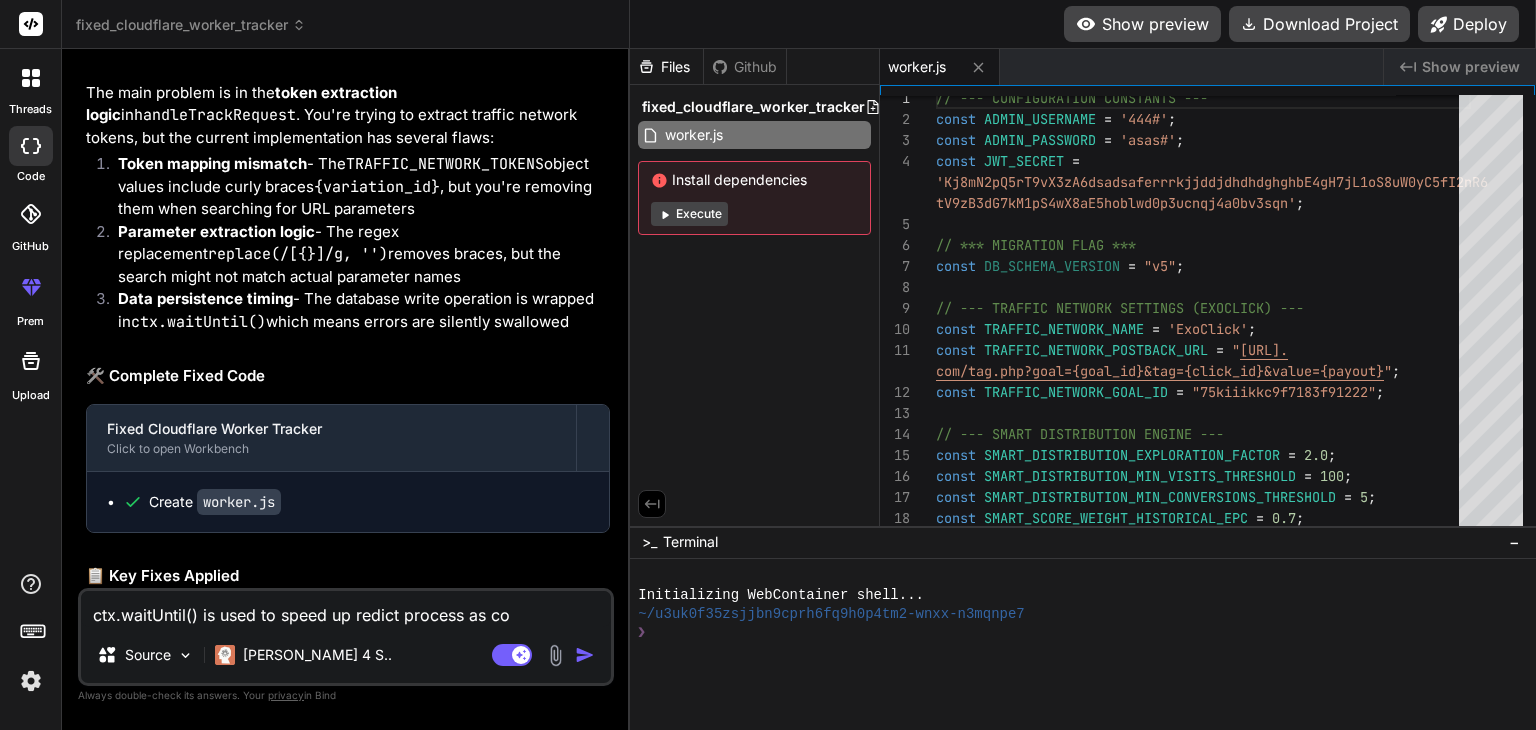 type on "x" 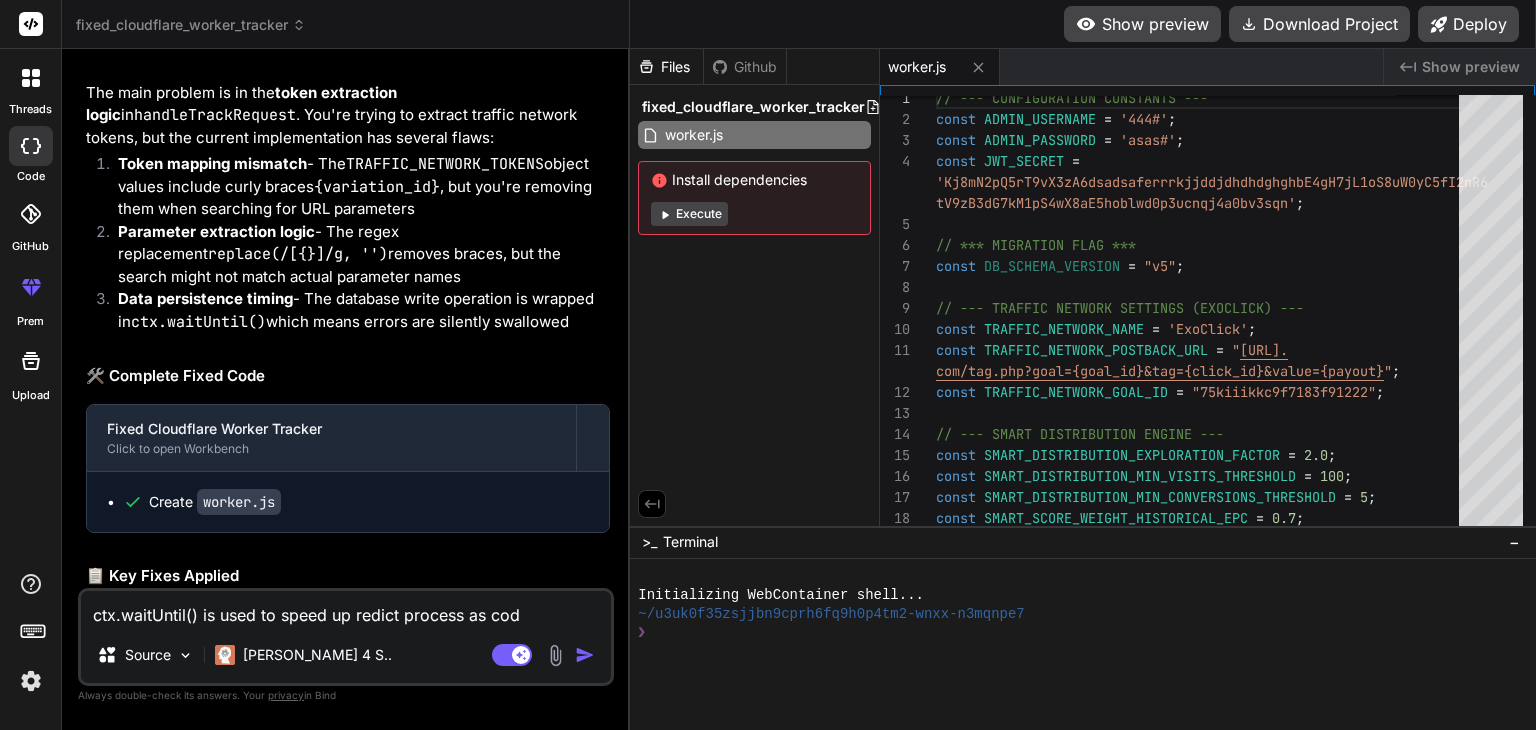 type on "ctx.waitUntil() is used to speed up redict process as code" 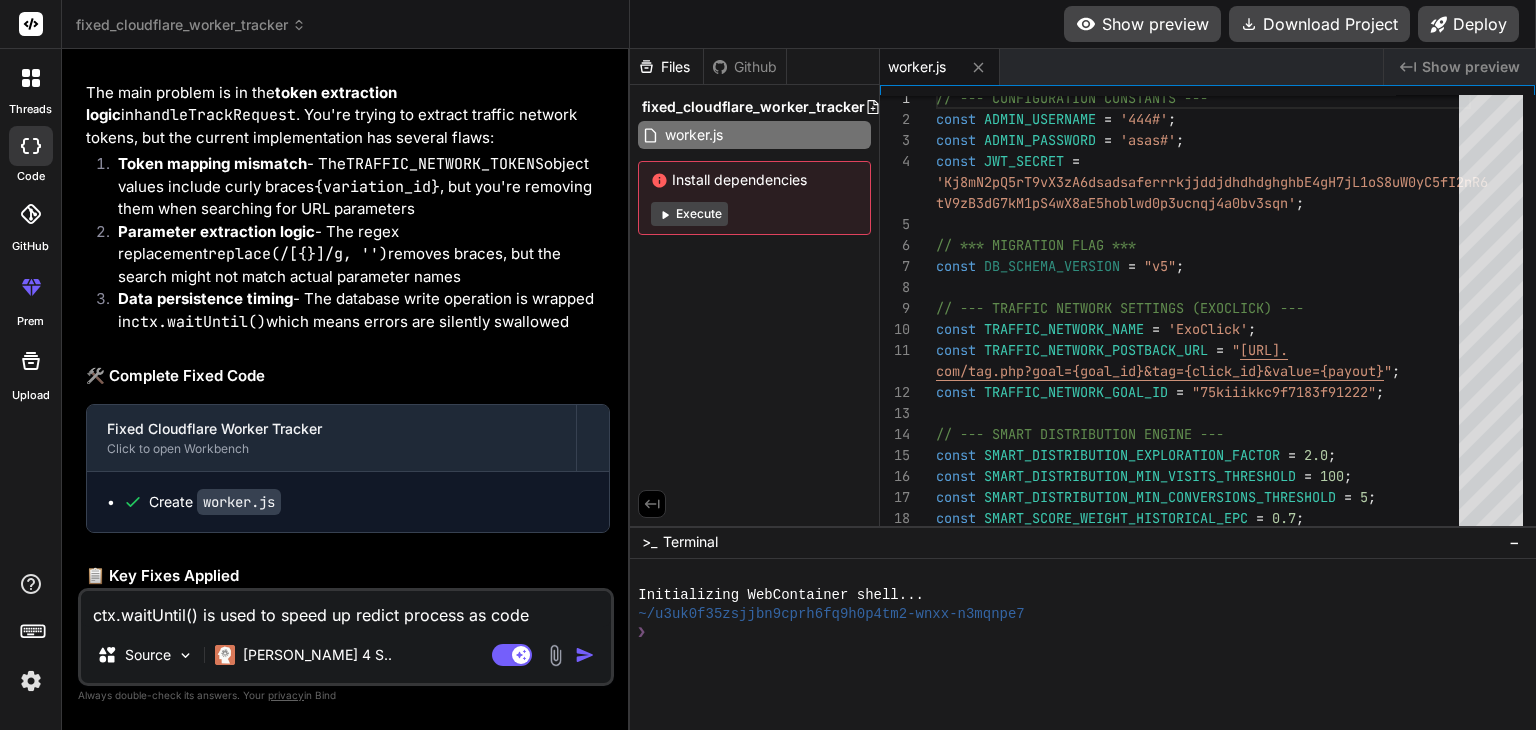 type on "ctx.waitUntil() is used to speed up redict process as code" 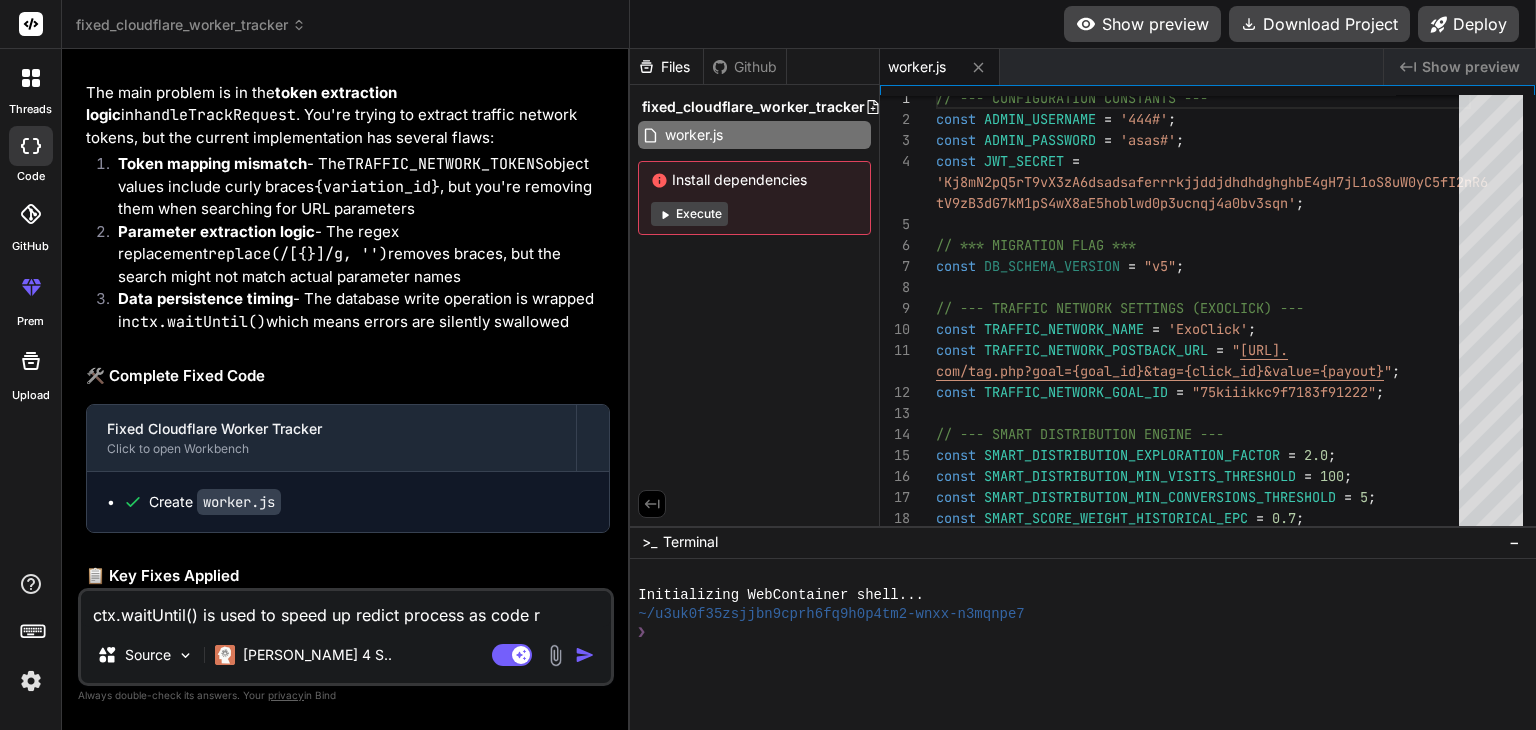 type on "ctx.waitUntil() is used to speed up redict process as code re" 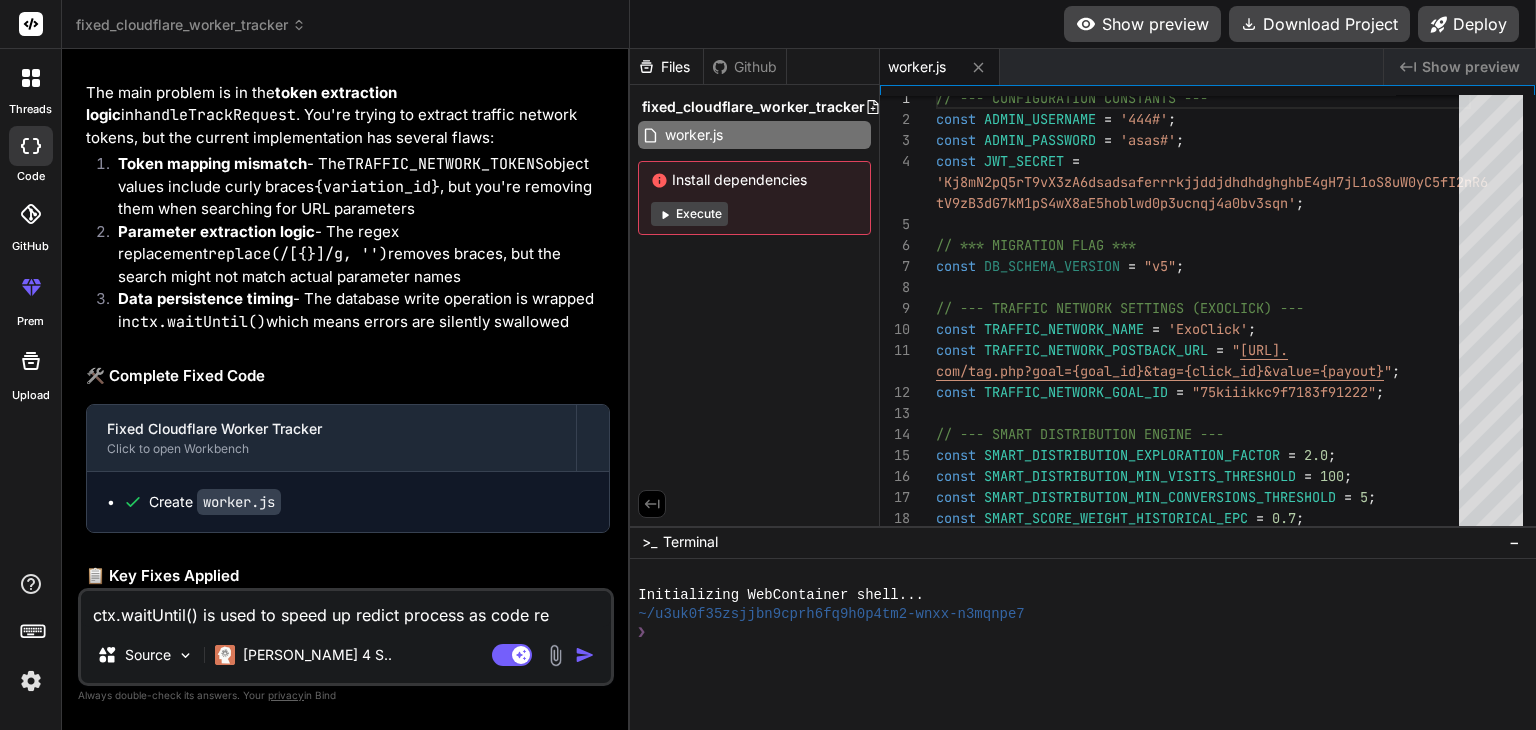 type on "ctx.waitUntil() is used to speed up redict process as code red" 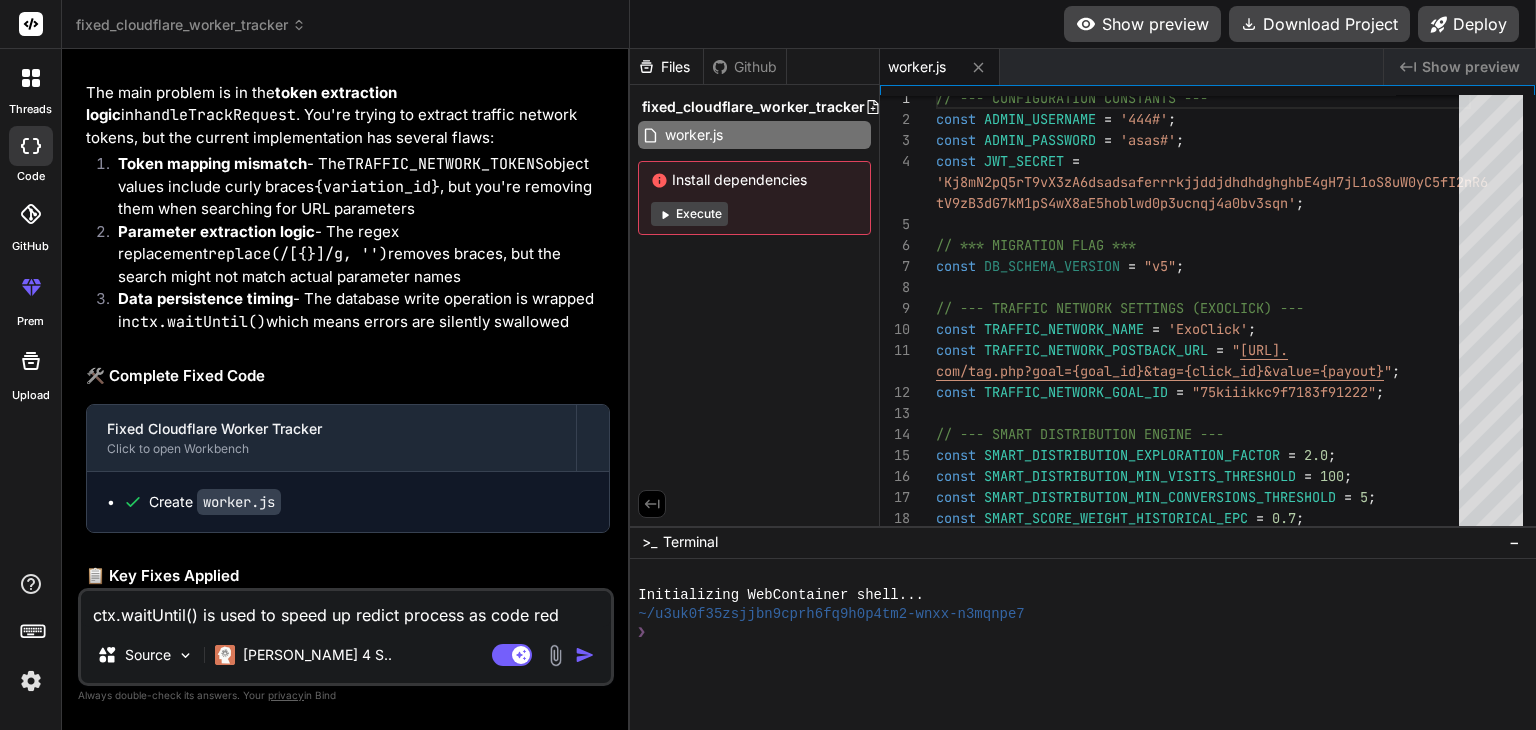 type on "ctx.waitUntil() is used to speed up redict process as code redi" 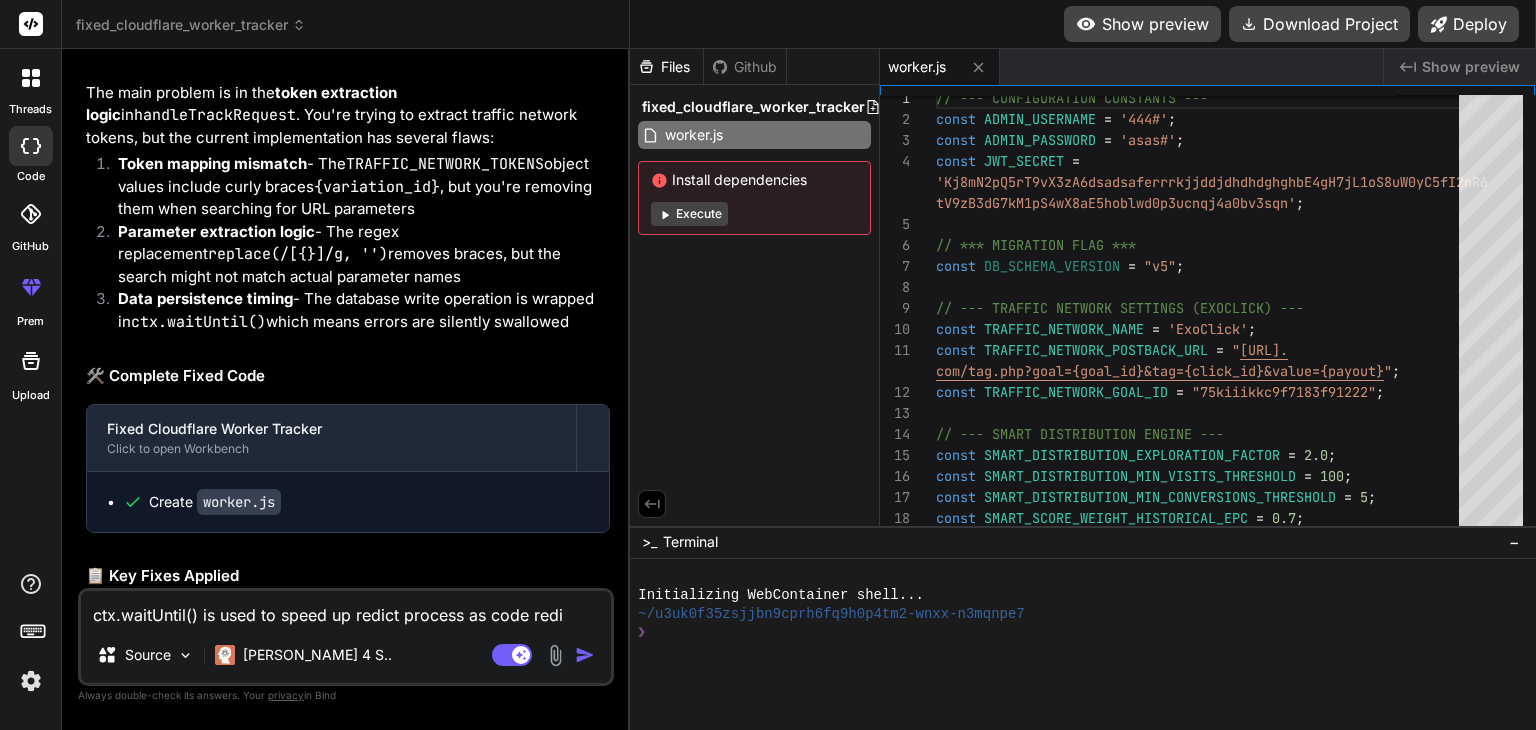 type on "ctx.waitUntil() is used to speed up redict process as code [PERSON_NAME]" 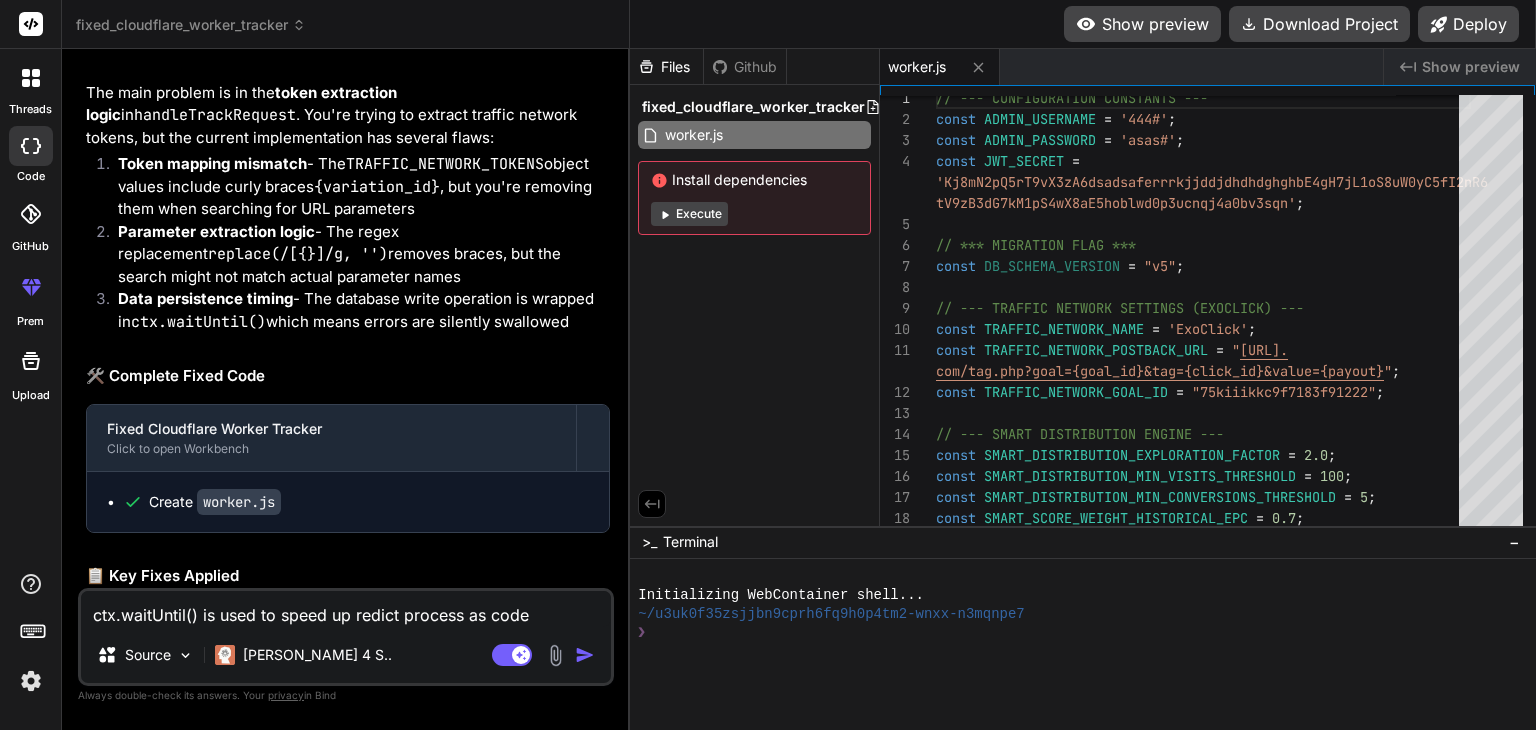type on "ctx.waitUntil() is used to speed up redict process as code redict" 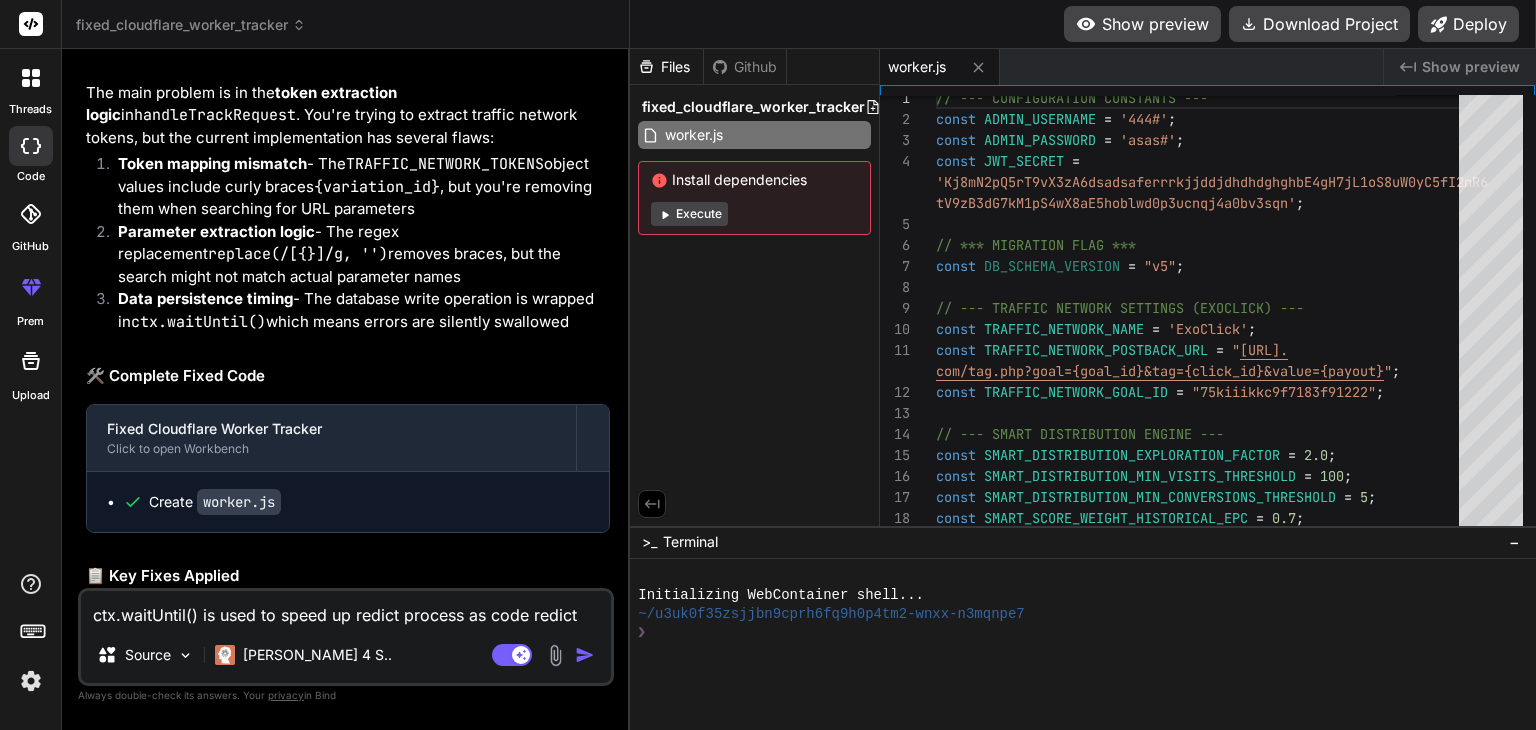 type on "ctx.waitUntil() is used to speed up redict process as code redict" 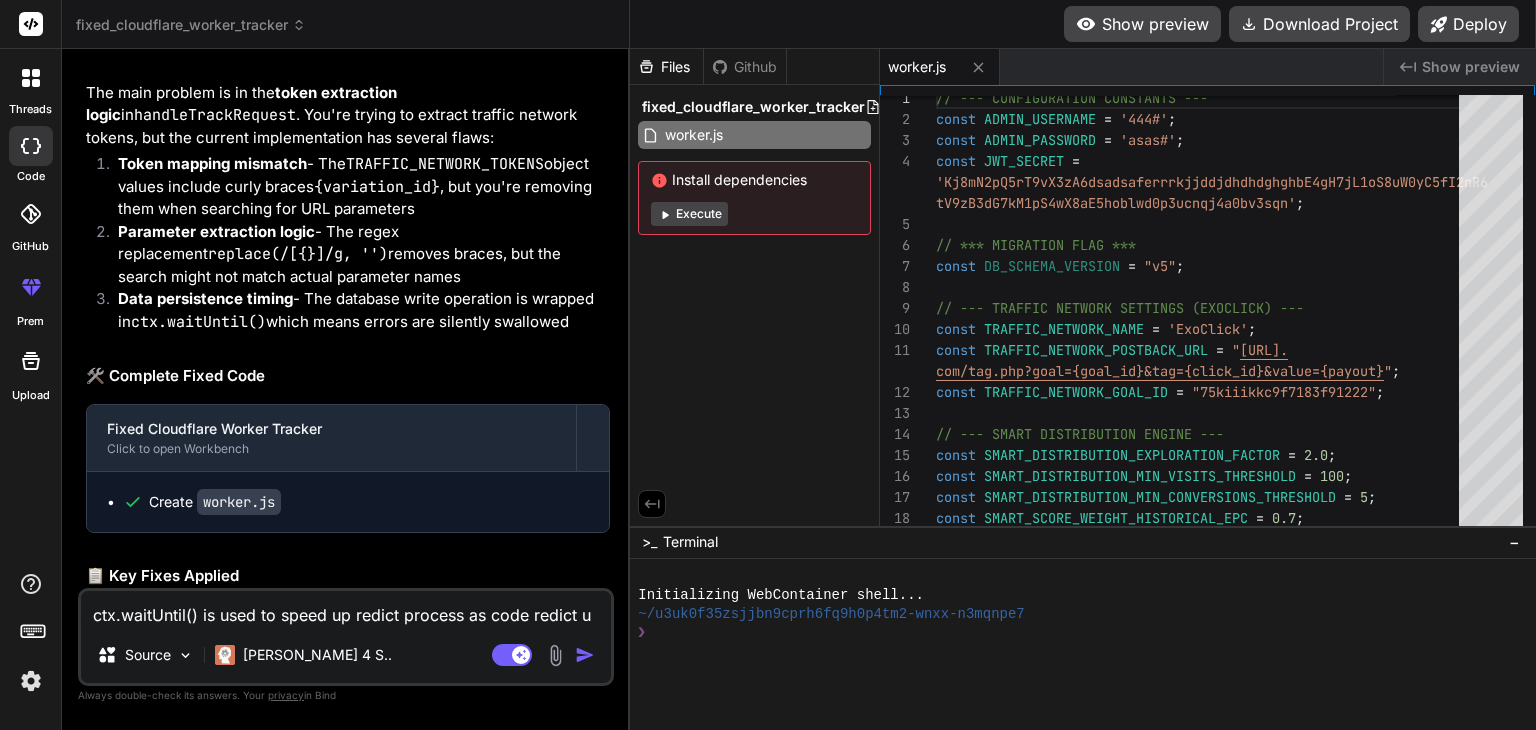 type on "ctx.waitUntil() is used to speed up redict process as code redict us" 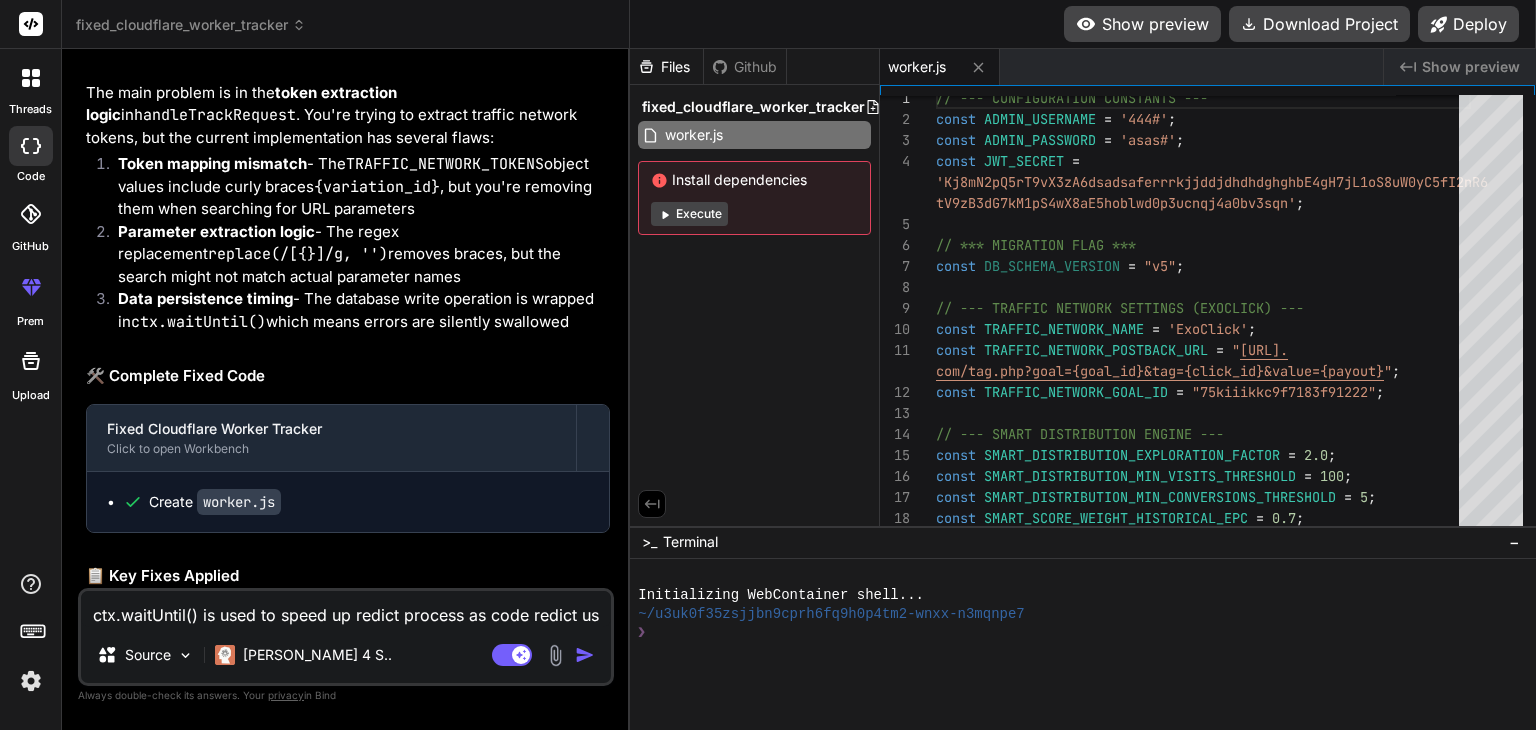 type on "ctx.waitUntil() is used to speed up redict process as code redict use" 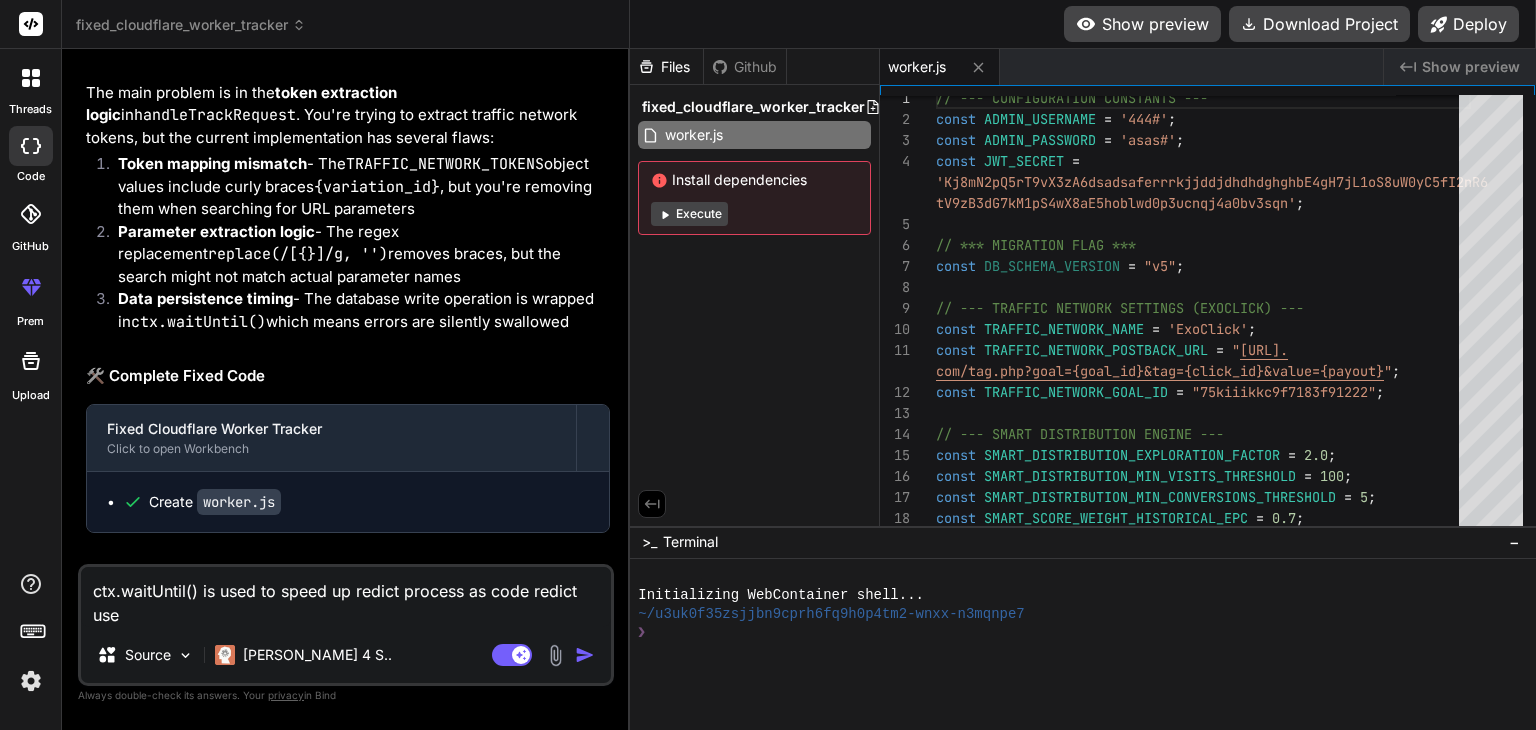 type on "ctx.waitUntil() is used to speed up redict process as code redict user" 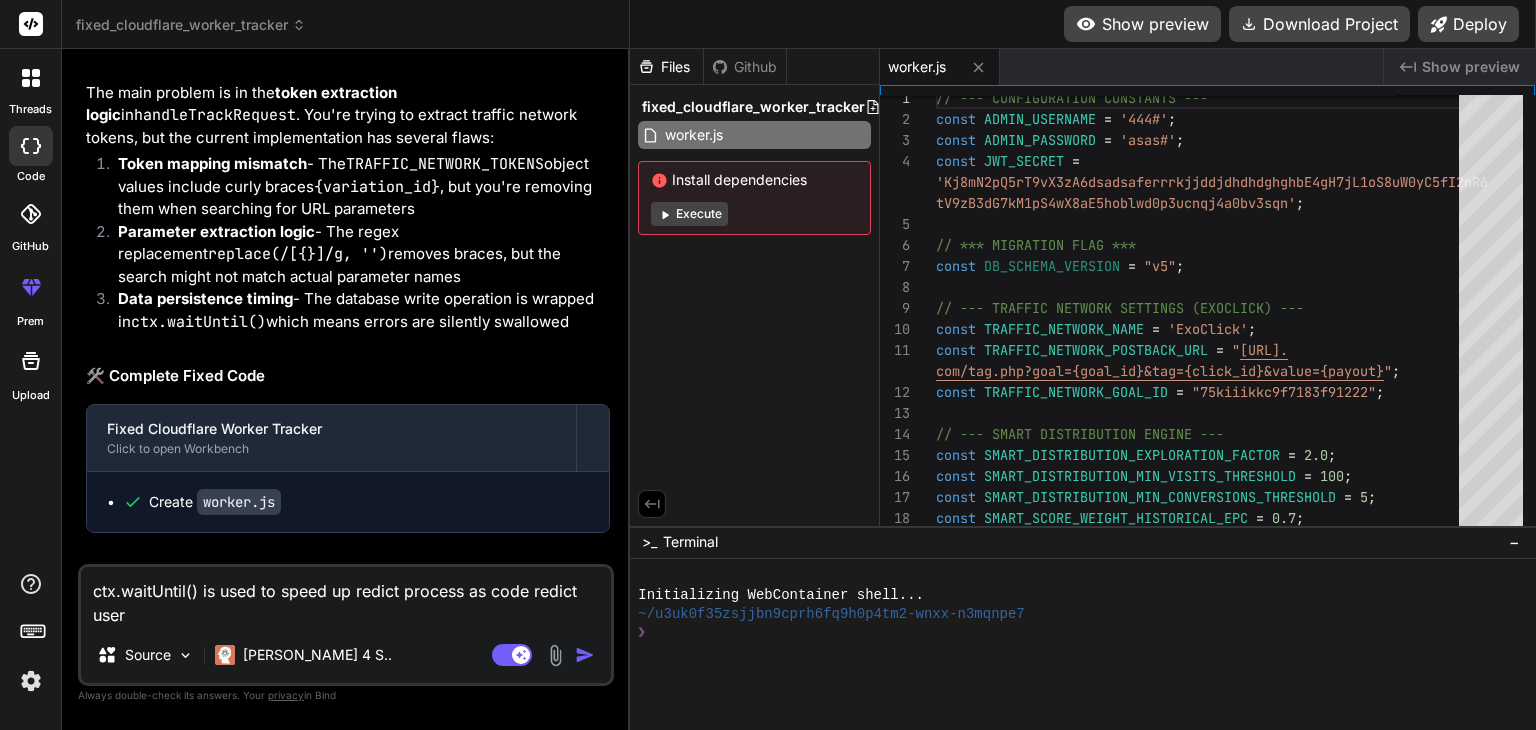 type on "ctx.waitUntil() is used to speed up redict process as code redict user" 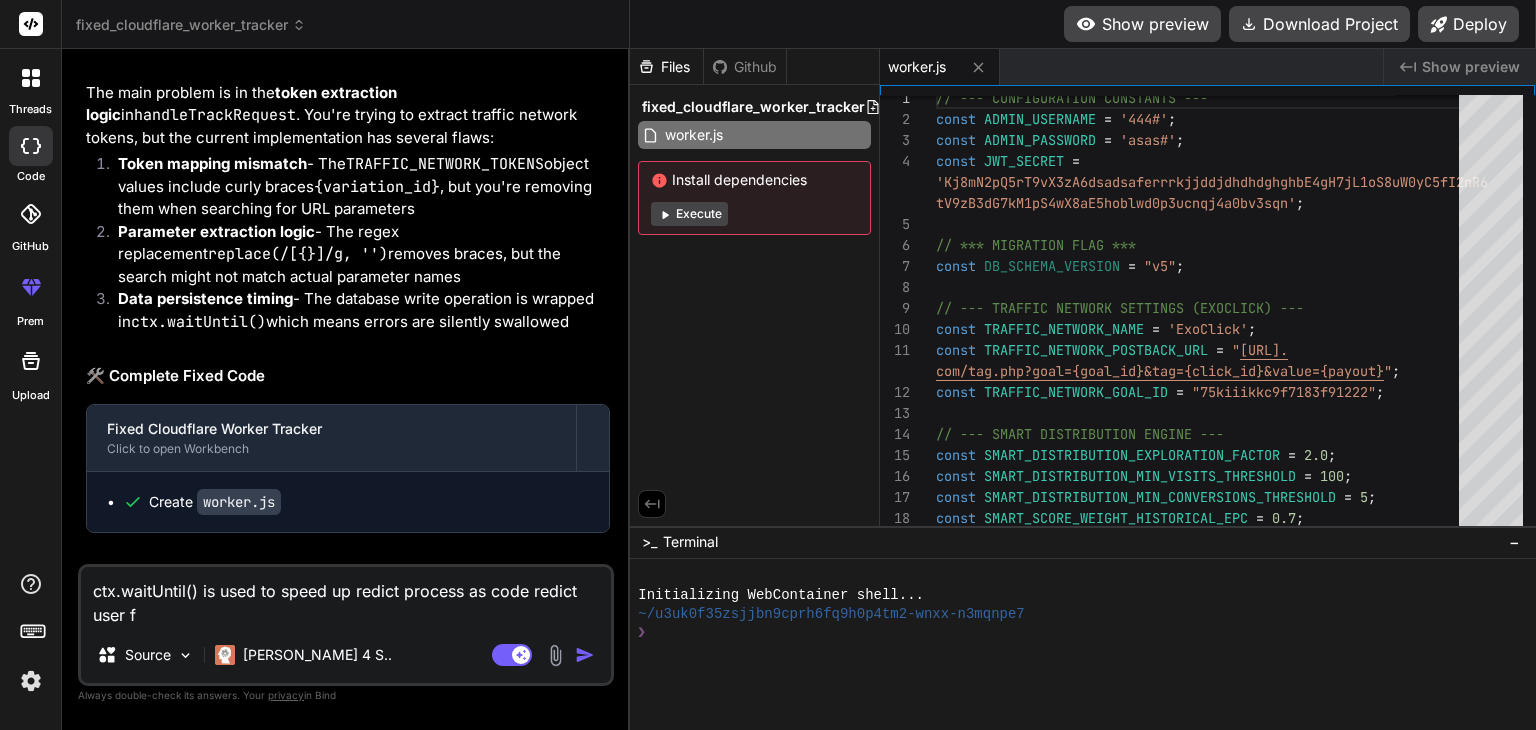 type on "ctx.waitUntil() is used to speed up redict process as code redict user fr" 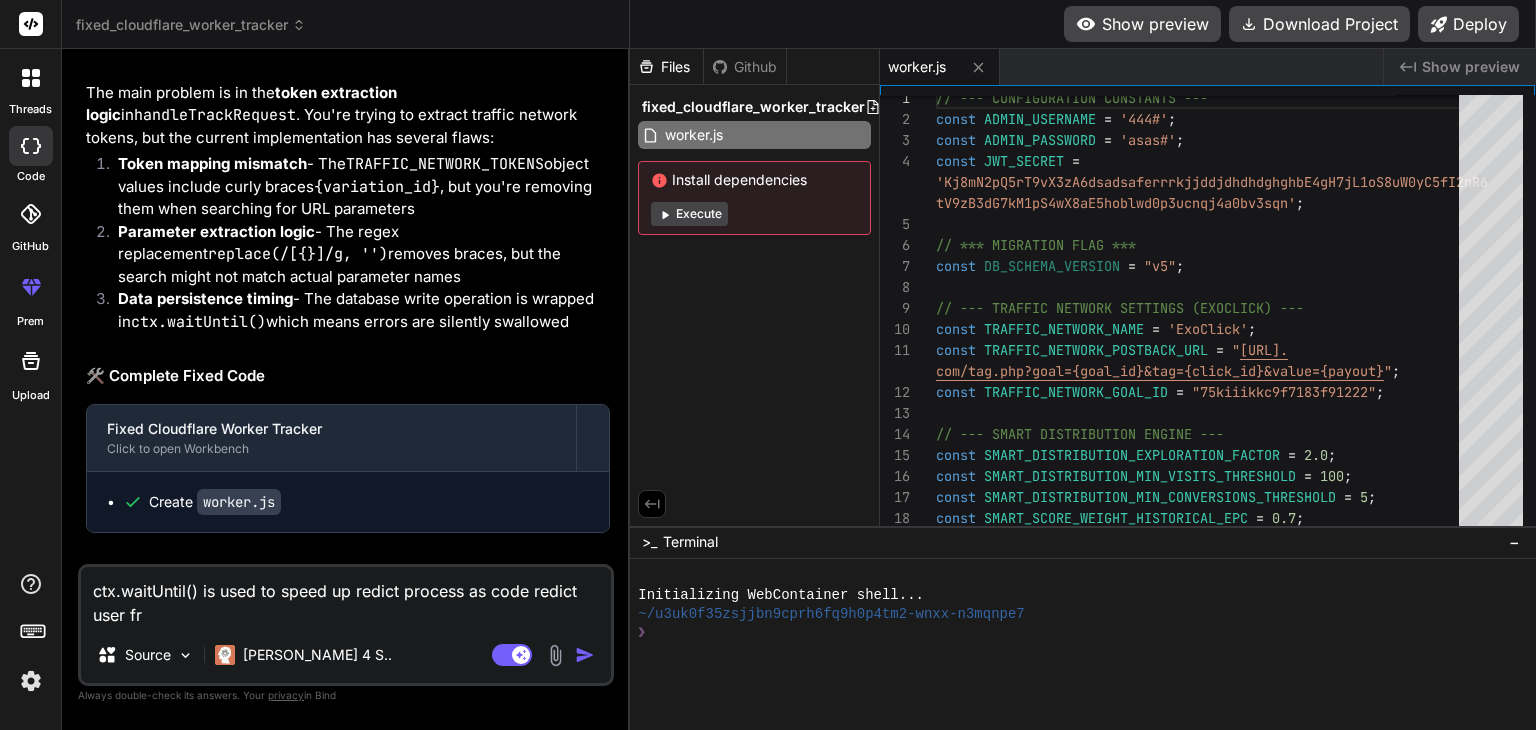 type on "ctx.waitUntil() is used to speed up redict process as code redict user fro" 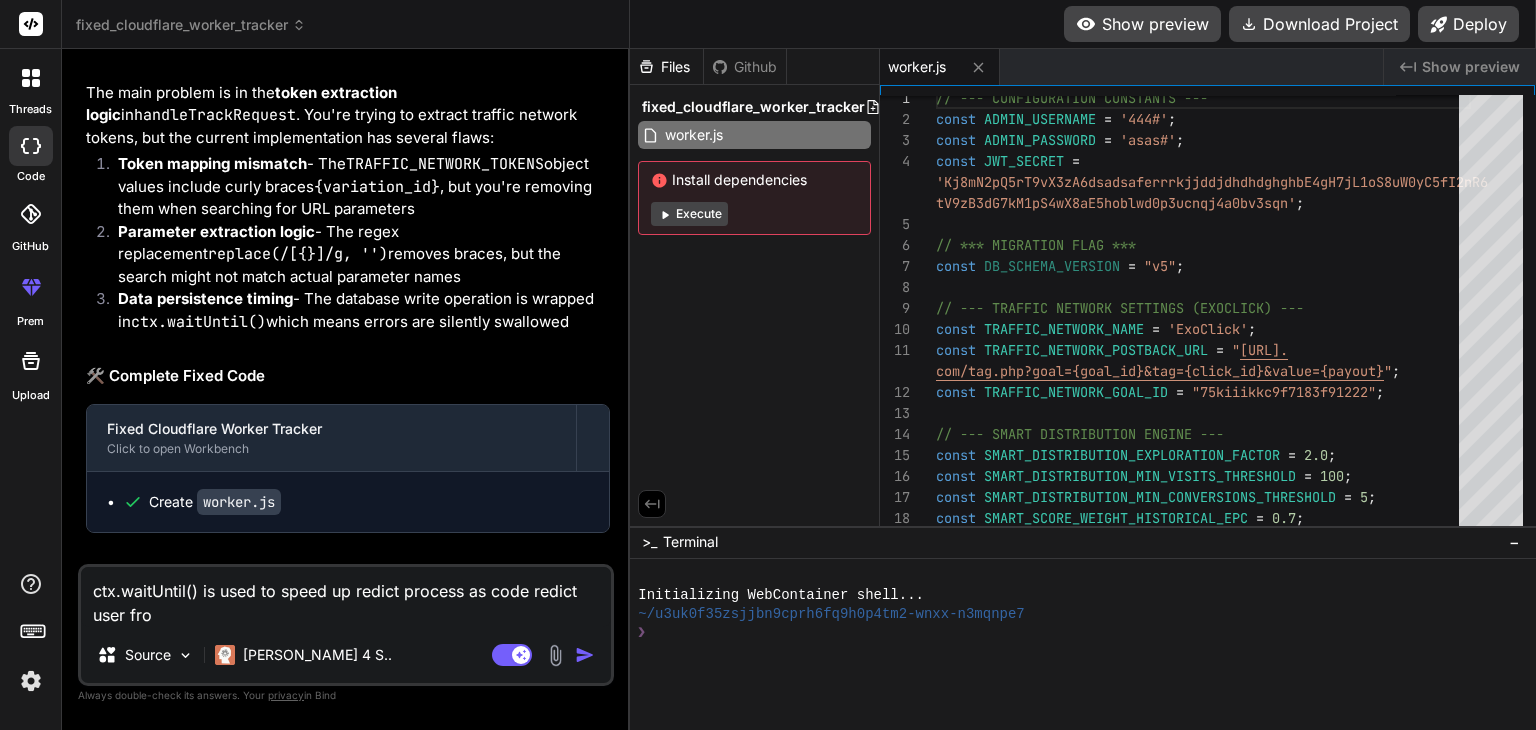 type on "ctx.waitUntil() is used to speed up redict process as code redict user from" 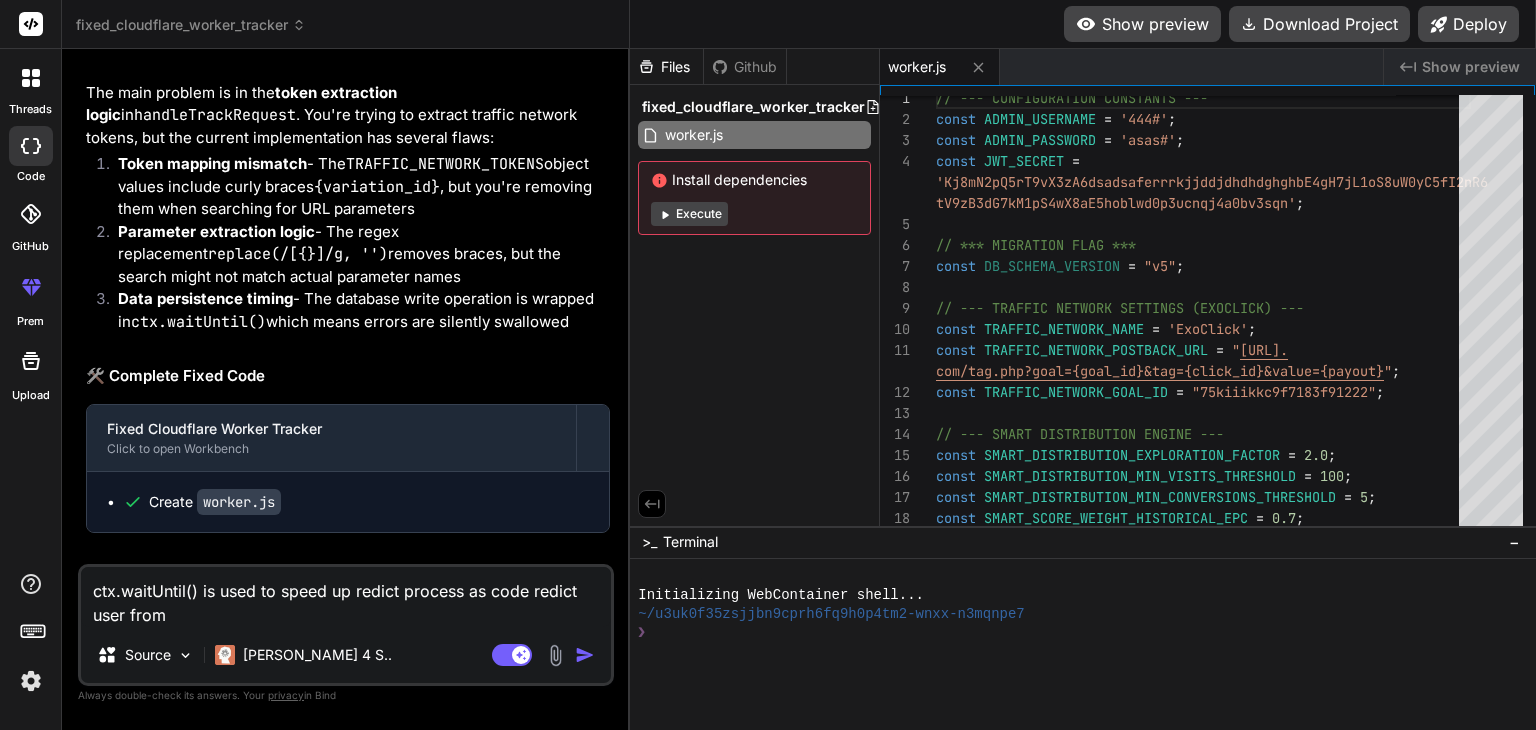 type on "ctx.waitUntil() is used to speed up redict process as code redict user from" 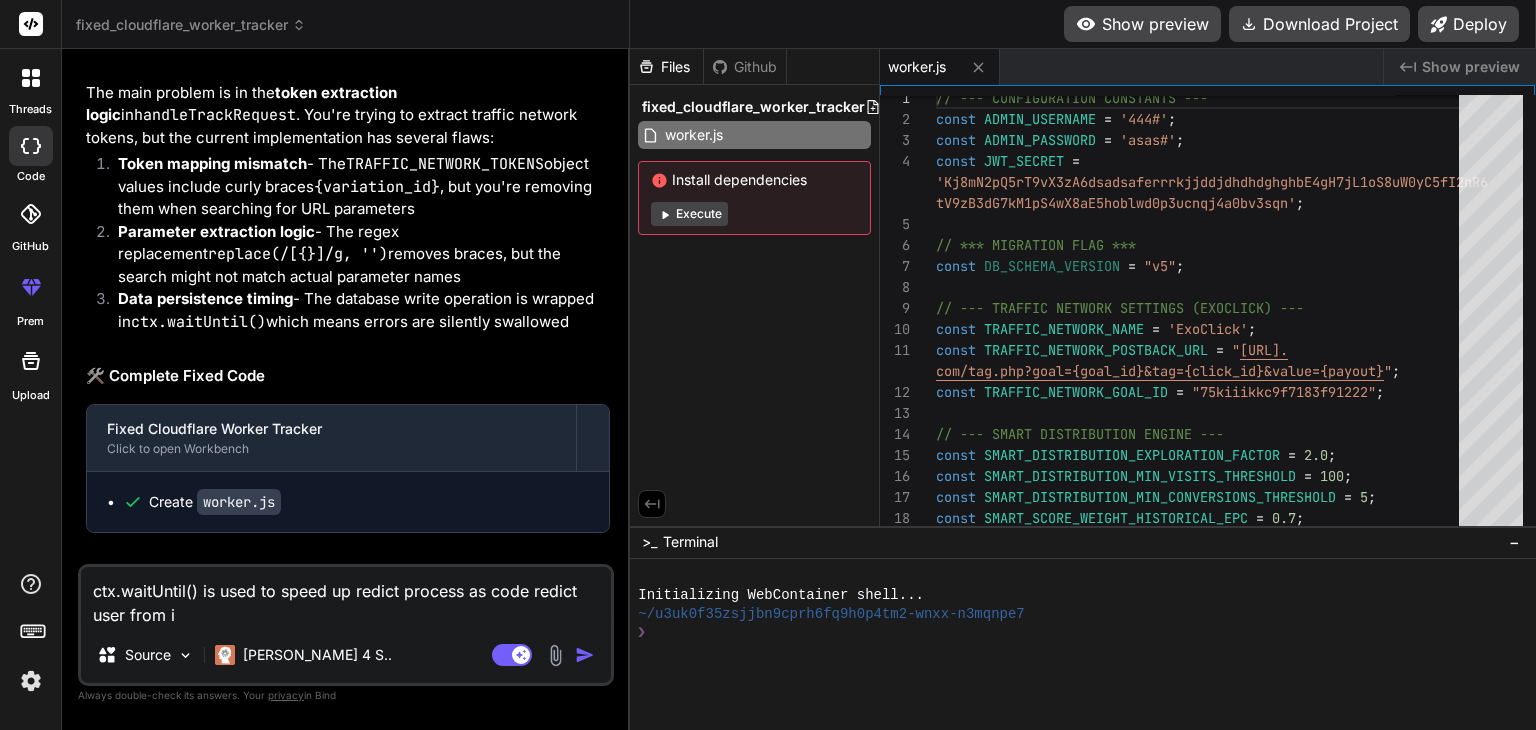 type on "ctx.waitUntil() is used to speed up redict process as code redict user from in" 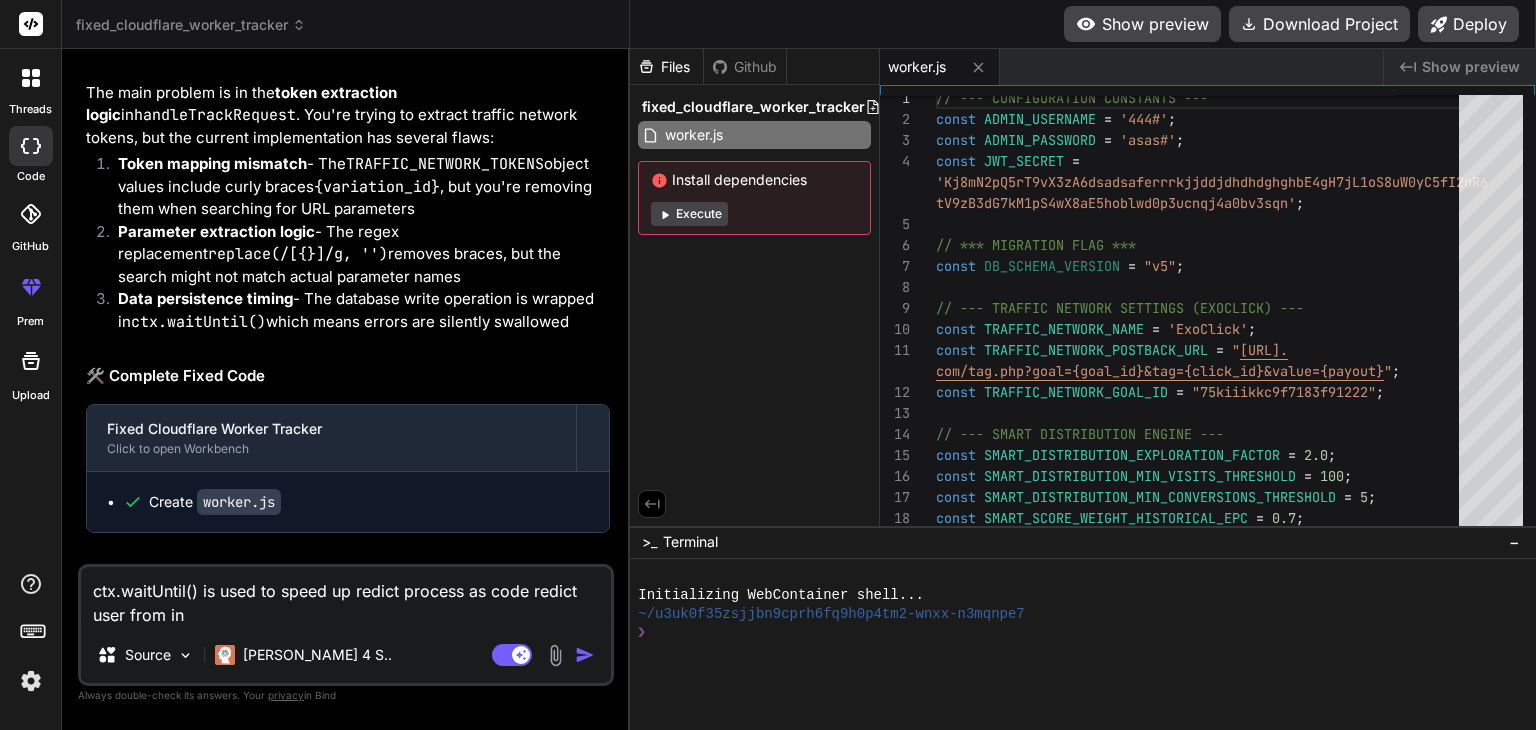 type on "ctx.waitUntil() is used to speed up redict process as code redict user from in" 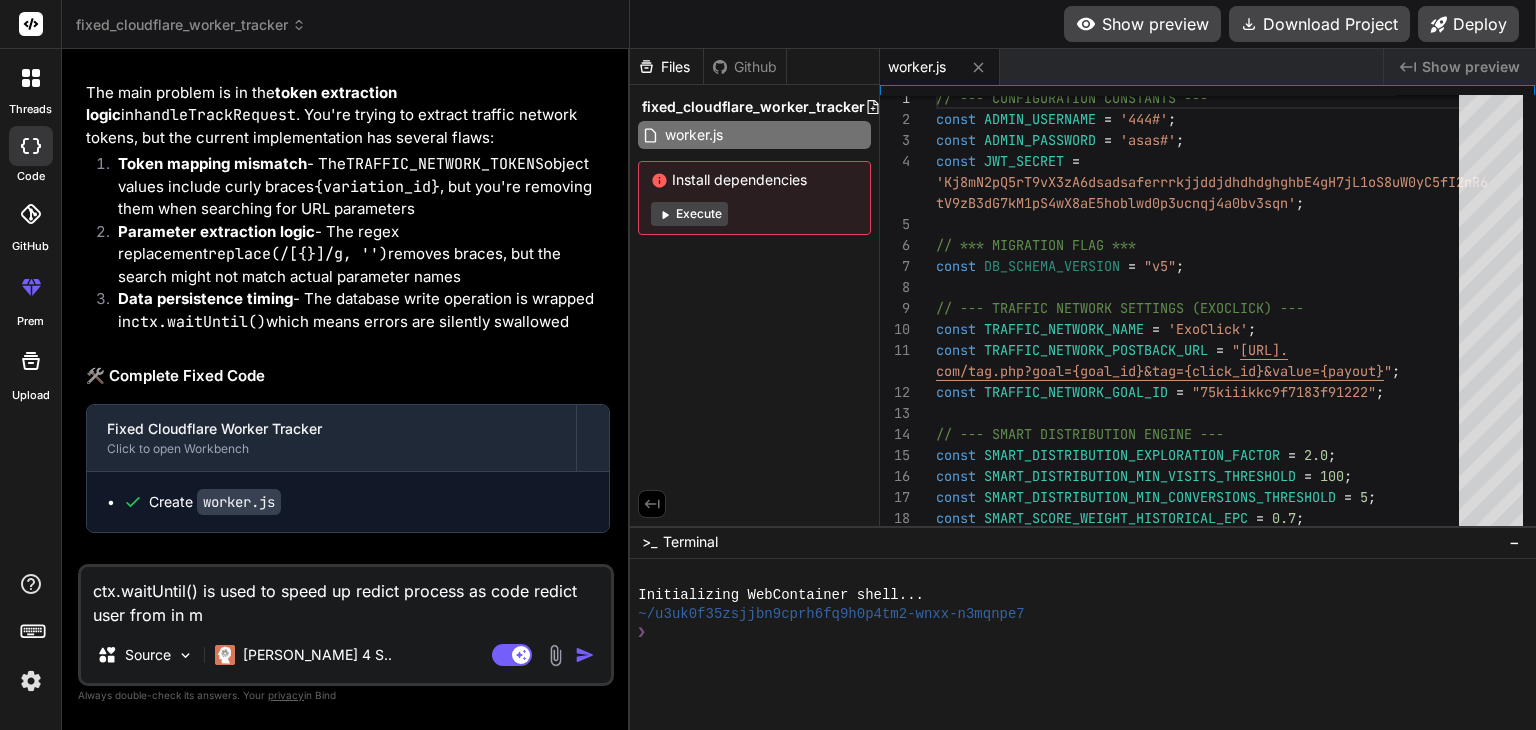 type on "ctx.waitUntil() is used to speed up redict process as code redict user from in me" 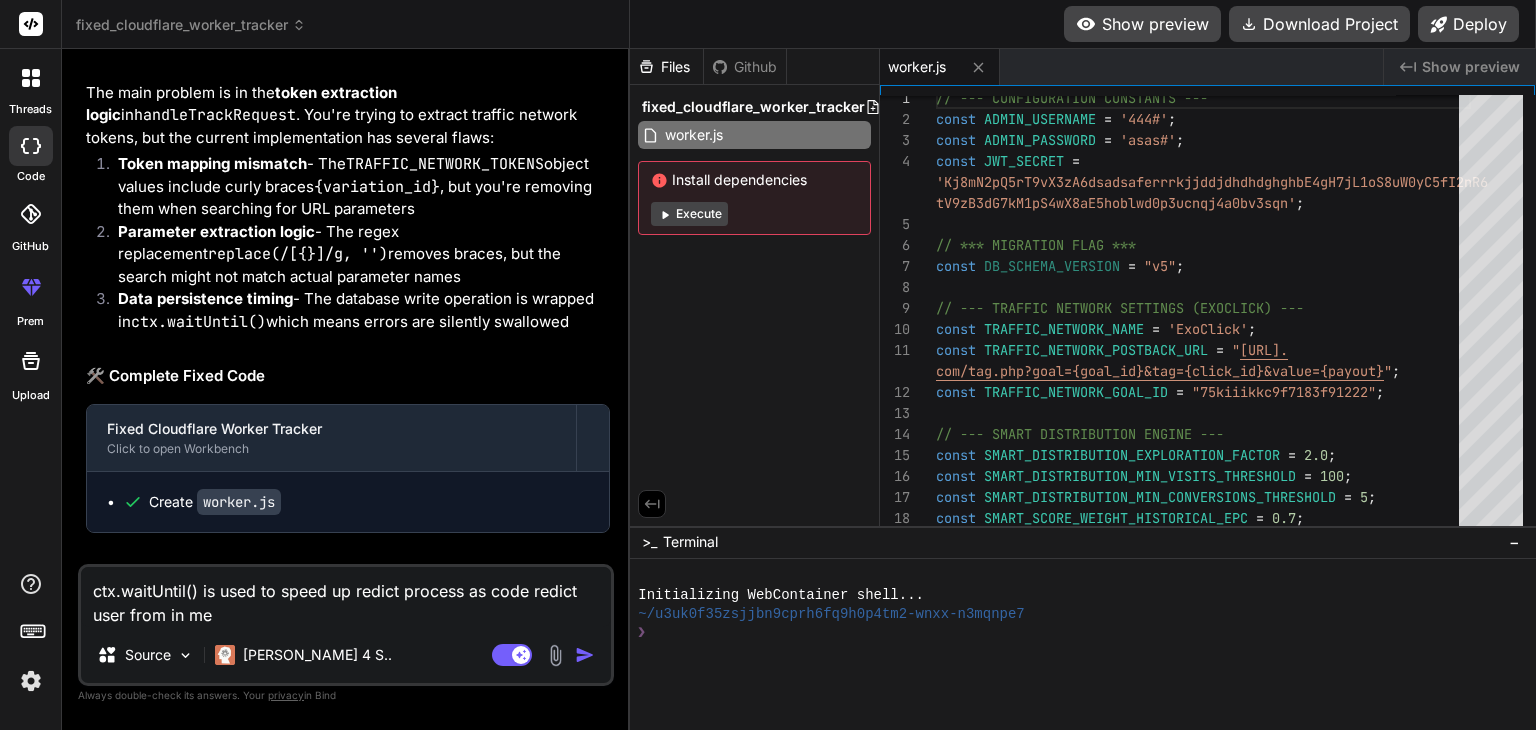 type on "ctx.waitUntil() is used to speed up redict process as code redict user from in mem" 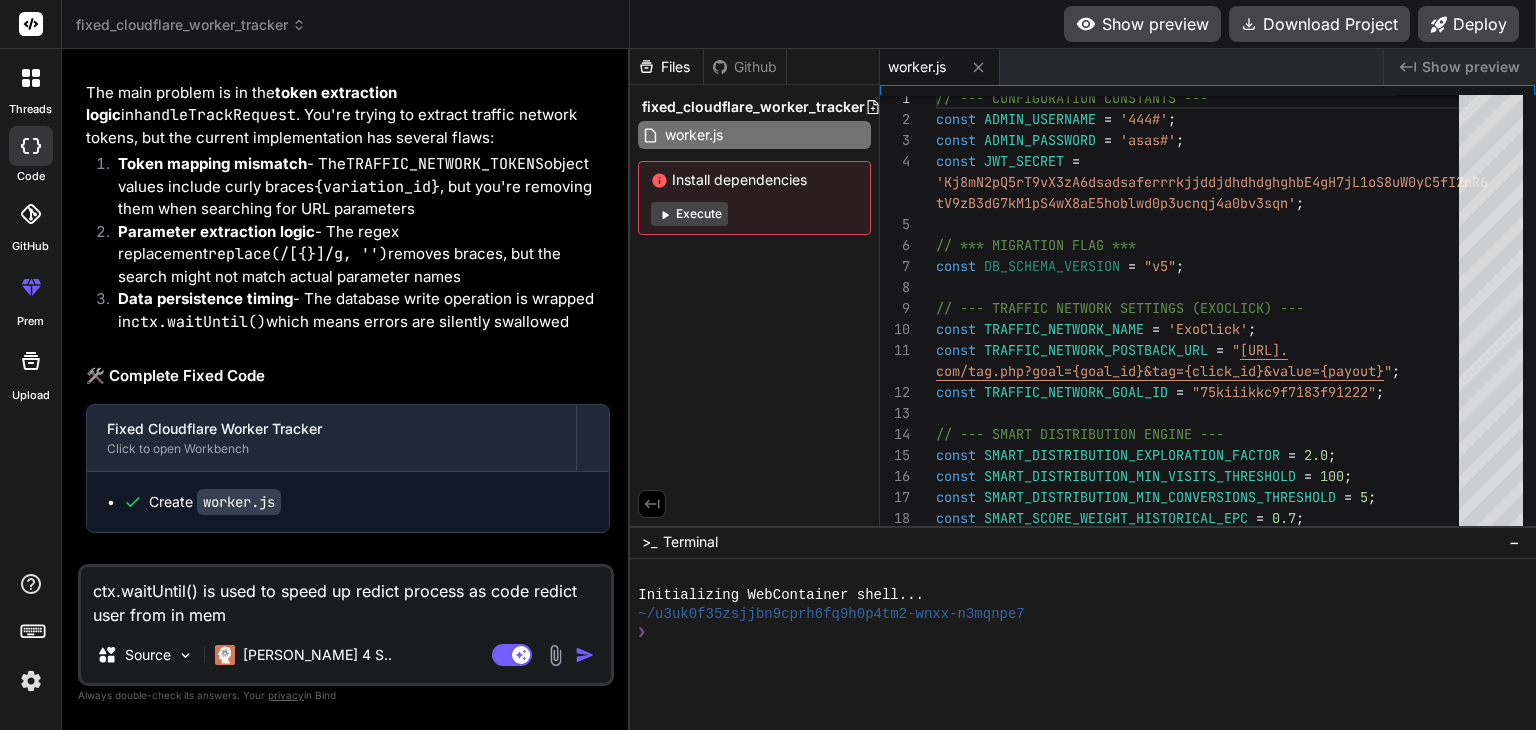type on "ctx.waitUntil() is used to speed up redict process as code redict user from in meme" 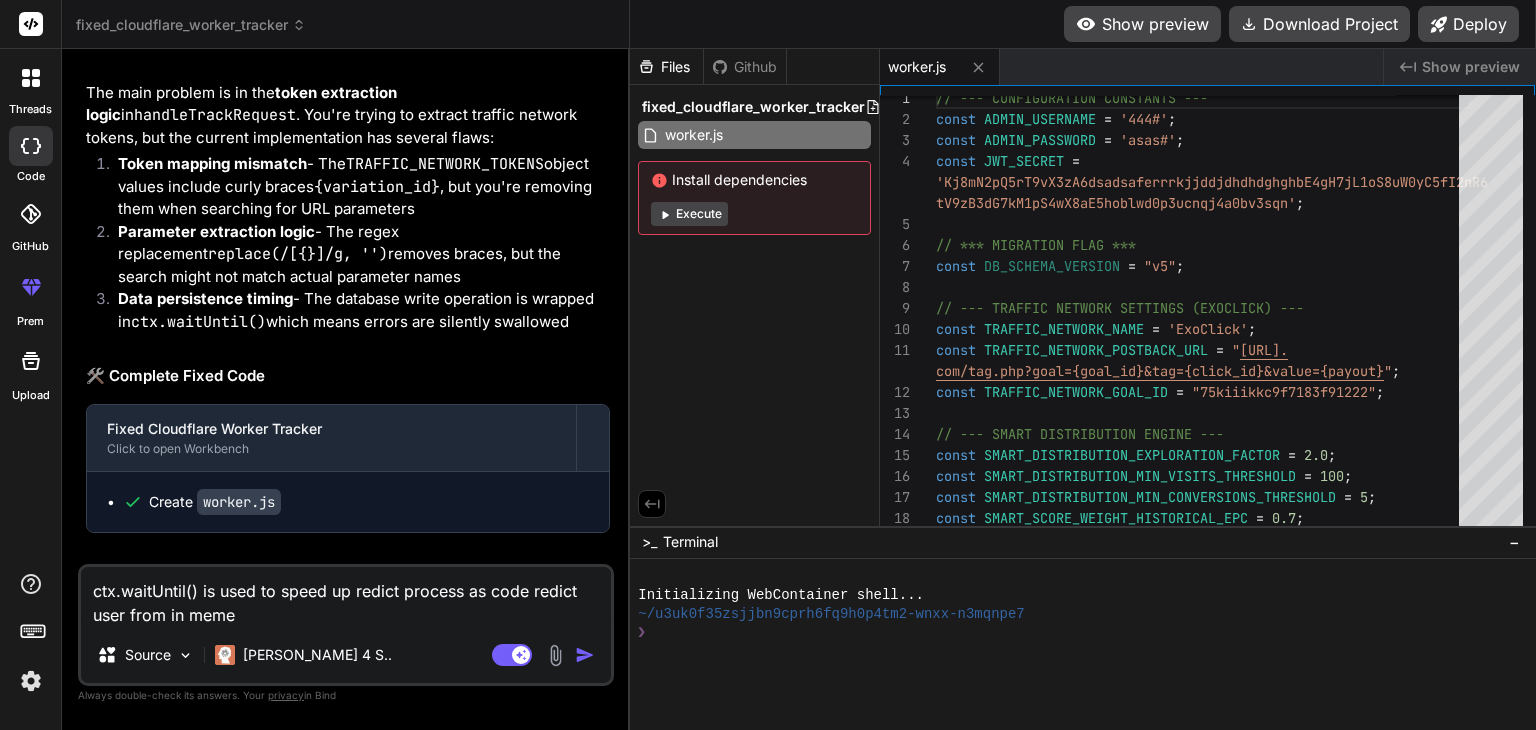 type on "ctx.waitUntil() is used to speed up redict process as code redict user from in memer" 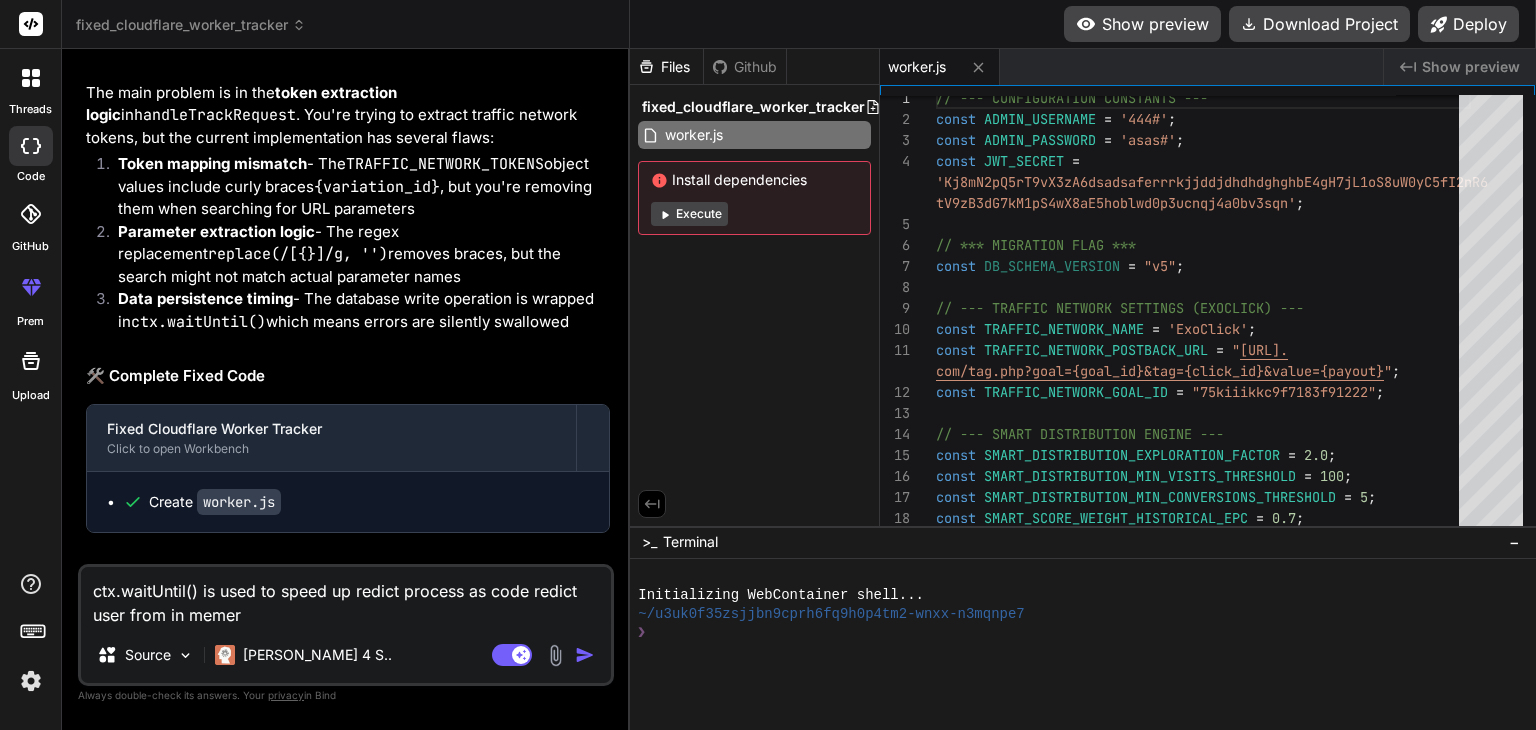 type on "ctx.waitUntil() is used to speed up redict process as code redict user from in memero" 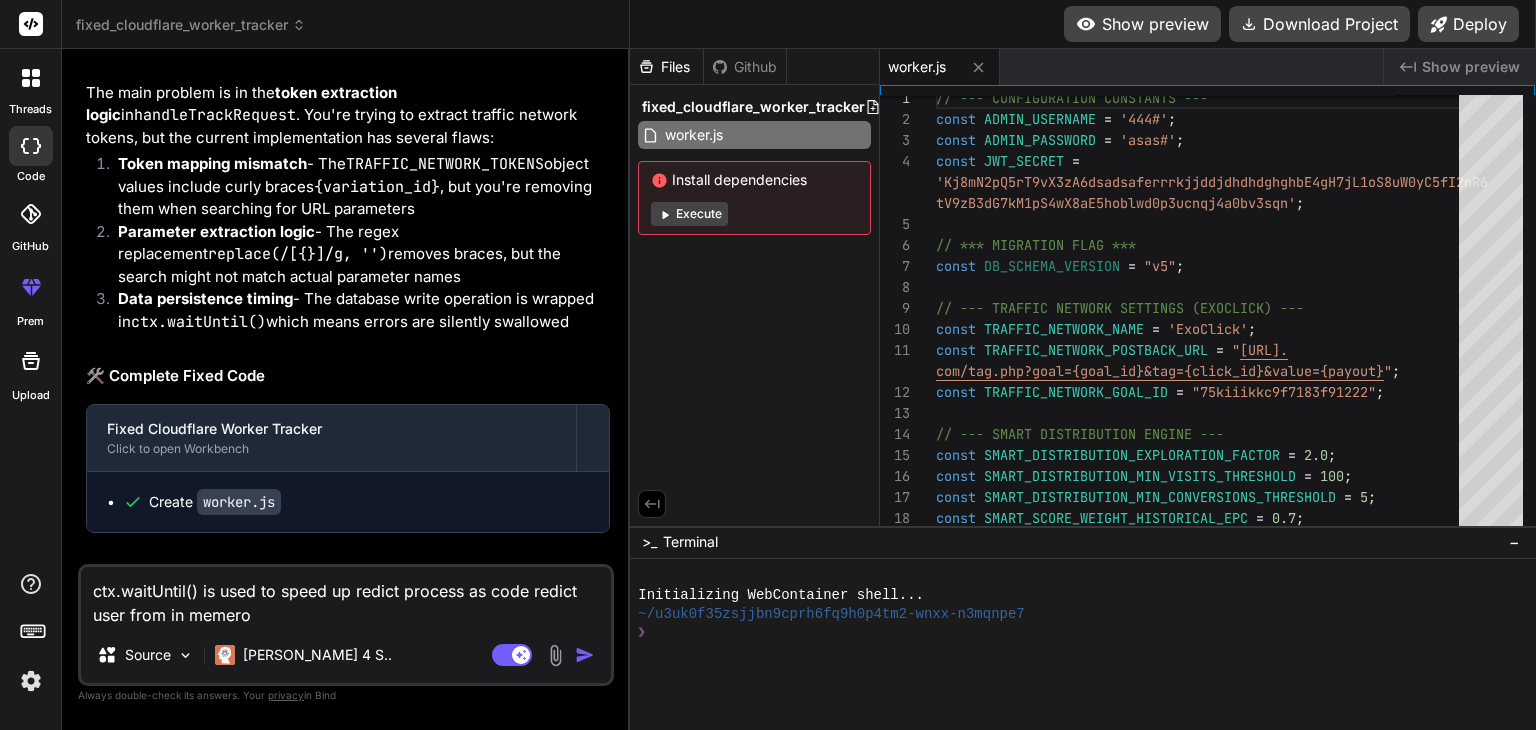 type on "ctx.waitUntil() is used to speed up redict process as code redict user from in memeroy" 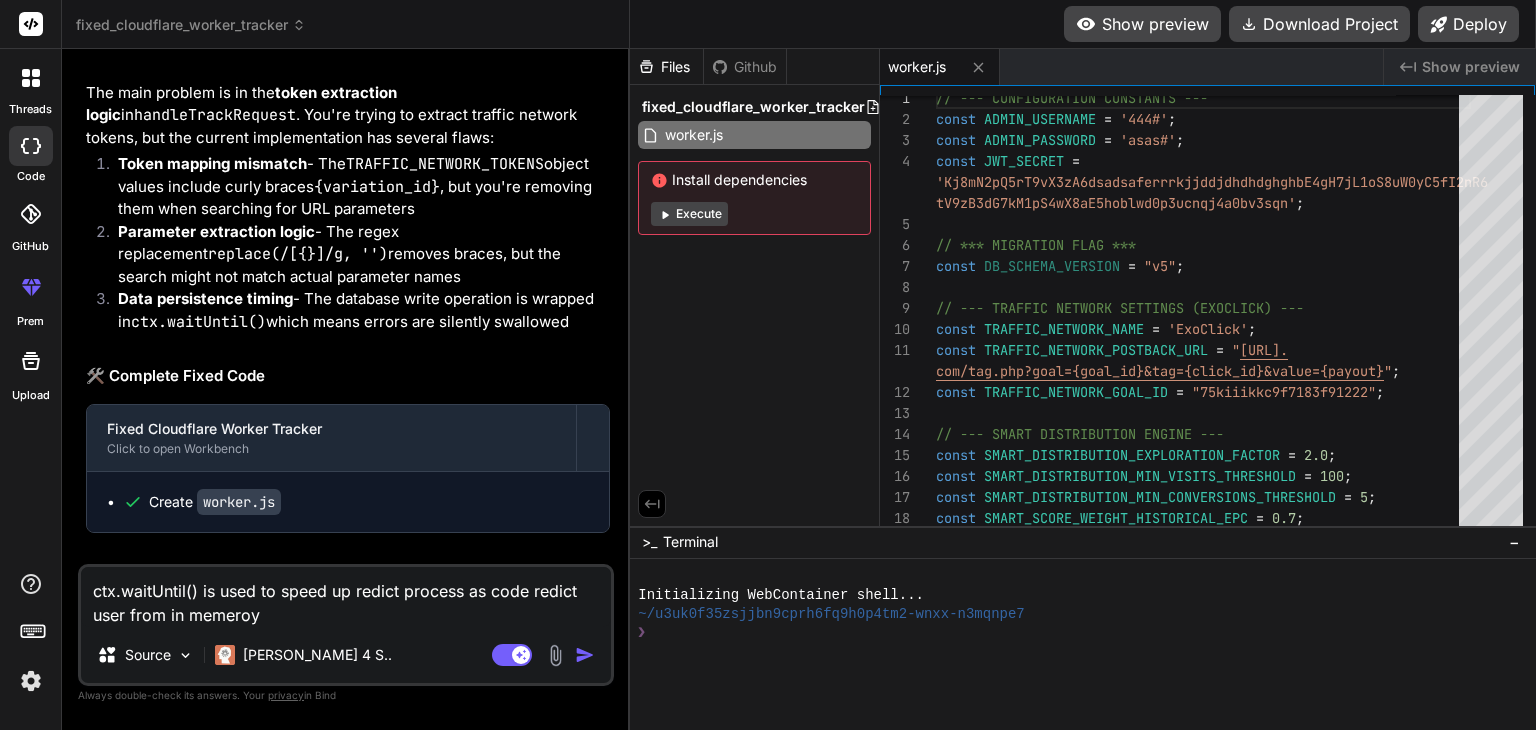 type on "ctx.waitUntil() is used to speed up redict process as code redict user from in memeroy" 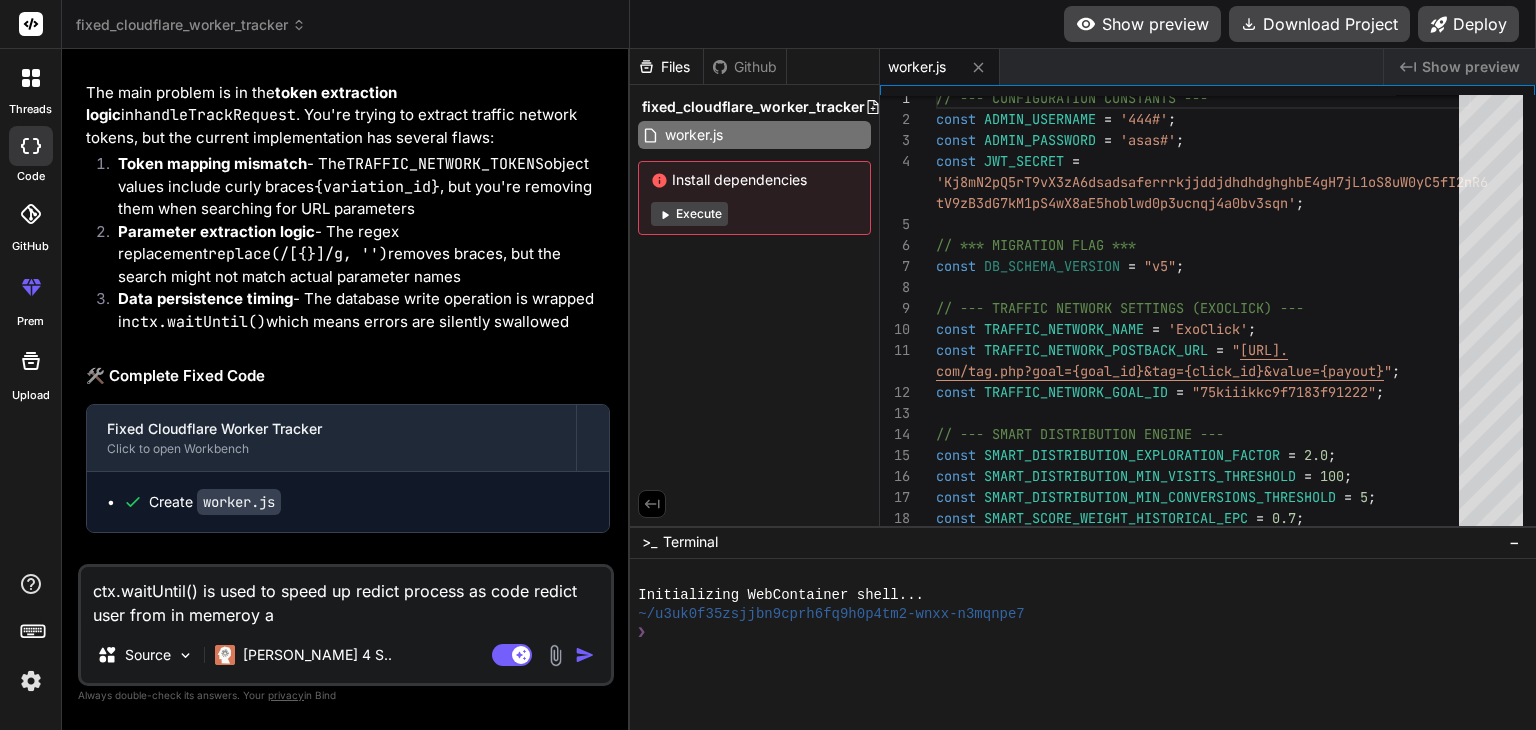 type on "ctx.waitUntil() is used to speed up redict process as code redict user from in memeroy an" 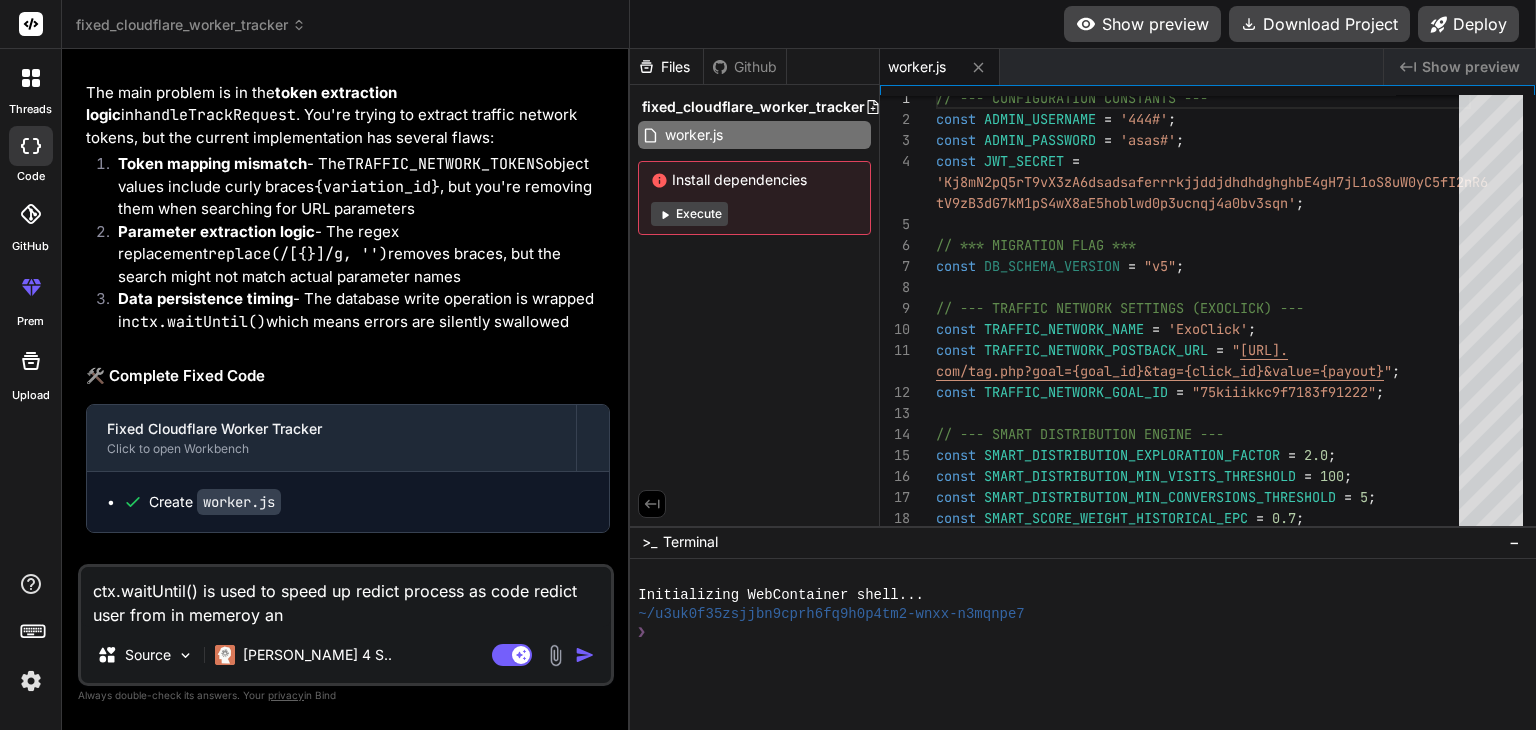 type on "ctx.waitUntil() is used to speed up redict process as code redict user from in memeroy and" 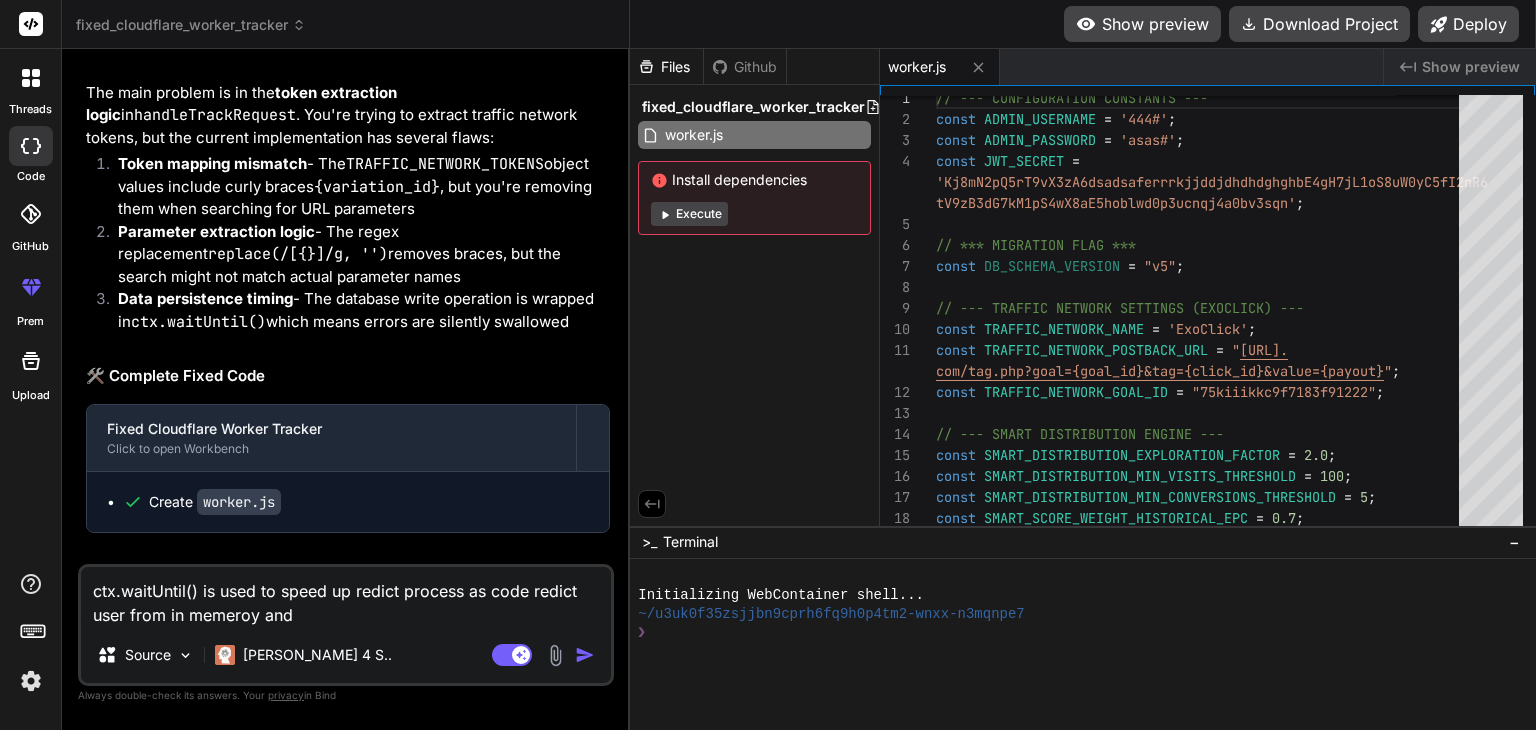 type on "ctx.waitUntil() is used to speed up redict process as code redict user from in memeroy and" 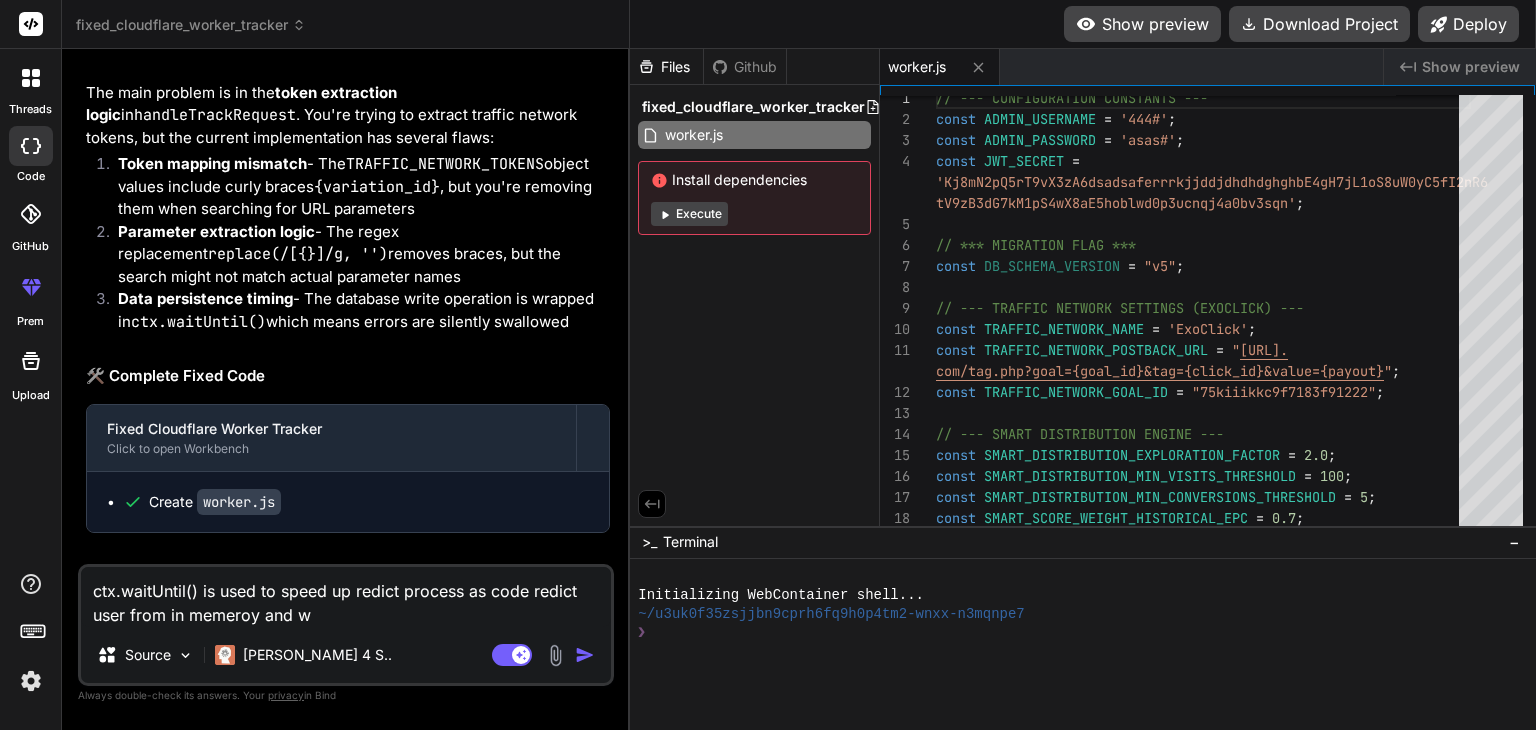 type on "ctx.waitUntil() is used to speed up redict process as code redict user from in memeroy and wi" 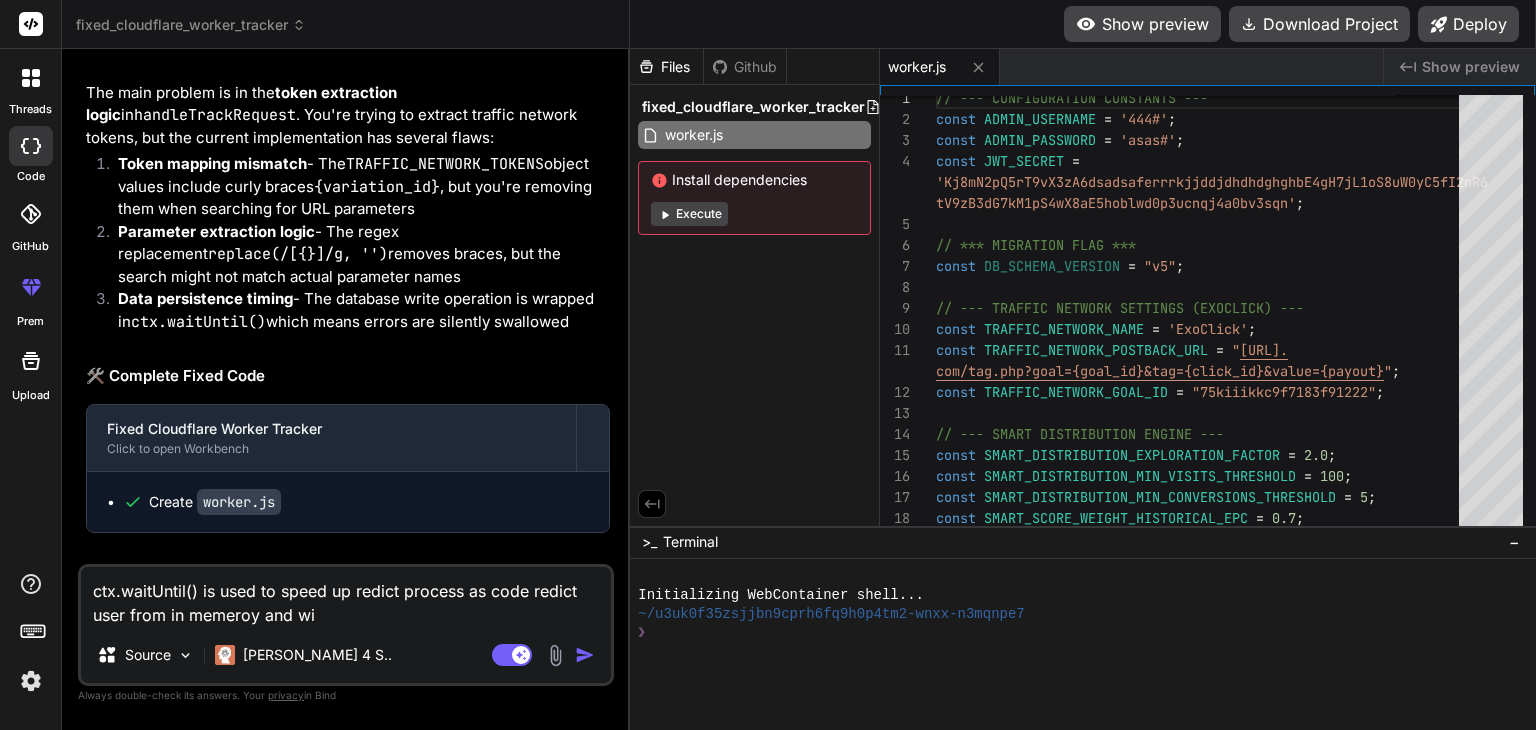 type on "ctx.waitUntil() is used to speed up redict process as code redict user from in memeroy and wih" 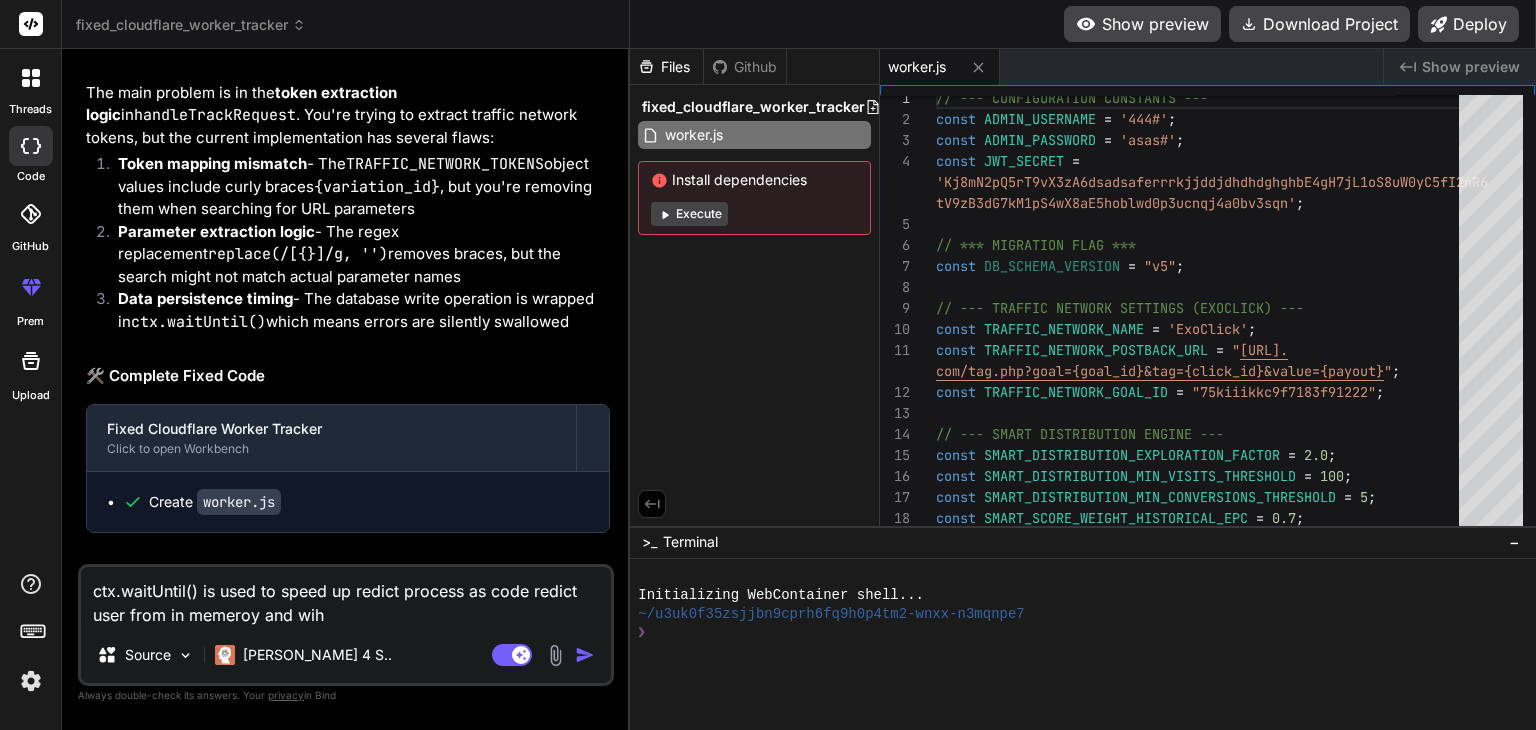type on "ctx.waitUntil() is used to speed up redict process as code redict user from in memeroy and wiho" 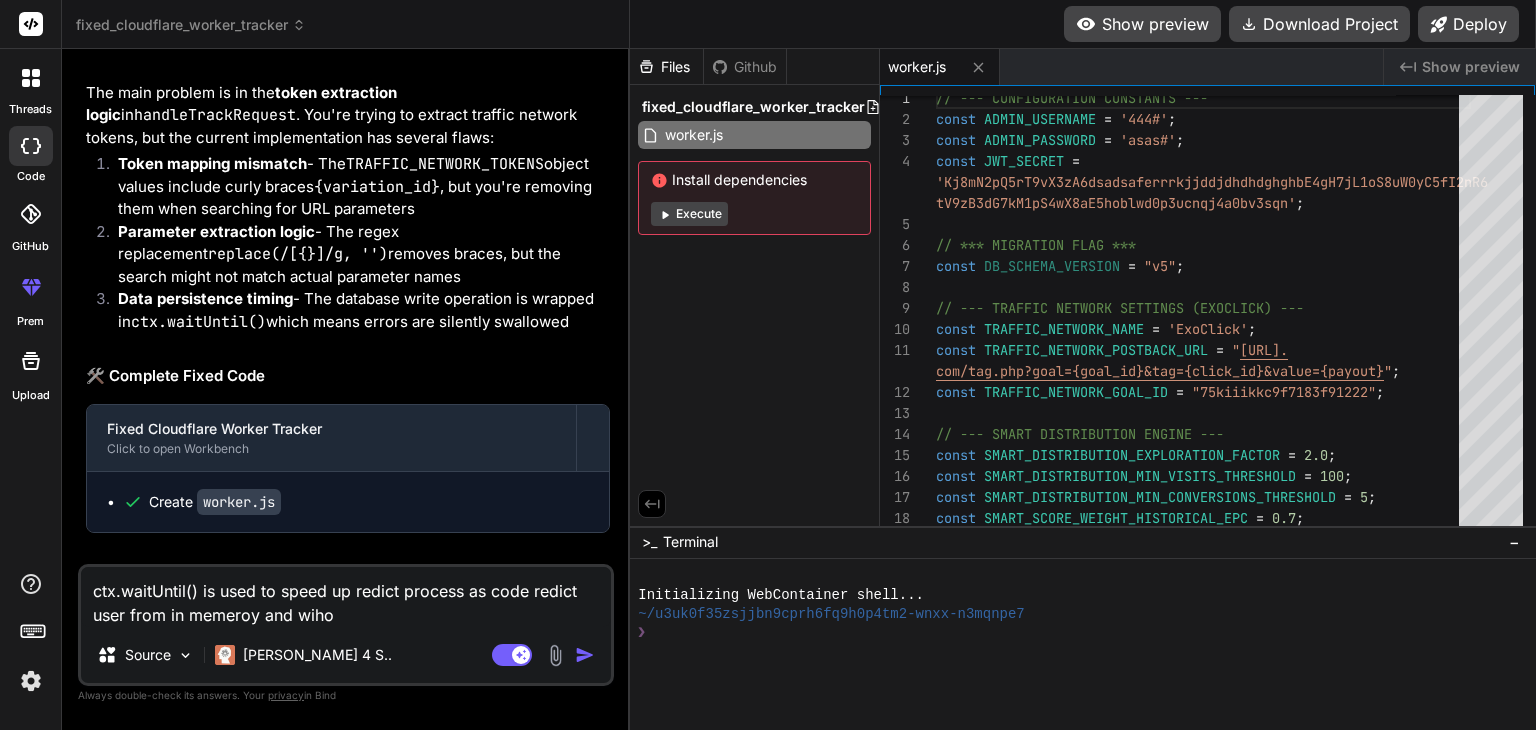 type on "ctx.waitUntil() is used to speed up redict process as code redict user from in memeroy and wihou" 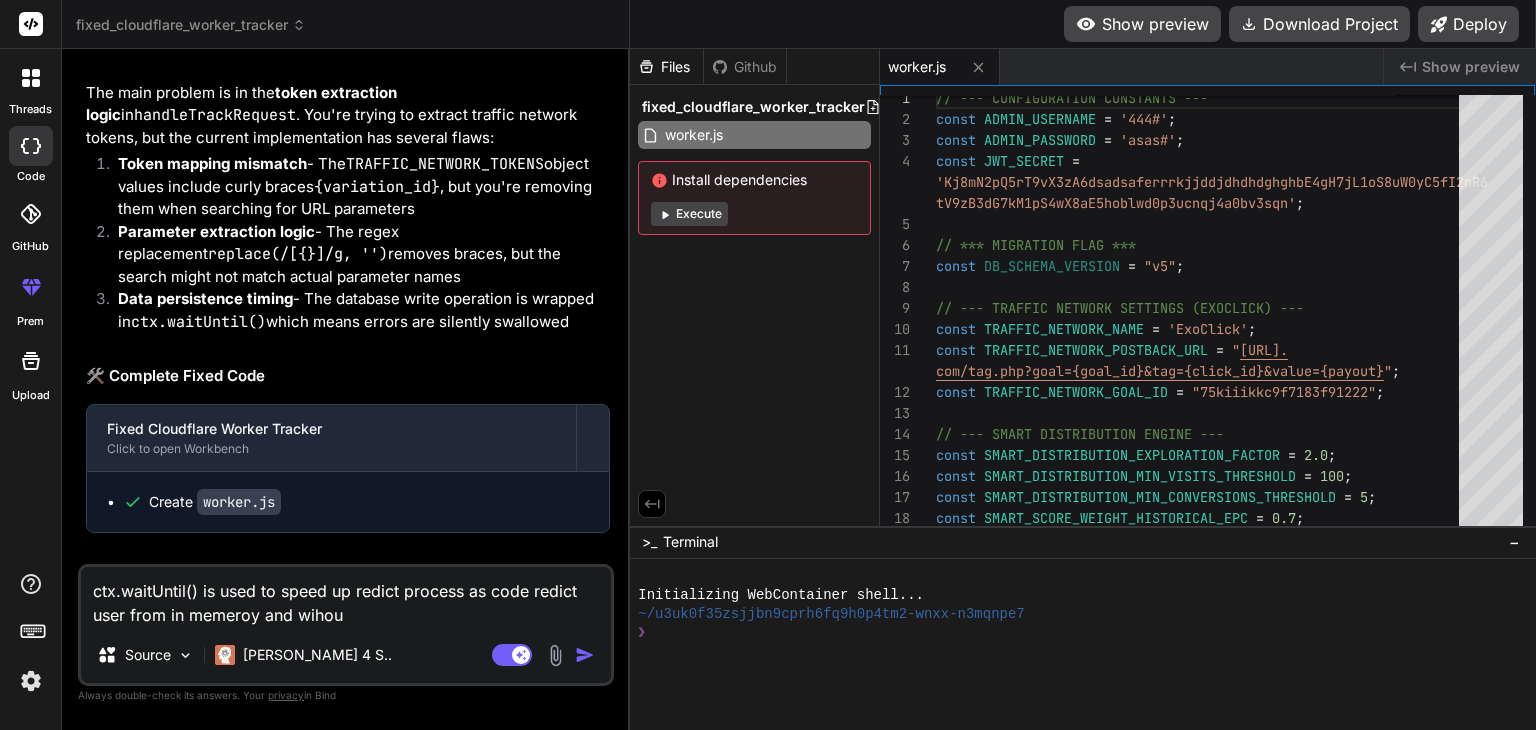 type on "ctx.waitUntil() is used to speed up redict process as code redict user from in memeroy and wihout" 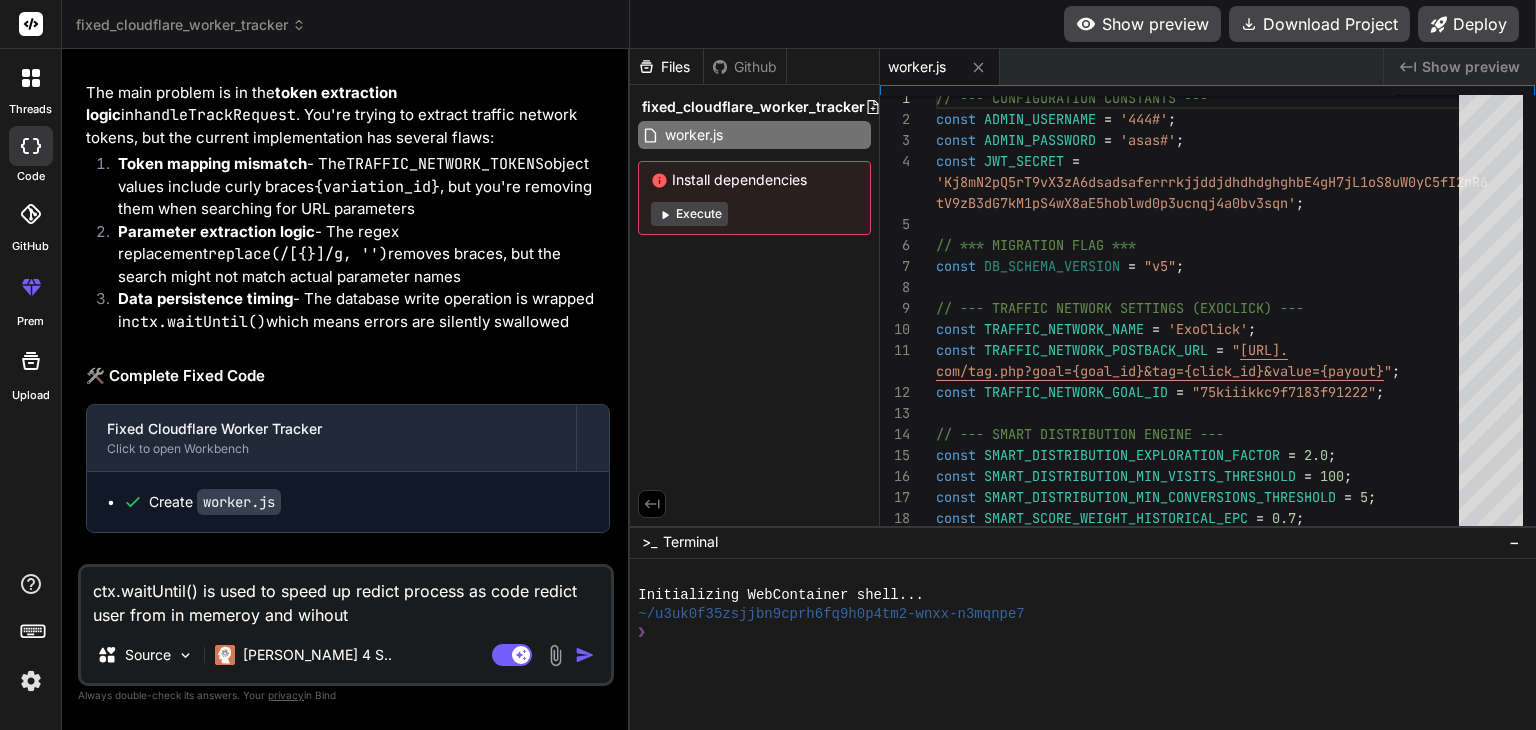 type on "ctx.waitUntil() is used to speed up redict process as code redict user from in memeroy and wihout" 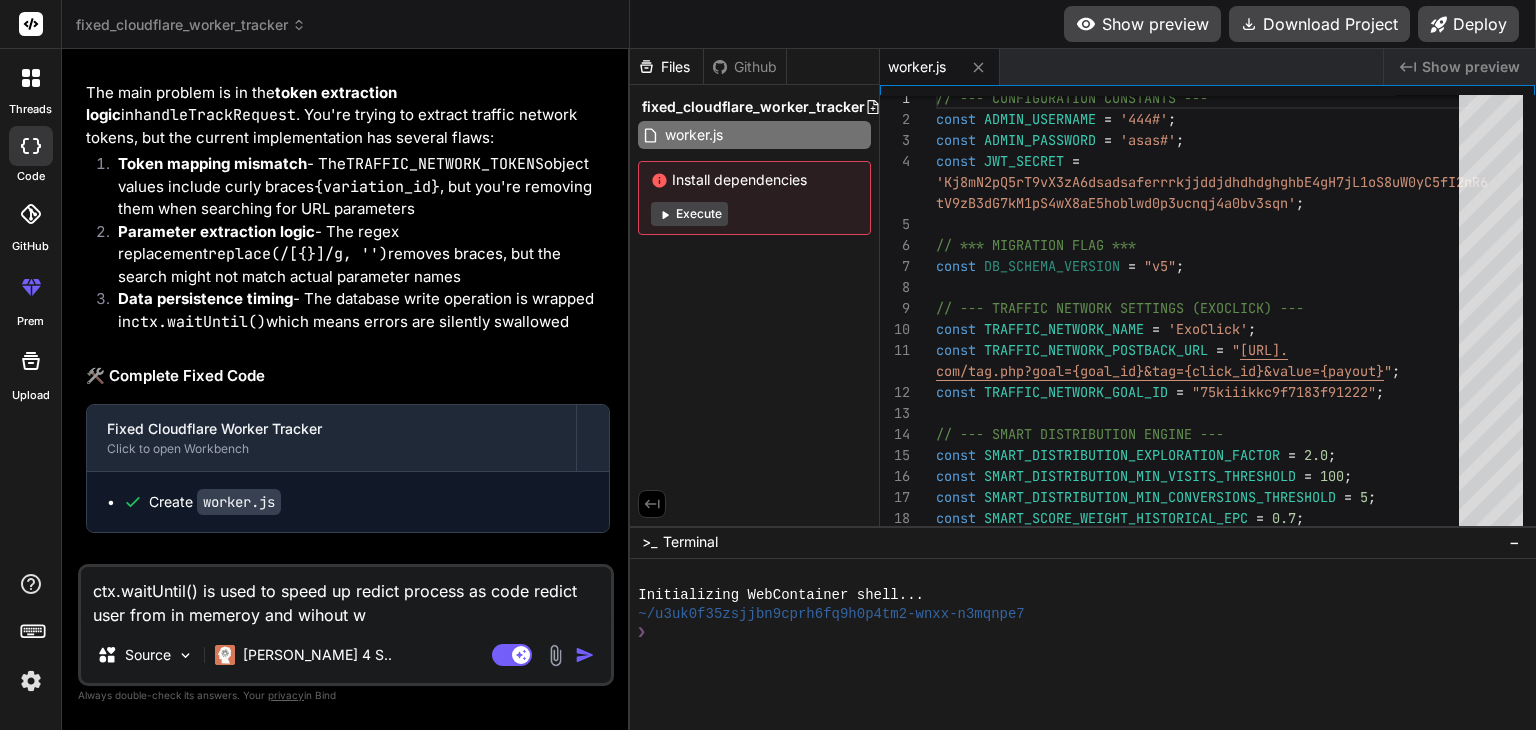 type on "ctx.waitUntil() is used to speed up redict process as code redict user from in memeroy and wihout wa" 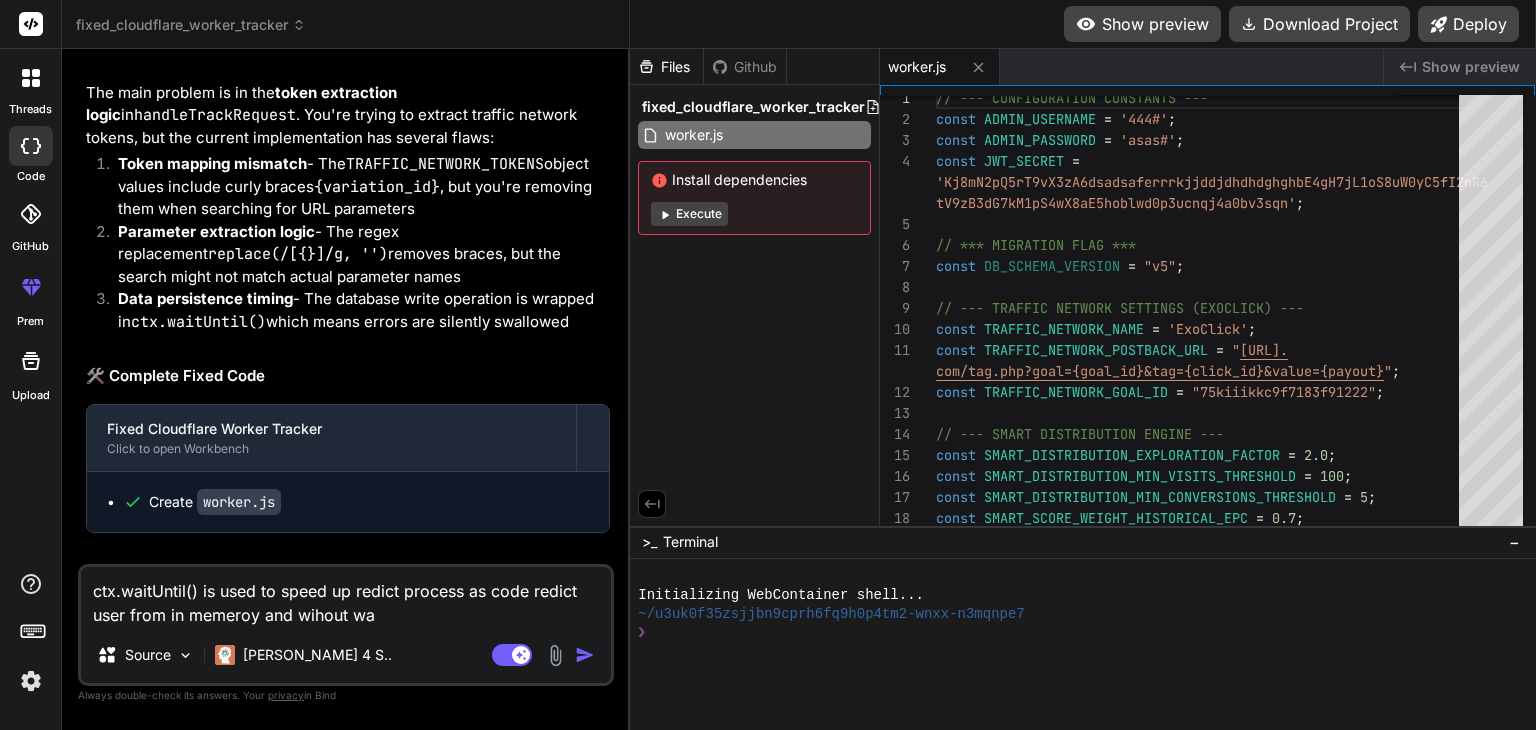 type on "ctx.waitUntil() is used to speed up redict process as code redict user from in memeroy and wihout wai" 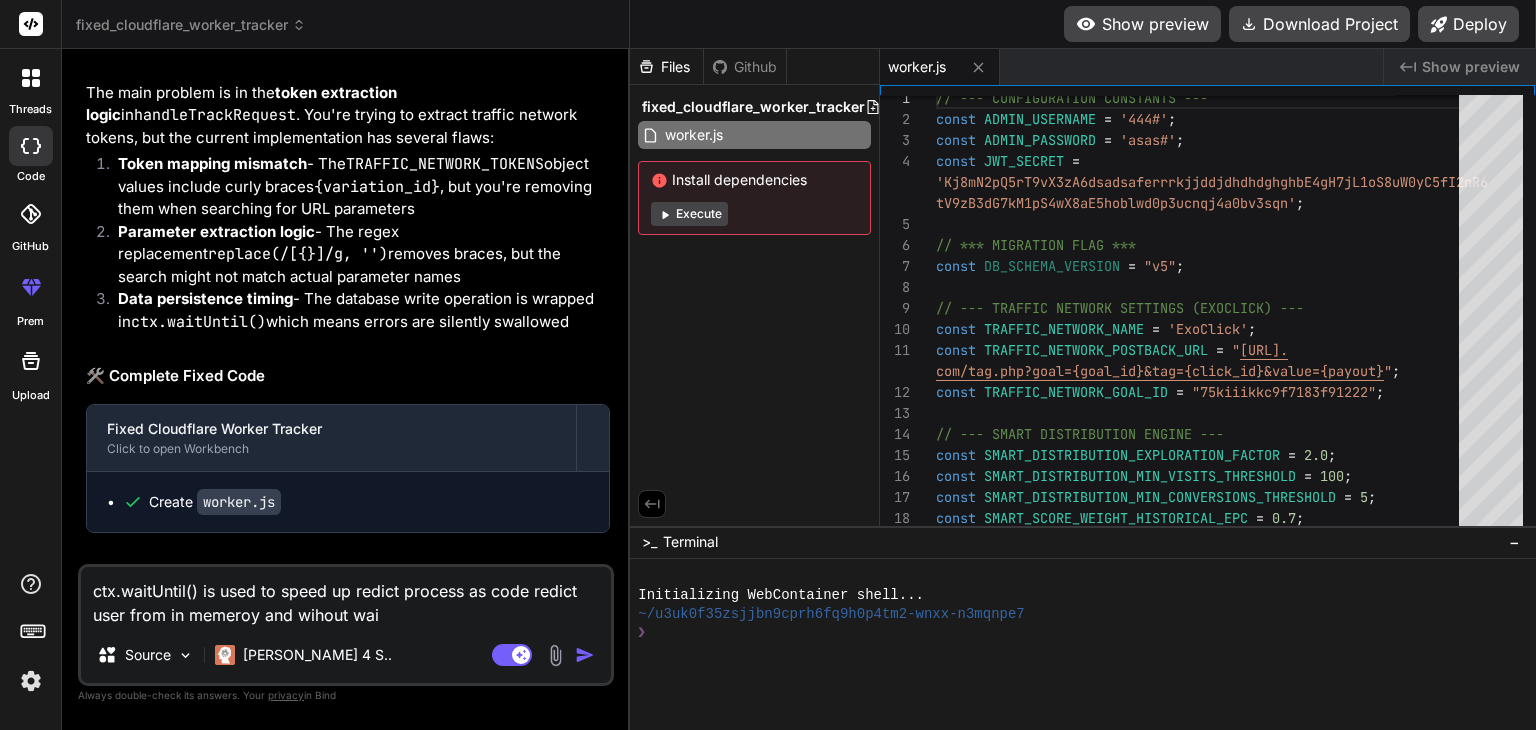 type on "ctx.waitUntil() is used to speed up redict process as code redict user from in memeroy and wihout wait" 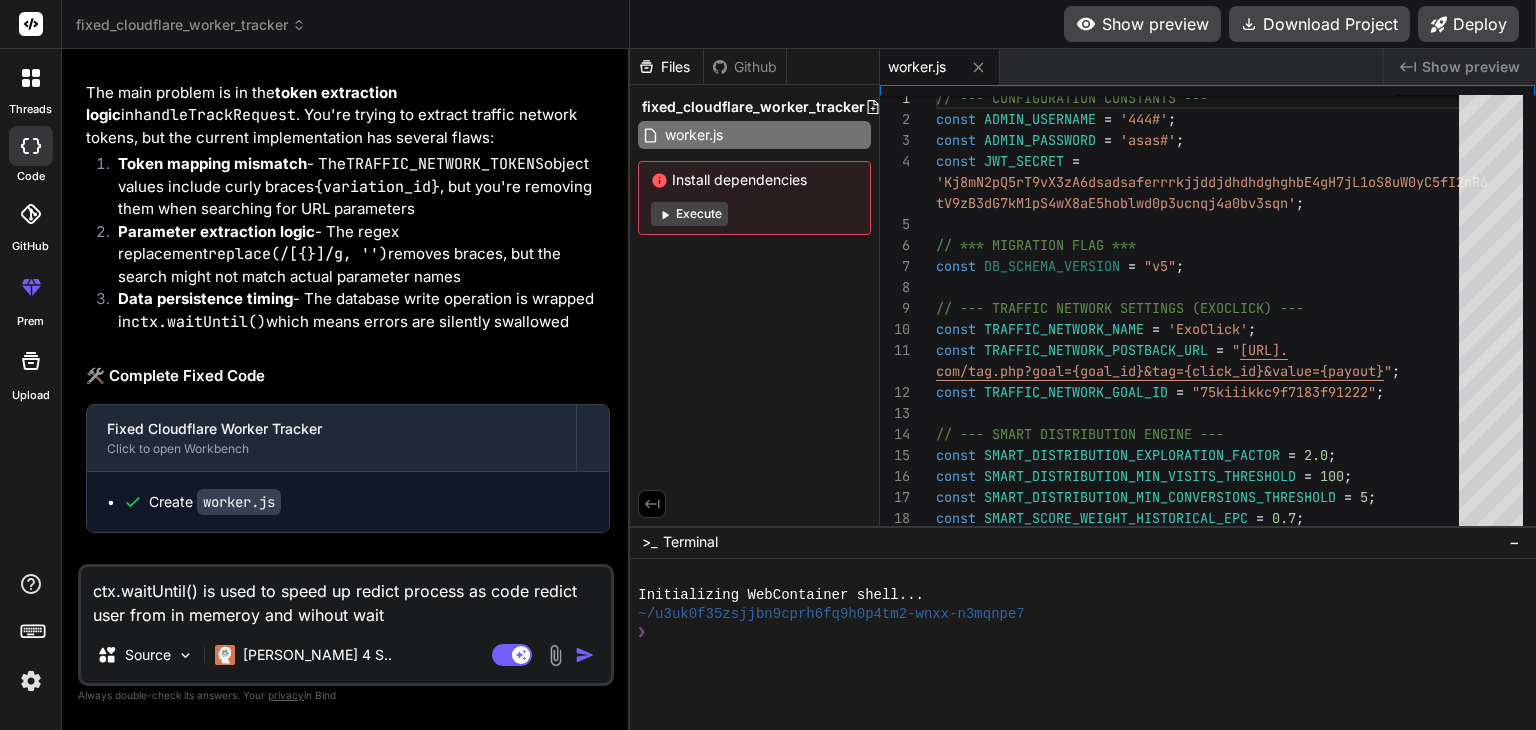 type on "ctx.waitUntil() is used to speed up redict process as code redict user from in memeroy and wihout wait" 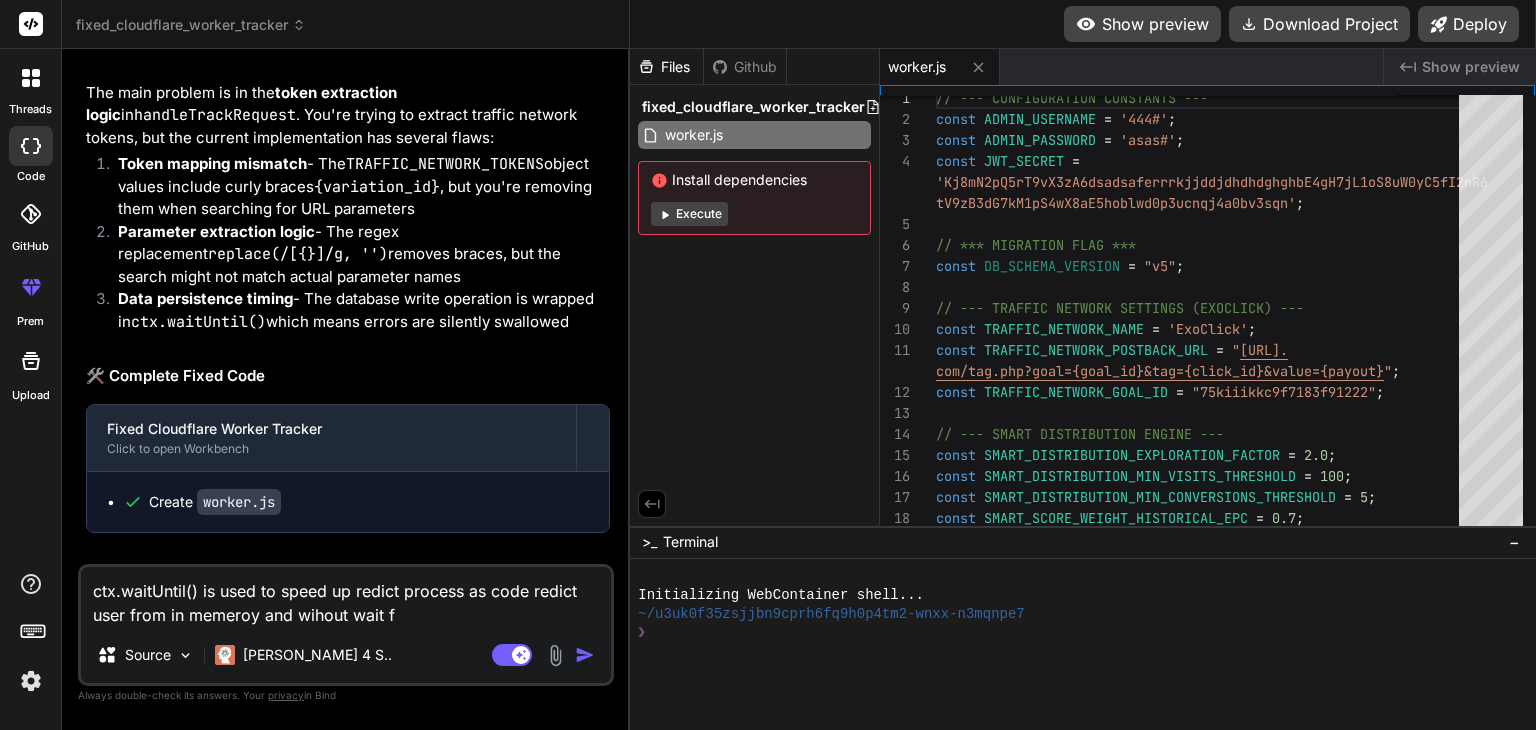 type on "ctx.waitUntil() is used to speed up redict process as code redict user from in memeroy and wihout wait fo" 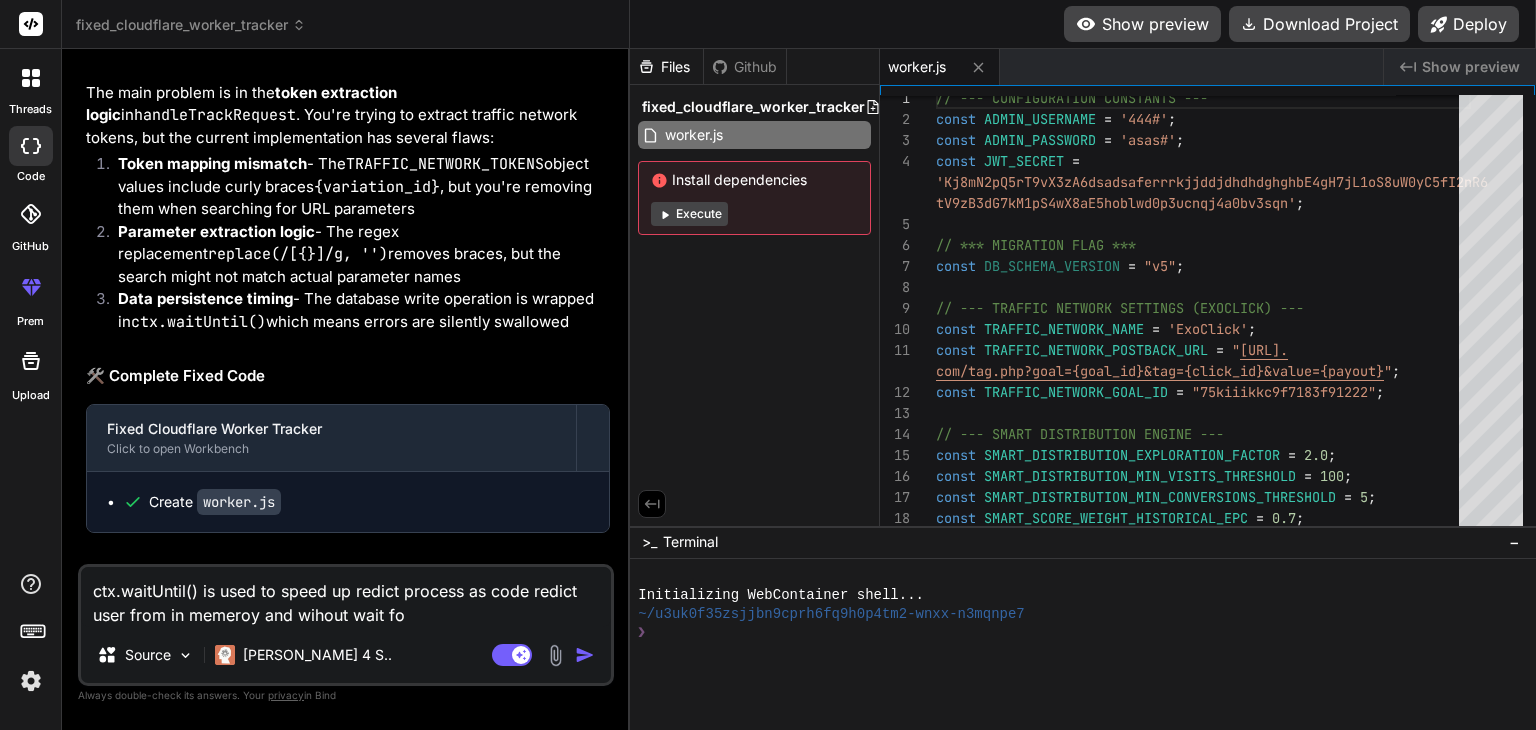type on "ctx.waitUntil() is used to speed up redict process as code redict user from in memeroy and wihout wait for" 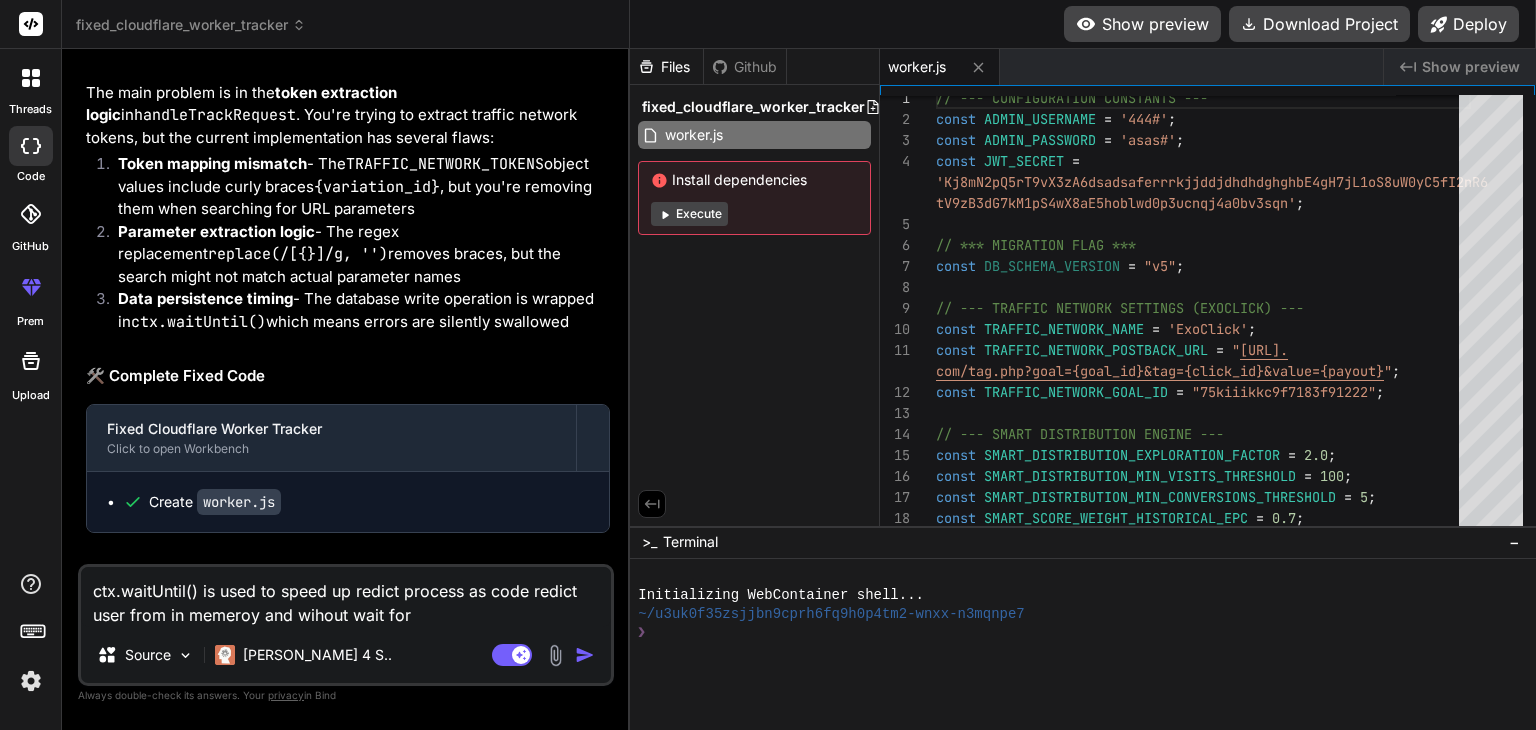 type on "ctx.waitUntil() is used to speed up redict process as code redict user from in memeroy and wihout wait for" 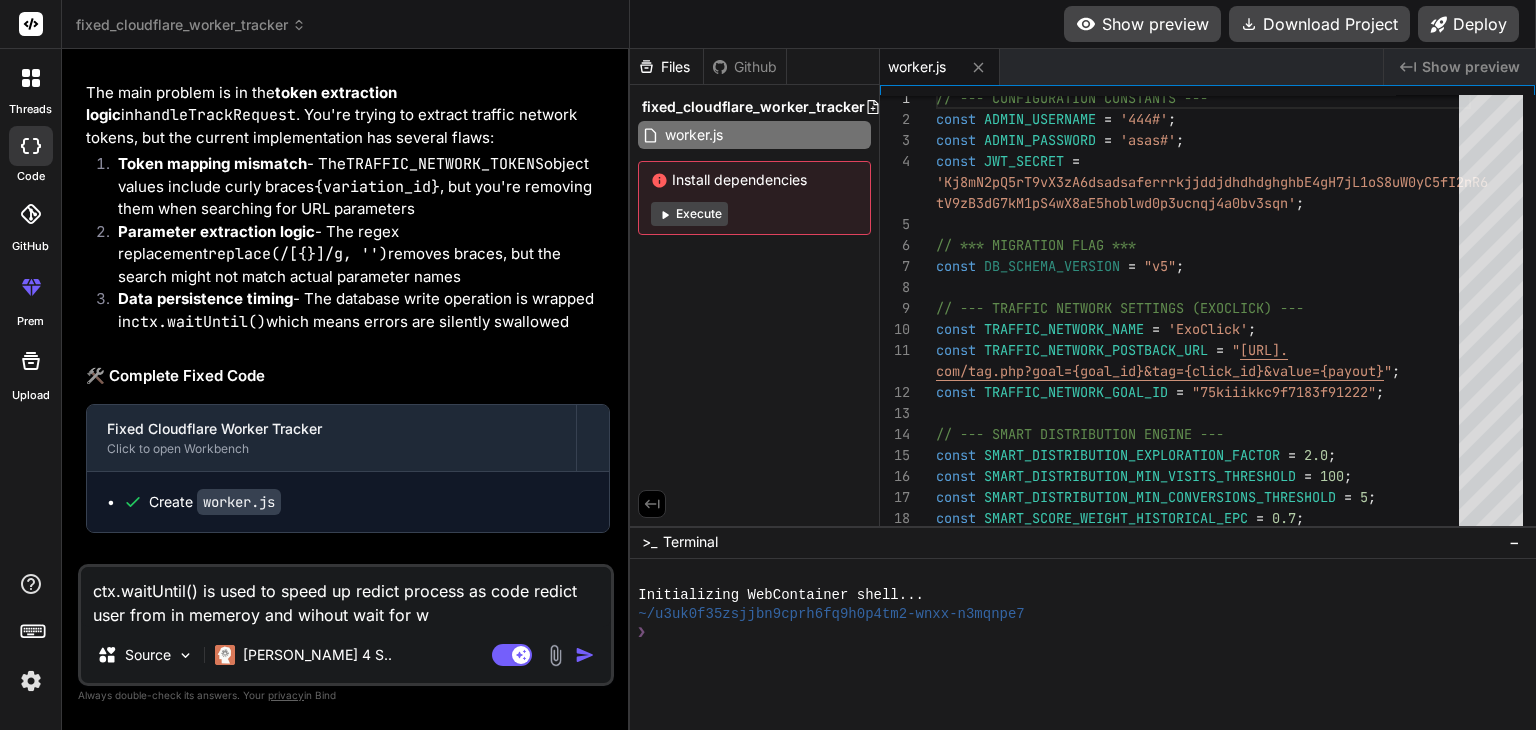 type on "ctx.waitUntil() is used to speed up redict process as code redict user from in memeroy and wihout wait for wr" 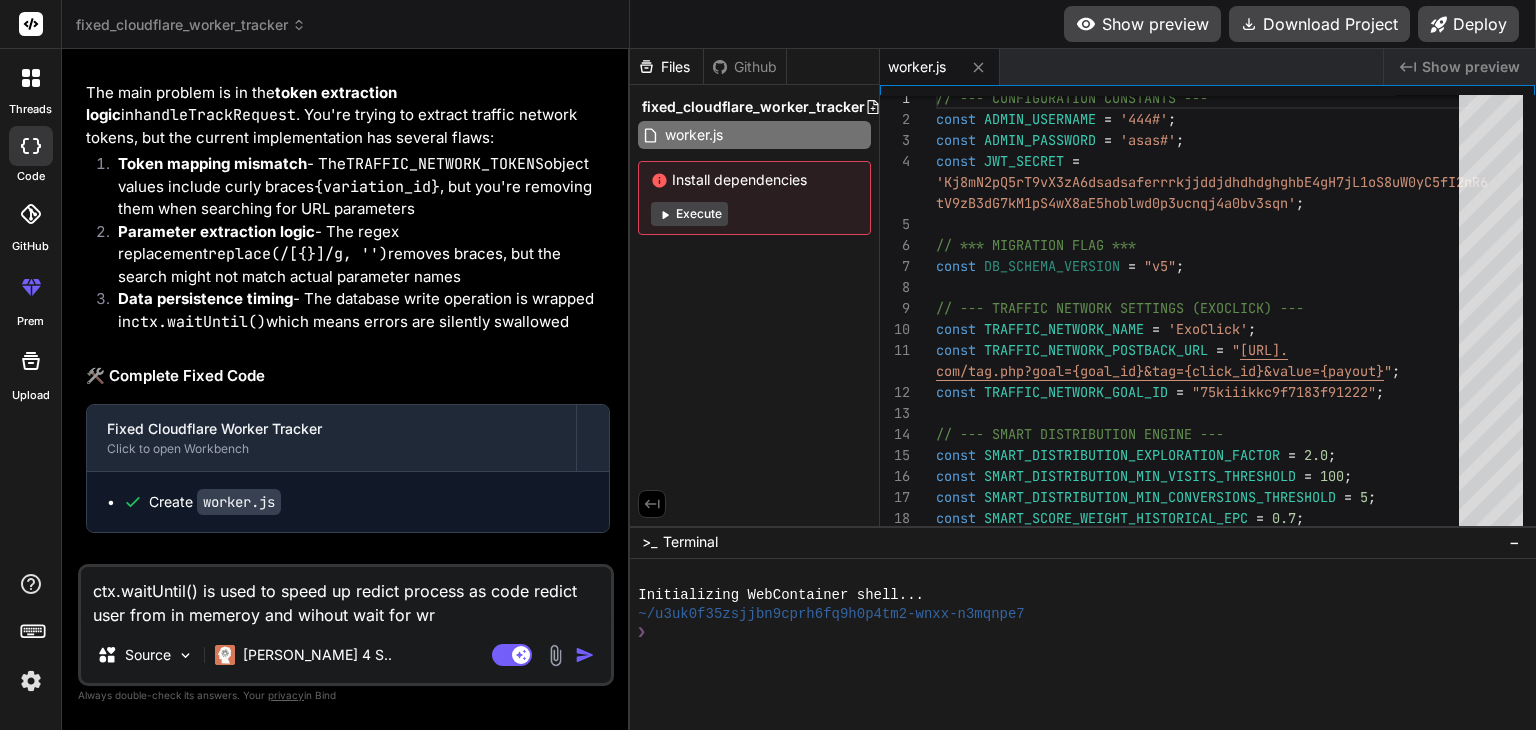 type on "ctx.waitUntil() is used to speed up redict process as code redict user from in memeroy and [PERSON_NAME] wait for wri" 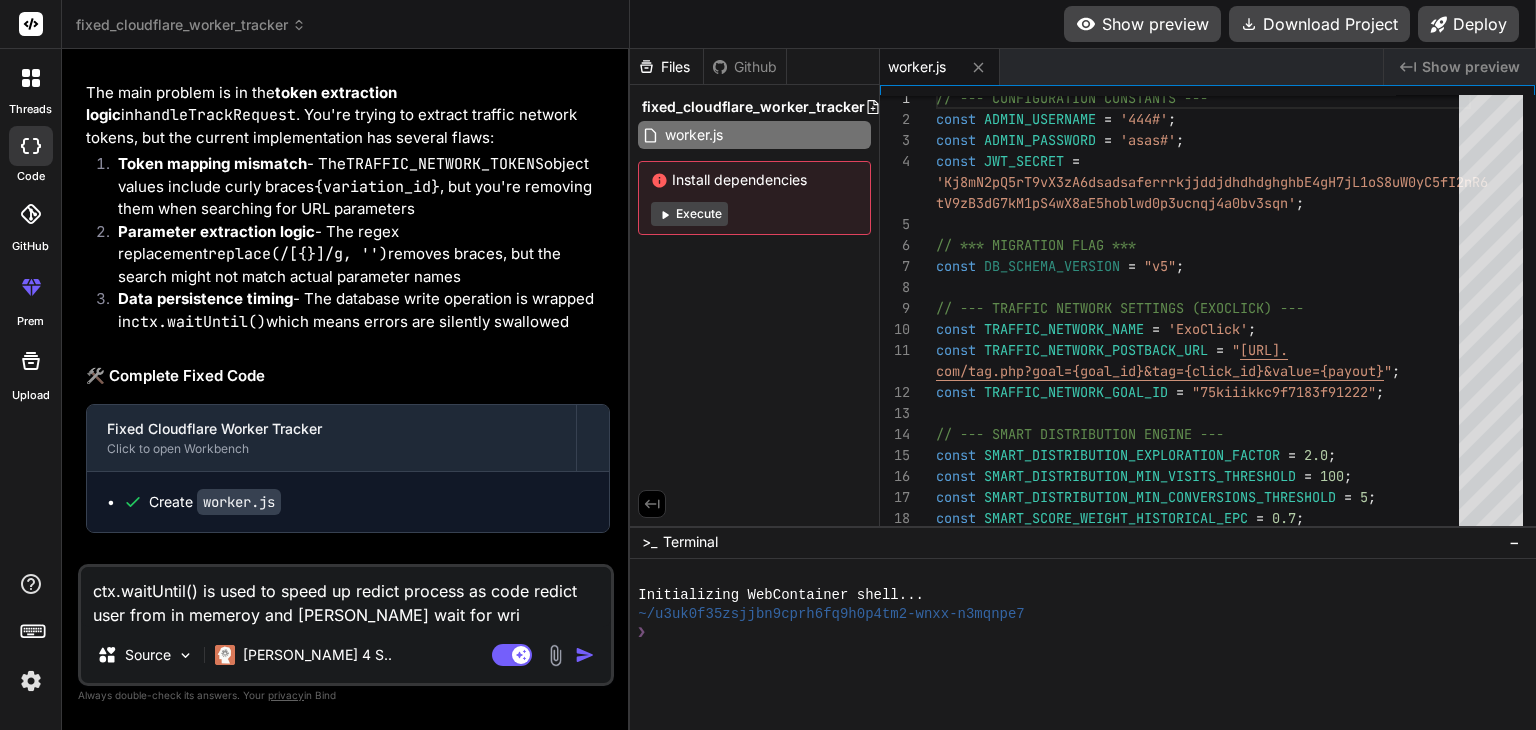 type on "ctx.waitUntil() is used to speed up redict process as code redict user from in memeroy and wihout wait for writ" 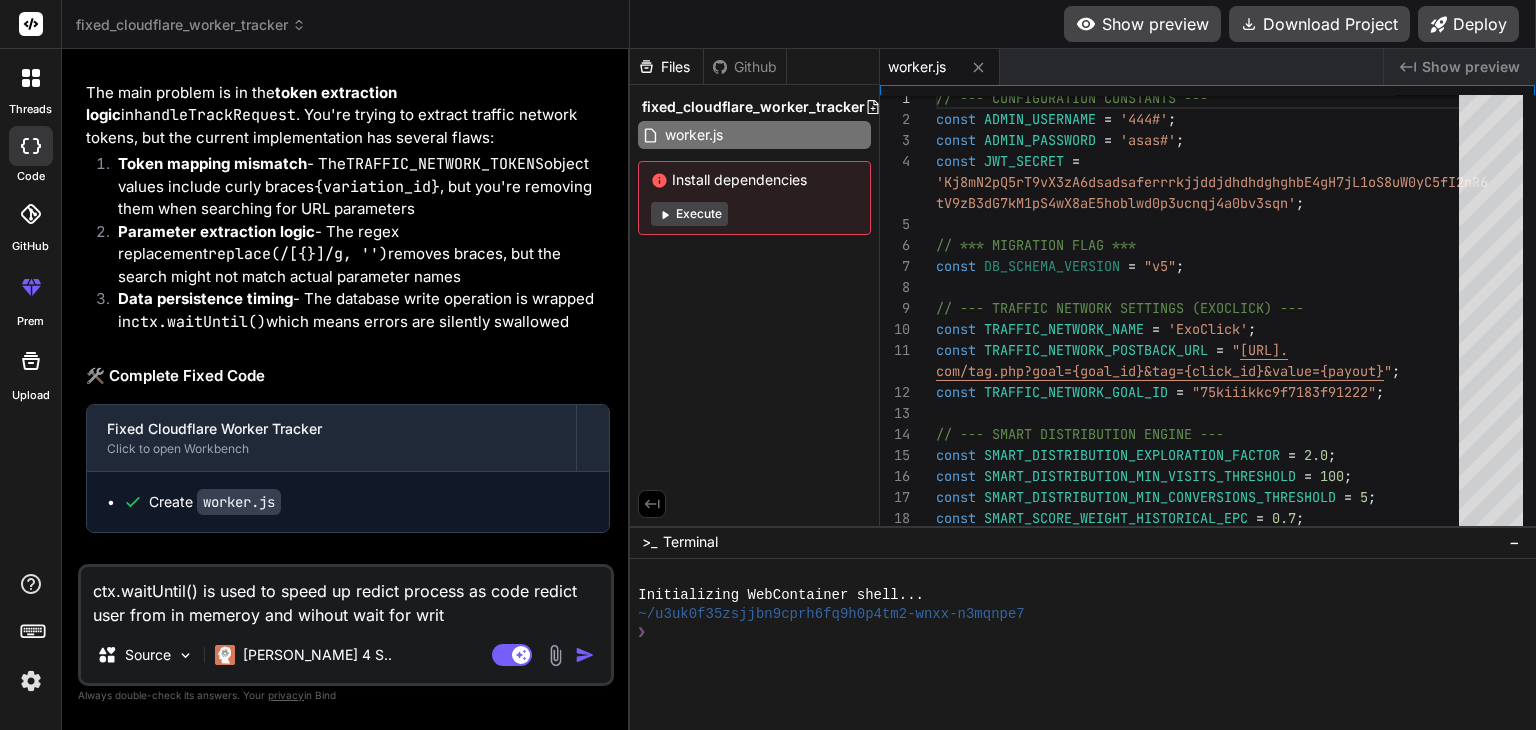 type on "ctx.waitUntil() is used to speed up redict process as code redict user from in memeroy and [PERSON_NAME] wait for write" 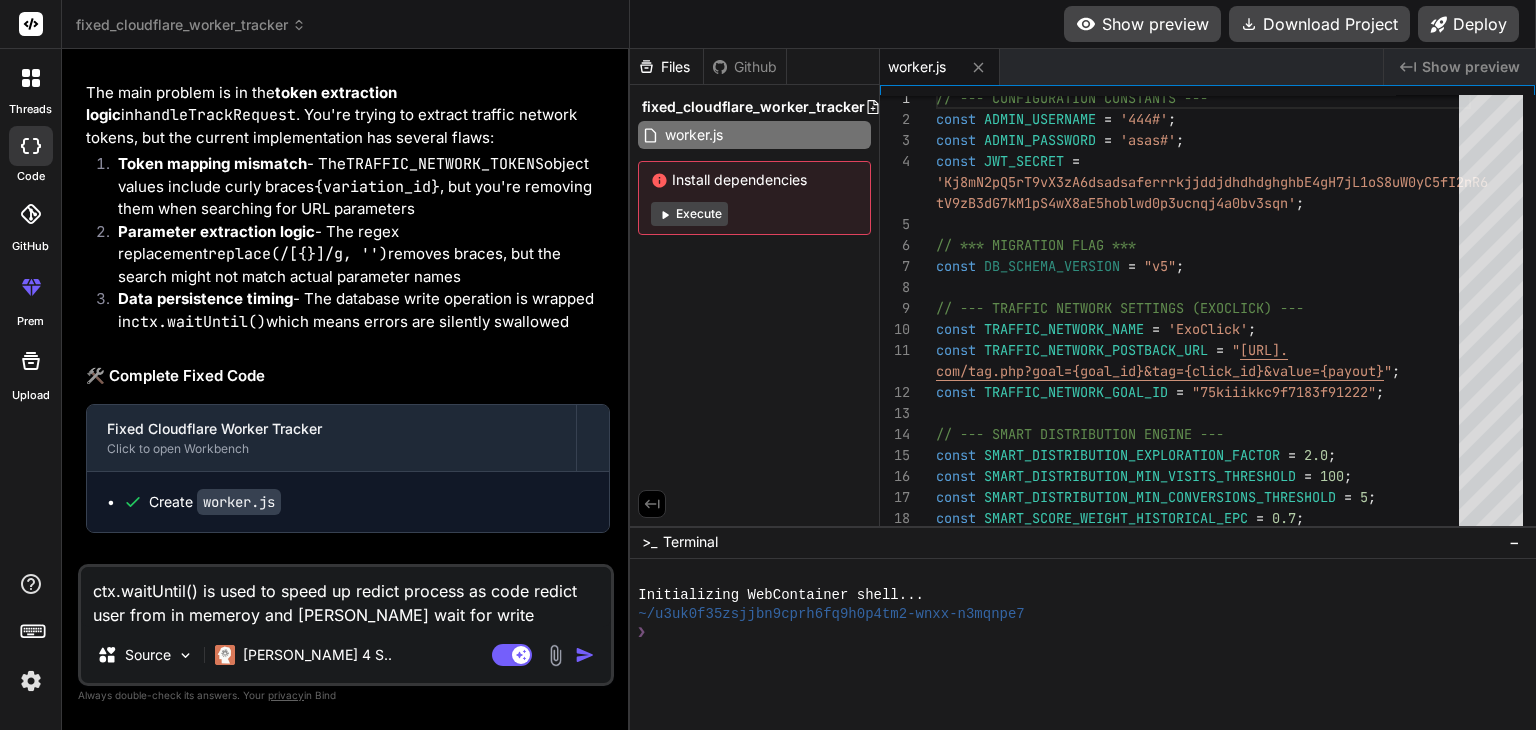 type on "x" 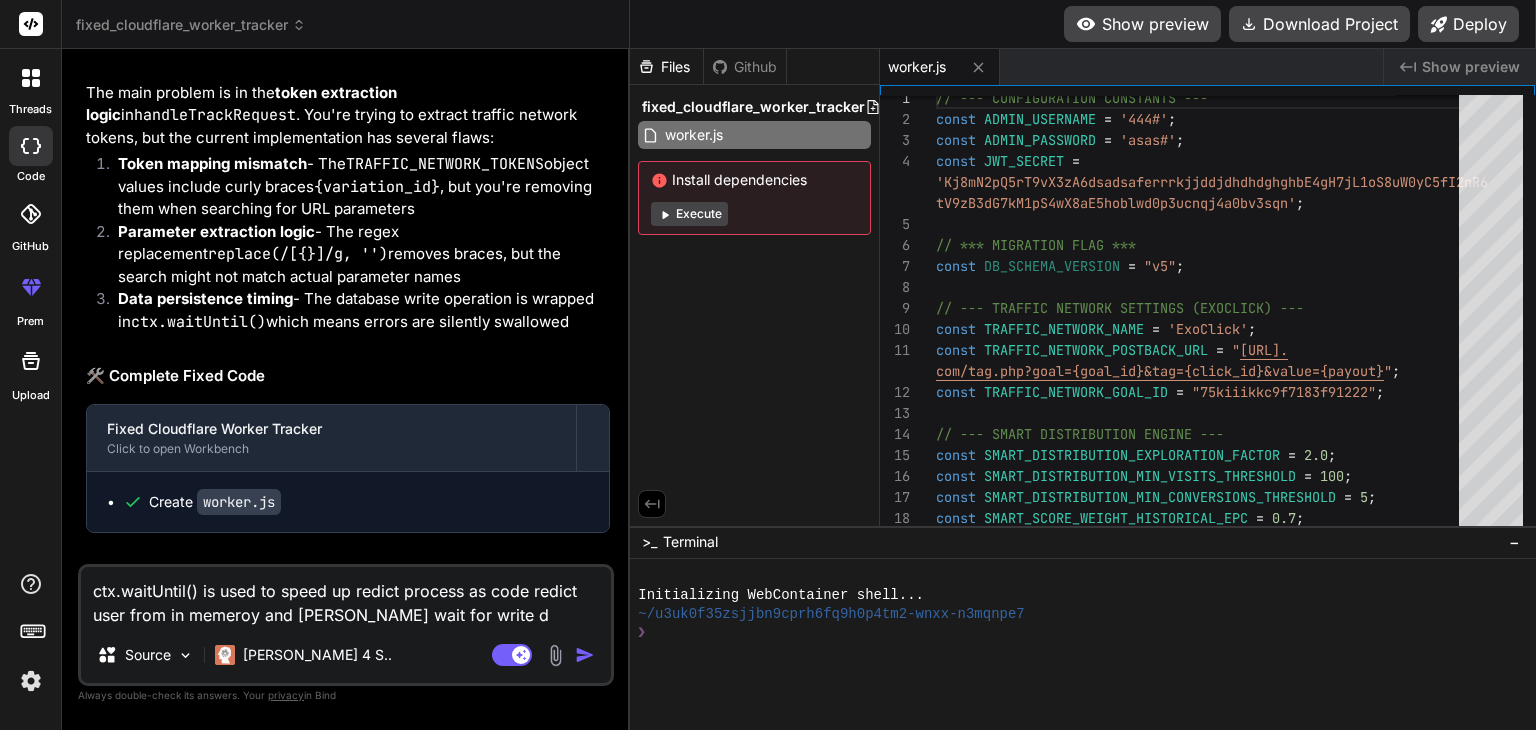 type 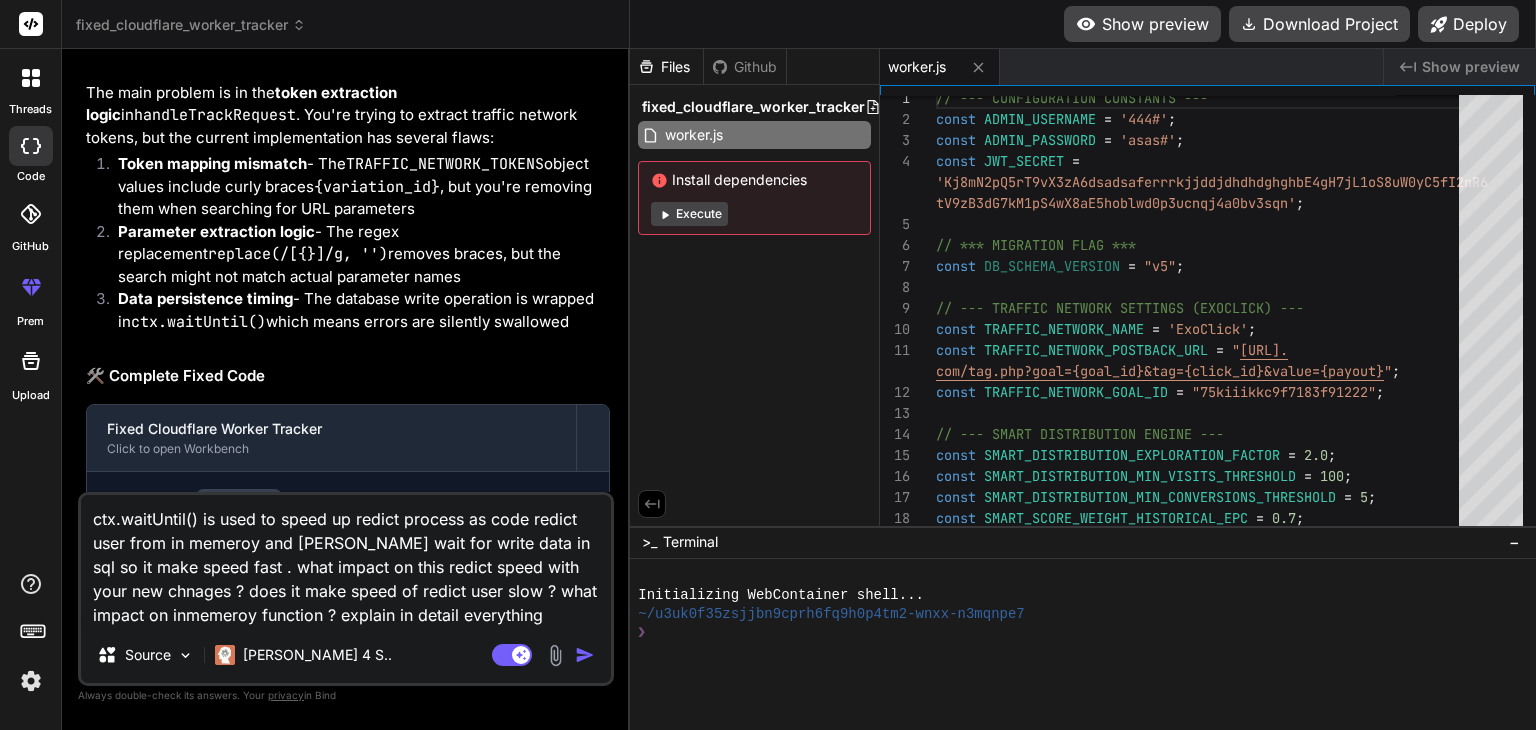 click at bounding box center (585, 655) 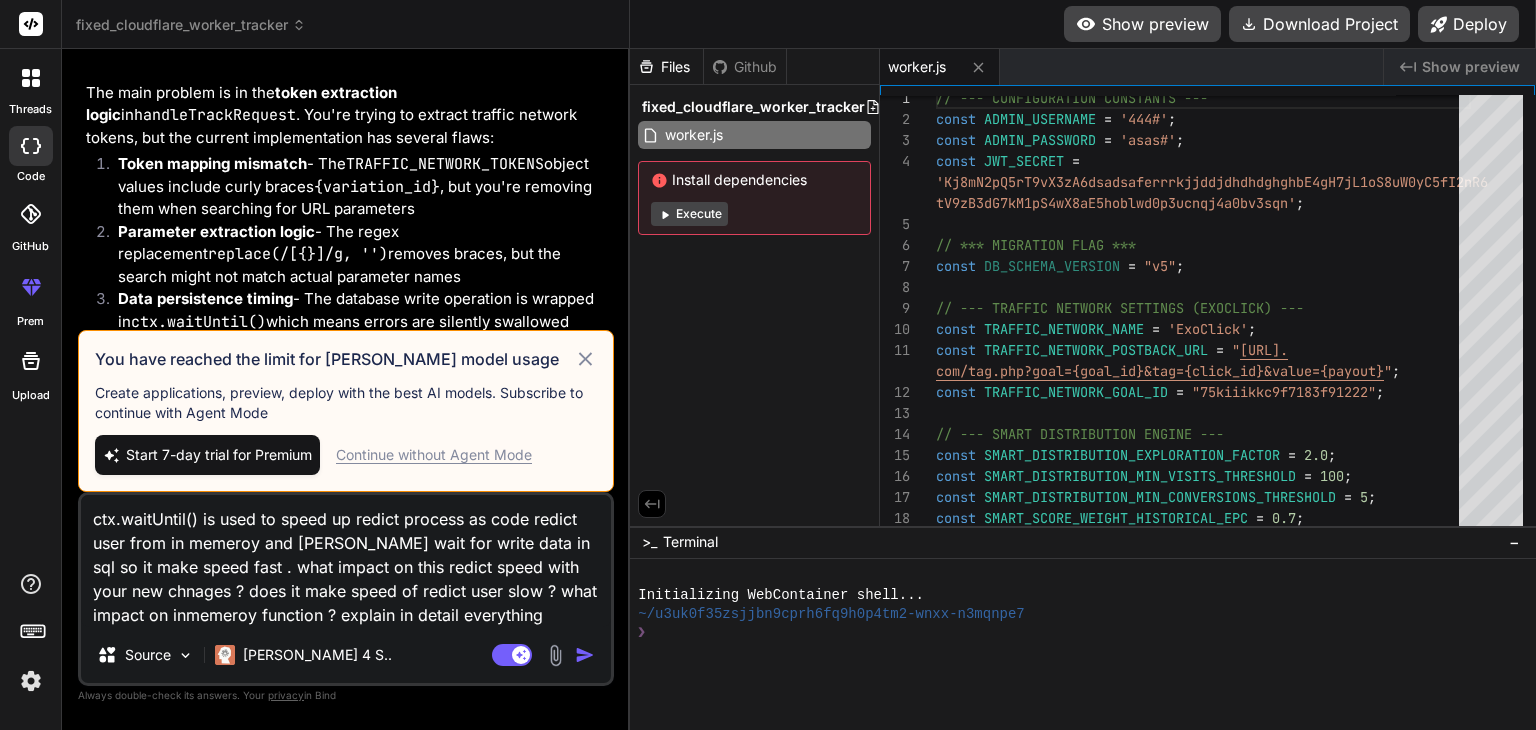 click 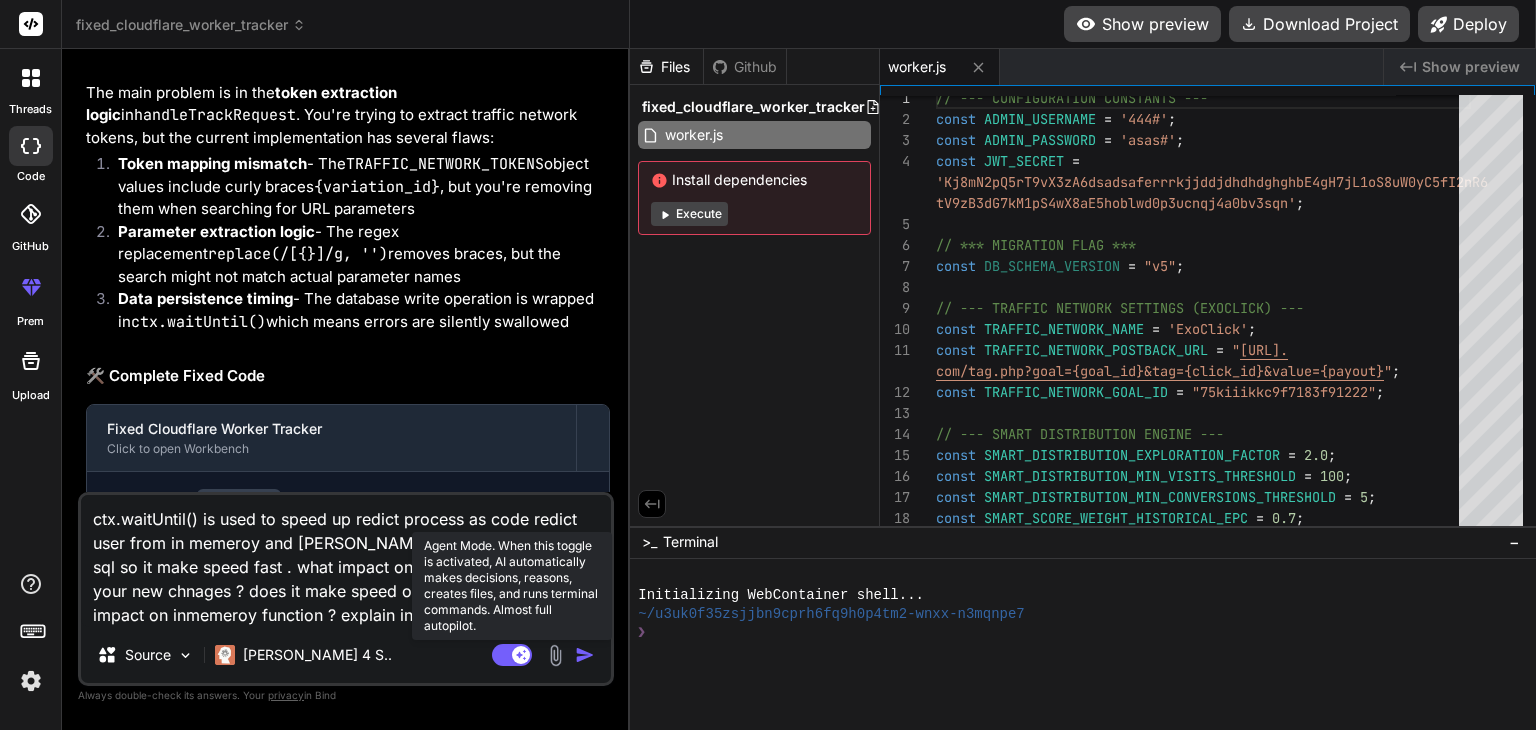 click 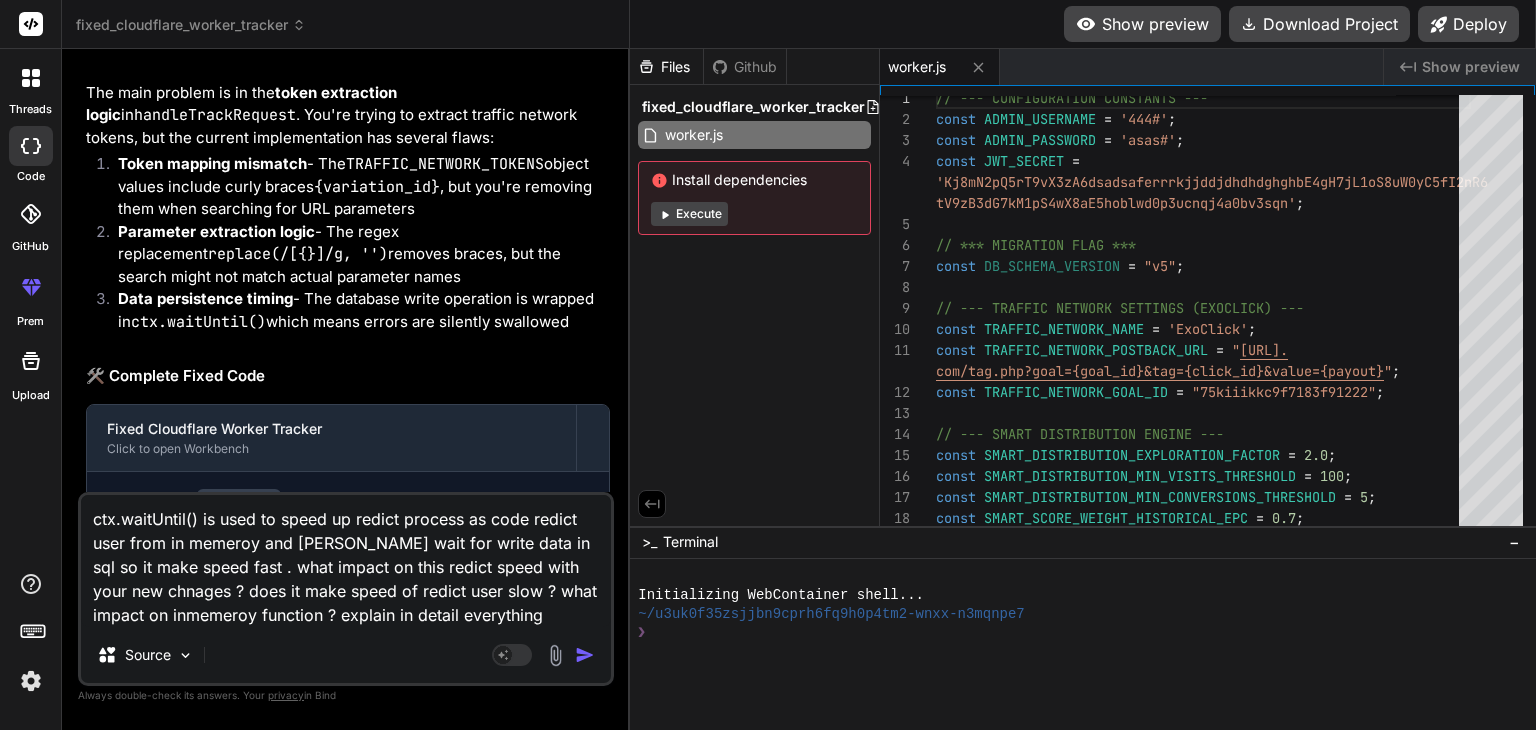 click at bounding box center (585, 655) 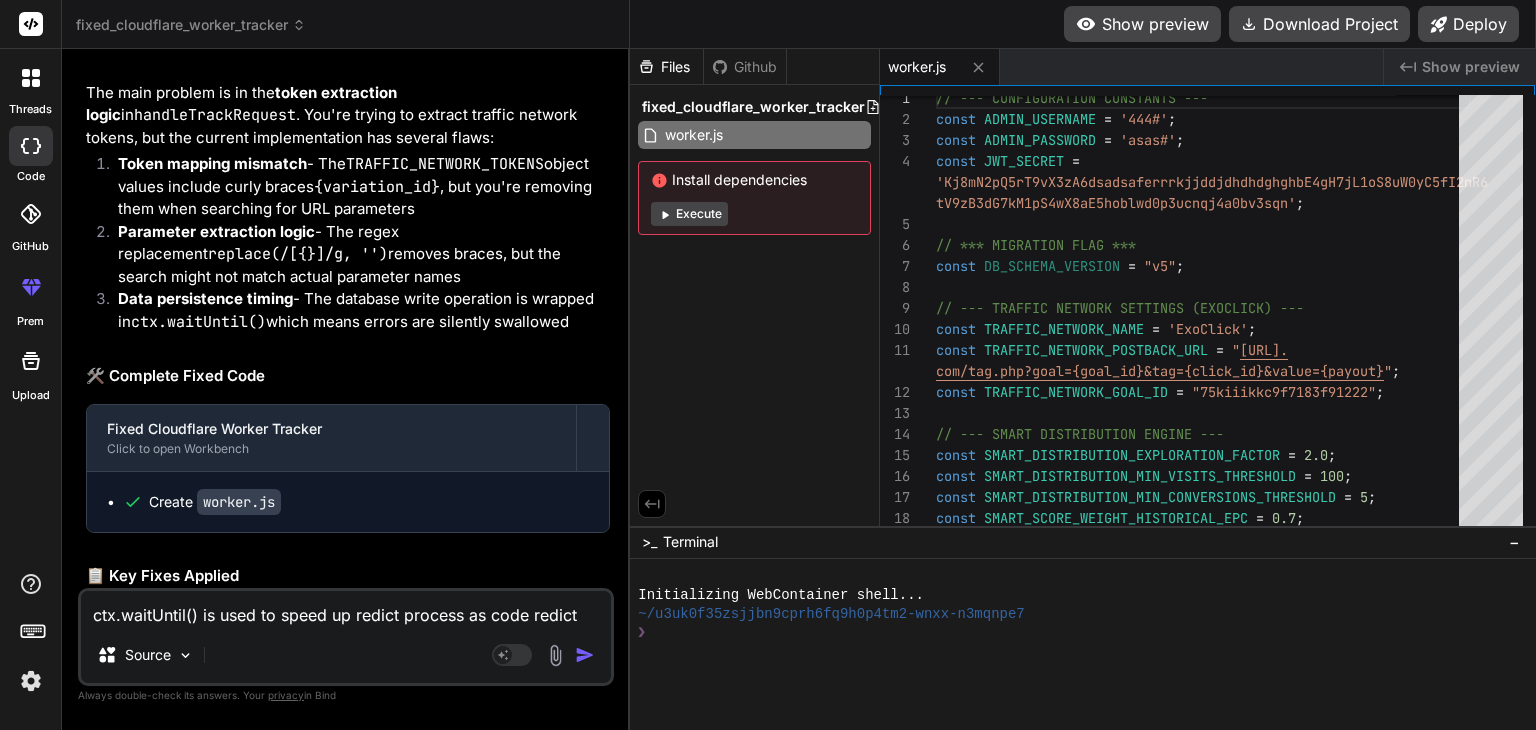 scroll, scrollTop: 48888, scrollLeft: 0, axis: vertical 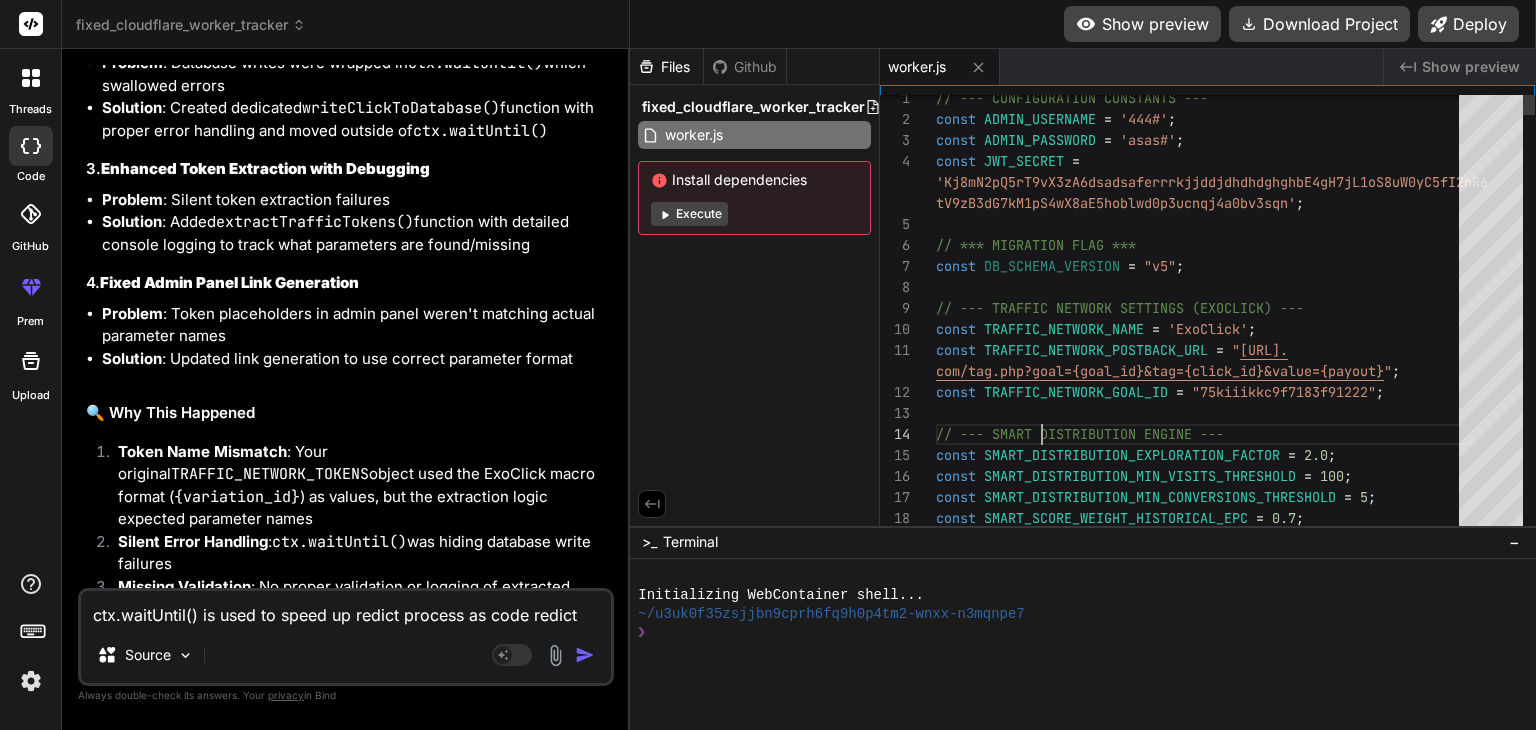 click on "// --- CONFIGURATION CONSTANTS --- const   ADMIN_USERNAME   =   '444#' ; const   ADMIN_PASSWORD   =   'asas#' ; const   JWT_SECRET   =   'Kj8mN2pQ5rT9vX3zA6dsadsaferrrkjjddjdhdhdghghbE4gH 7jL1oS8uW0yC5fI2nR6 tV9zB3dG7kM1pS4wX8aE5hoblwd0p3ucnqj4a0bv3sqn' ; // *** MIGRATION FLAG *** const   DB_SCHEMA_VERSION   =   "v5" ; // --- TRAFFIC NETWORK SETTINGS (EXOCLICK) --- const   TRAFFIC_NETWORK_NAME   =   'ExoClick' ; const   TRAFFIC_NETWORK_POSTBACK_URL   =   " [URL]. com/tag.php?goal={goal_id}&tag={click_id}&value={p ayout} " ; const   TRAFFIC_NETWORK_GOAL_ID   =   "75kiiikkc9f7183f91222" ; // --- SMART DISTRIBUTION ENGINE --- const   SMART_DISTRIBUTION_EXPLORATION_FACTOR   =   2.0 ; const   SMART_DISTRIBUTION_MIN_VISITS_THRESHOLD   =   100 ; const   SMART_DISTRIBUTION_MIN_CONVERSIONS_THRESHOLD   =   5 ; const   SMART_SCORE_WEIGHT_HISTORICAL_EPC   =   0.7 ; const   SMART_SCORE_WEIGHT_PROJECTED_REVENUE   =   0.3 ;" at bounding box center [1203, 36859] 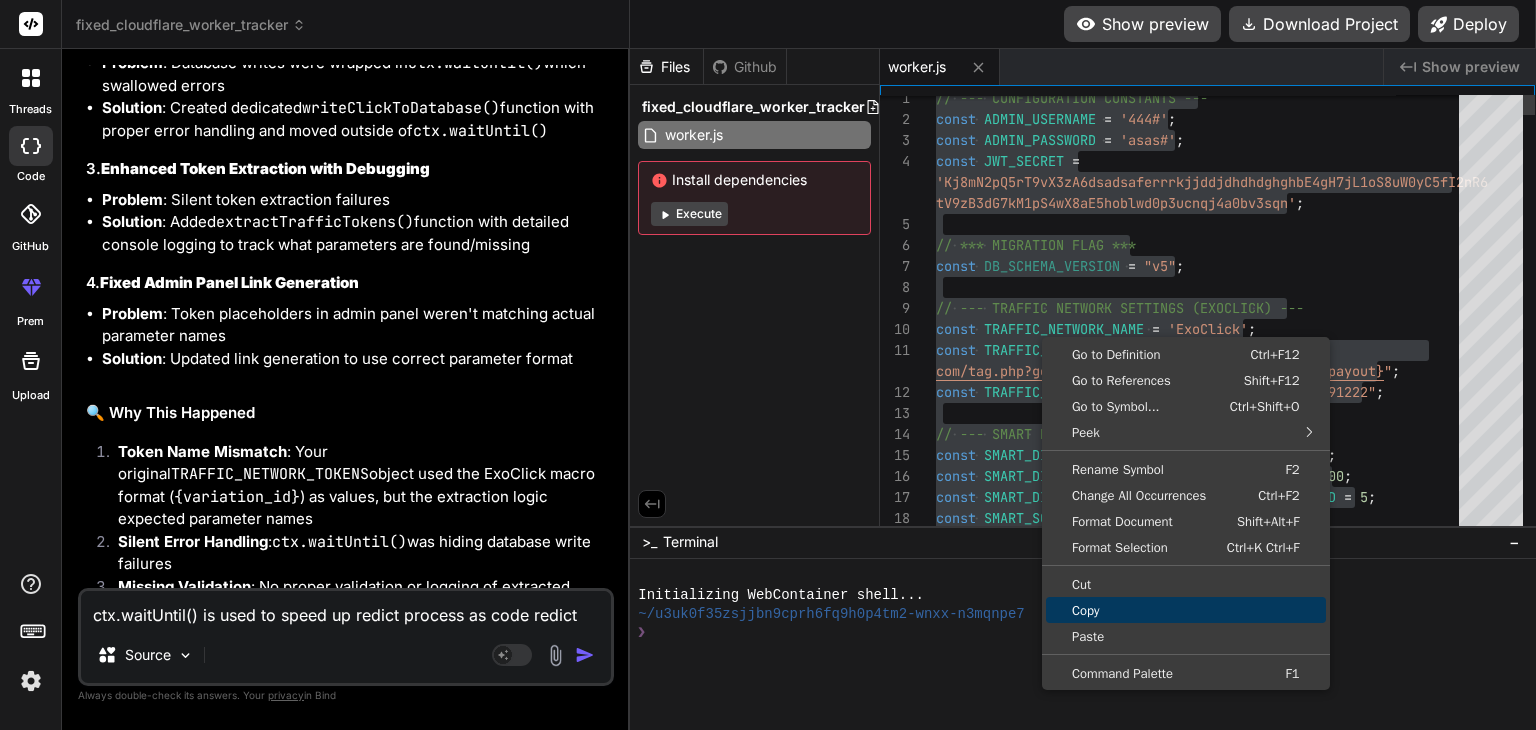 click on "Copy" at bounding box center [1186, 610] 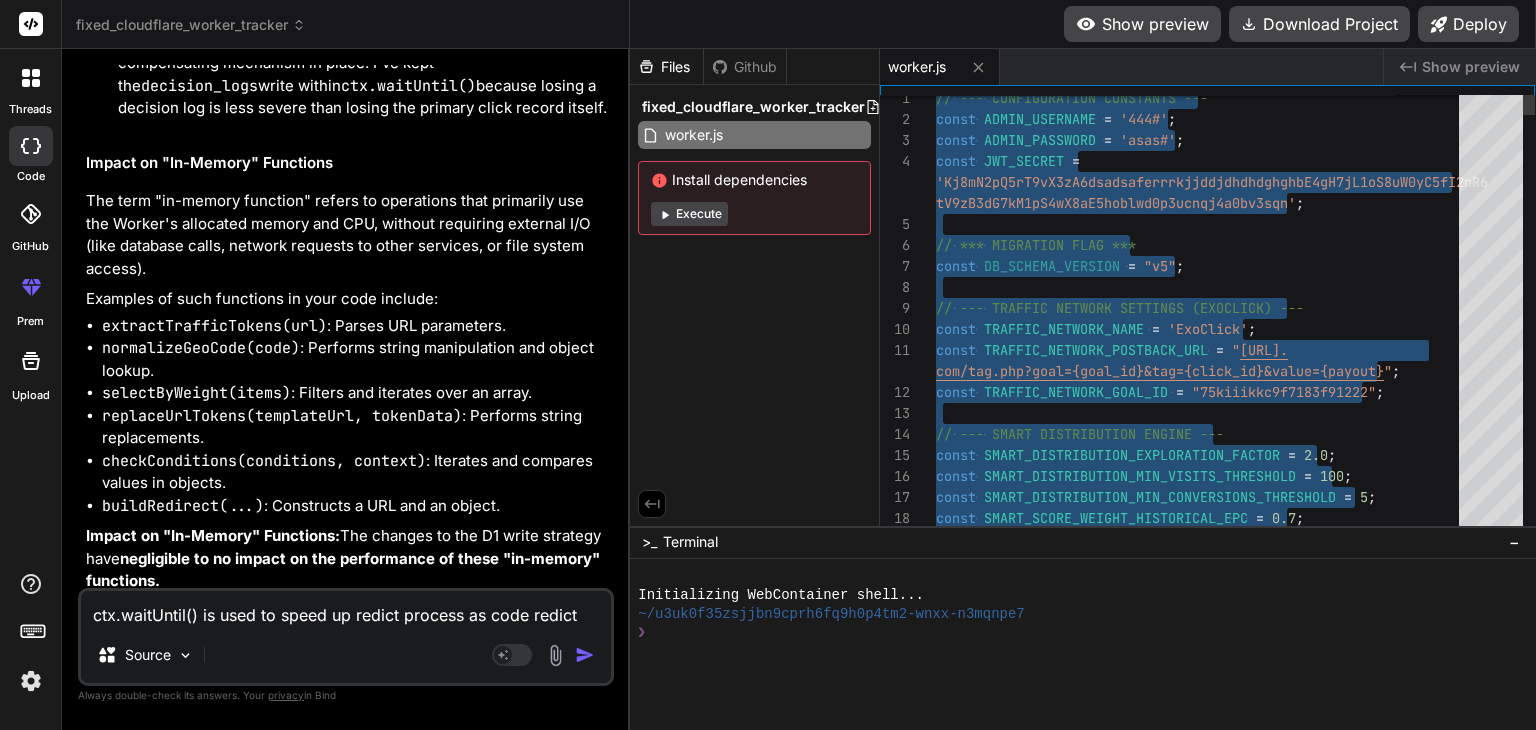 scroll, scrollTop: 52485, scrollLeft: 0, axis: vertical 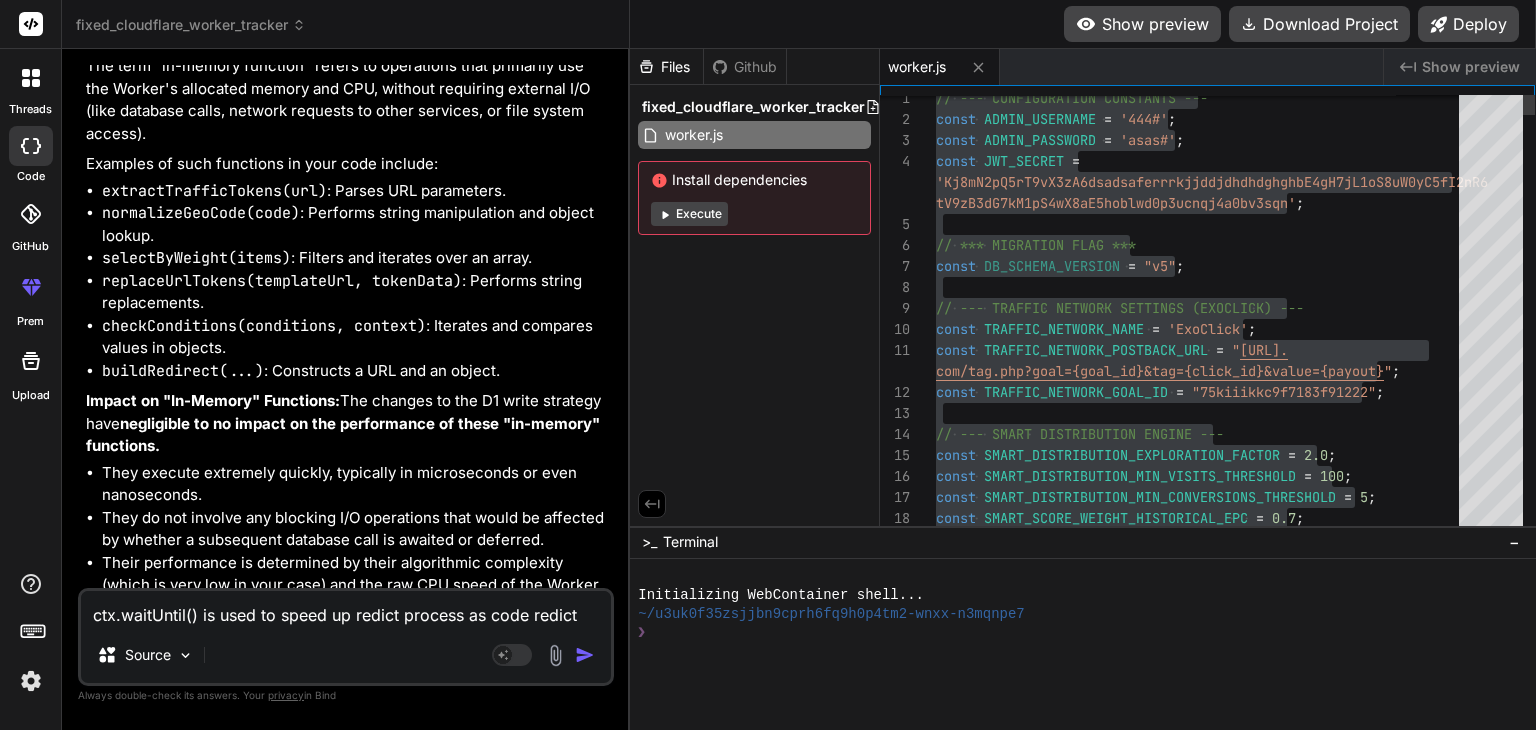 click on "ctx.waitUntil() is used to speed up redict process as code redict user from in memeroy and [PERSON_NAME] wait for write data in sql so it make speed fast . what impact on this redict speed with your new chnages ? does it make speed of redict user slow ? what impact on inmemeroy function ? explain in detail everything" at bounding box center (346, 609) 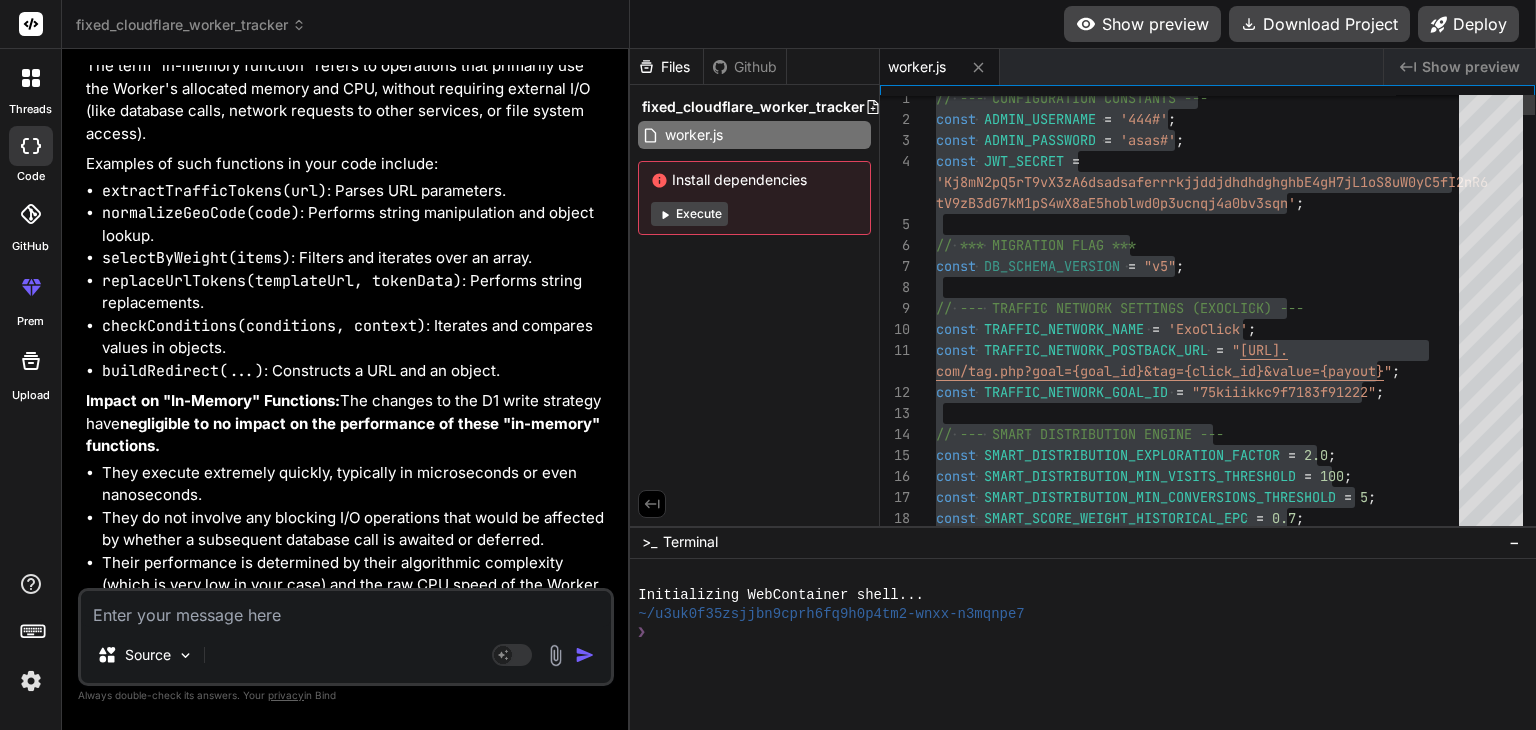 click at bounding box center (346, 609) 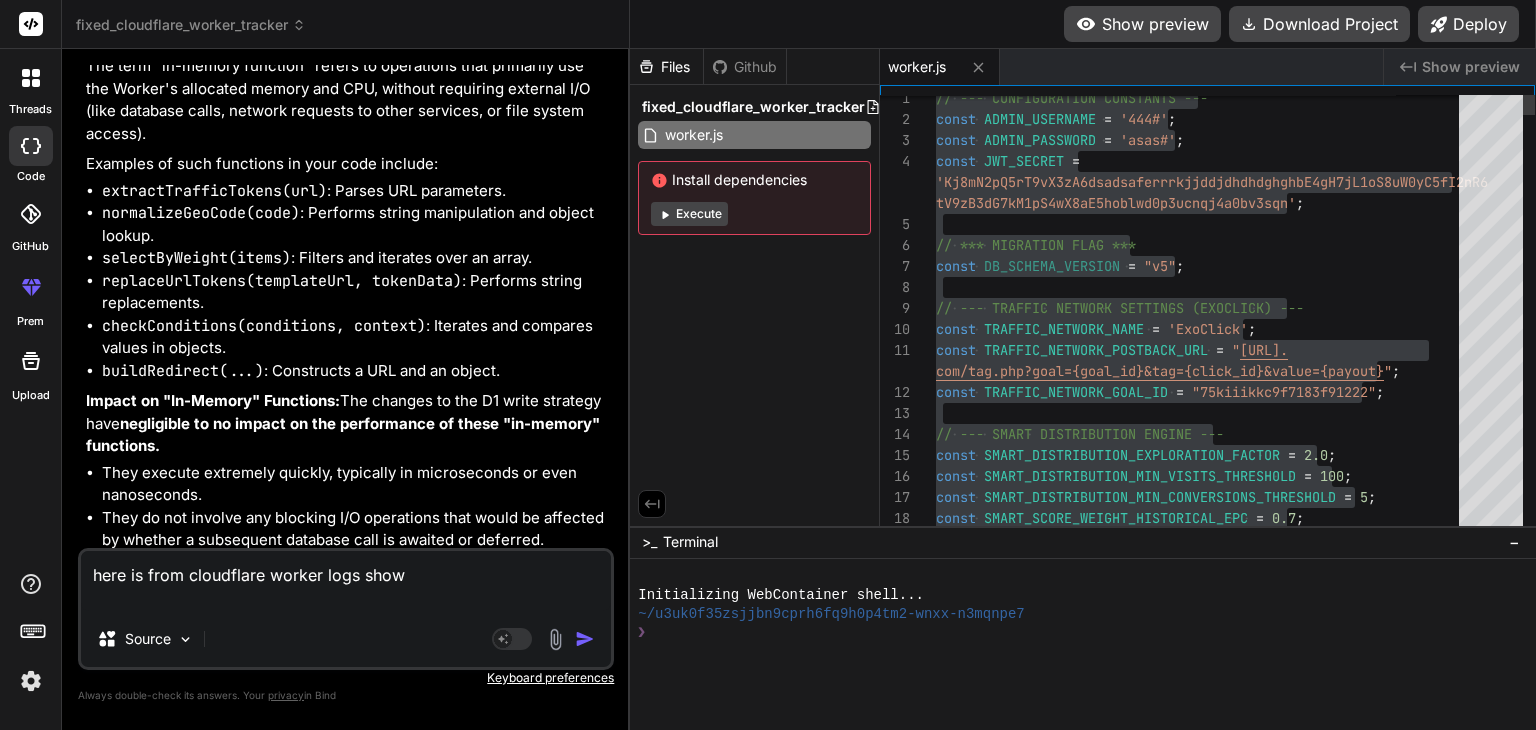 paste on "[DATE] 16:01:43:480 UTC
Extracted token: geo = {country} (from param: country)
[DATE] 16:01:43:480 UTC
Extracted token: format = {format} (from param: format)
[DATE] 16:01:43:480 UTC
Extracted token: keyword = {keyword} (from param: keyword)
[DATE] 16:01:43:480 UTC
Extracted token: lang = {language} (from param: language)
[DATE] 16:01:43:480 UTC
Extracted token: pricing_model = {pricing_model} (from param: pricing_model)
[DATE] 16:01:43:480 UTC
Extracted token: site_id = {site_id} (from param: site_id)
[DATE] 16:01:43:480 UTC
Extracted token: site_host = {src_hostname} (from param: src_hostname)
[DATE] 16:01:43:480 UTC
Extracted token: creative_id = {variation_id} (from param: variation_id)
[DATE] 16:01:43:480 UTC
Extracted token: adspot_id = {zone_id} (from param: zone_id)
[DATE] 16:01:43:480 UTC
Extracted token: ex_av = {ex_av} (from param: ex_av)
[DATE] 16:01:43:480 UTC
Extracted token: sub = {sub} (from param: sub)
[DATE] 16:01:43:480 UTC
Extr..." 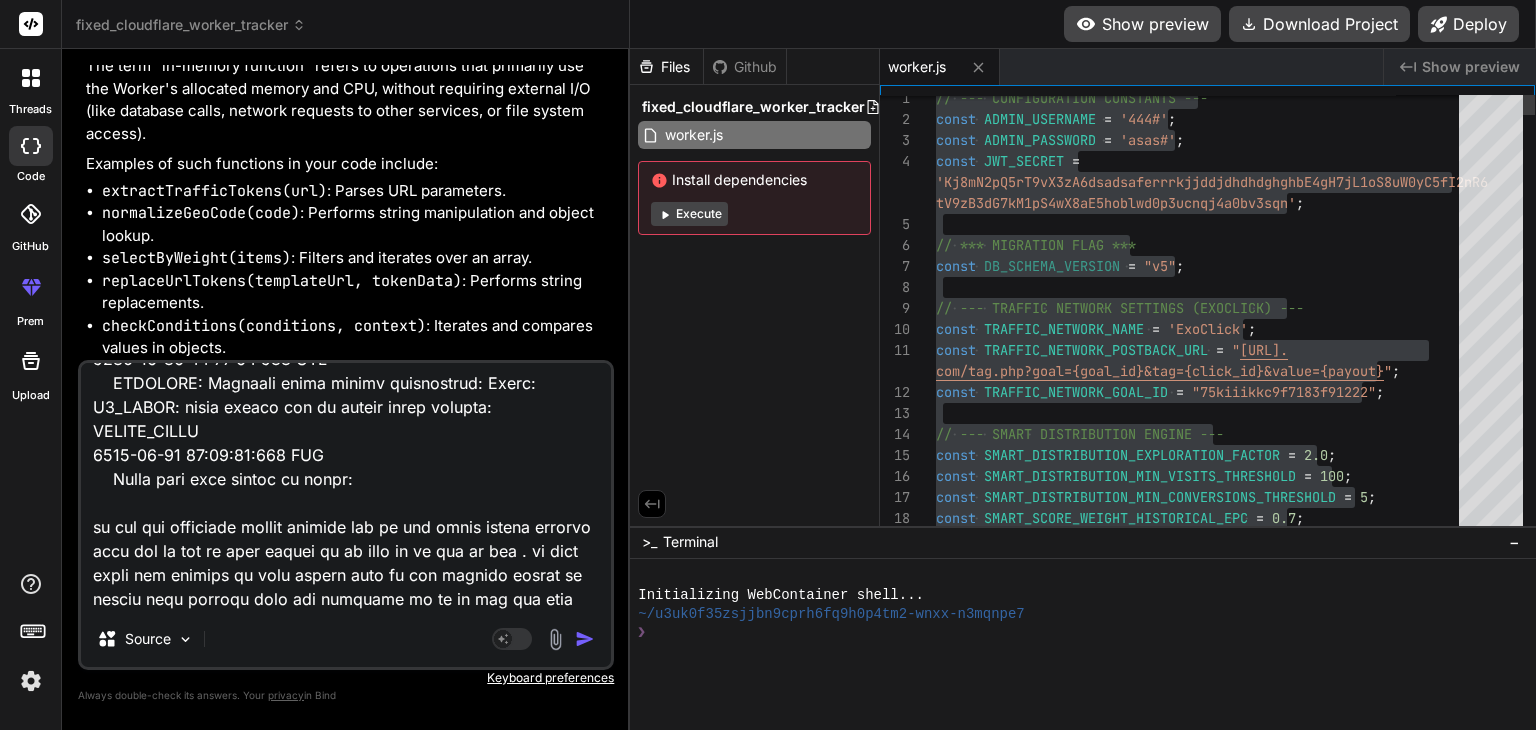scroll, scrollTop: 937, scrollLeft: 0, axis: vertical 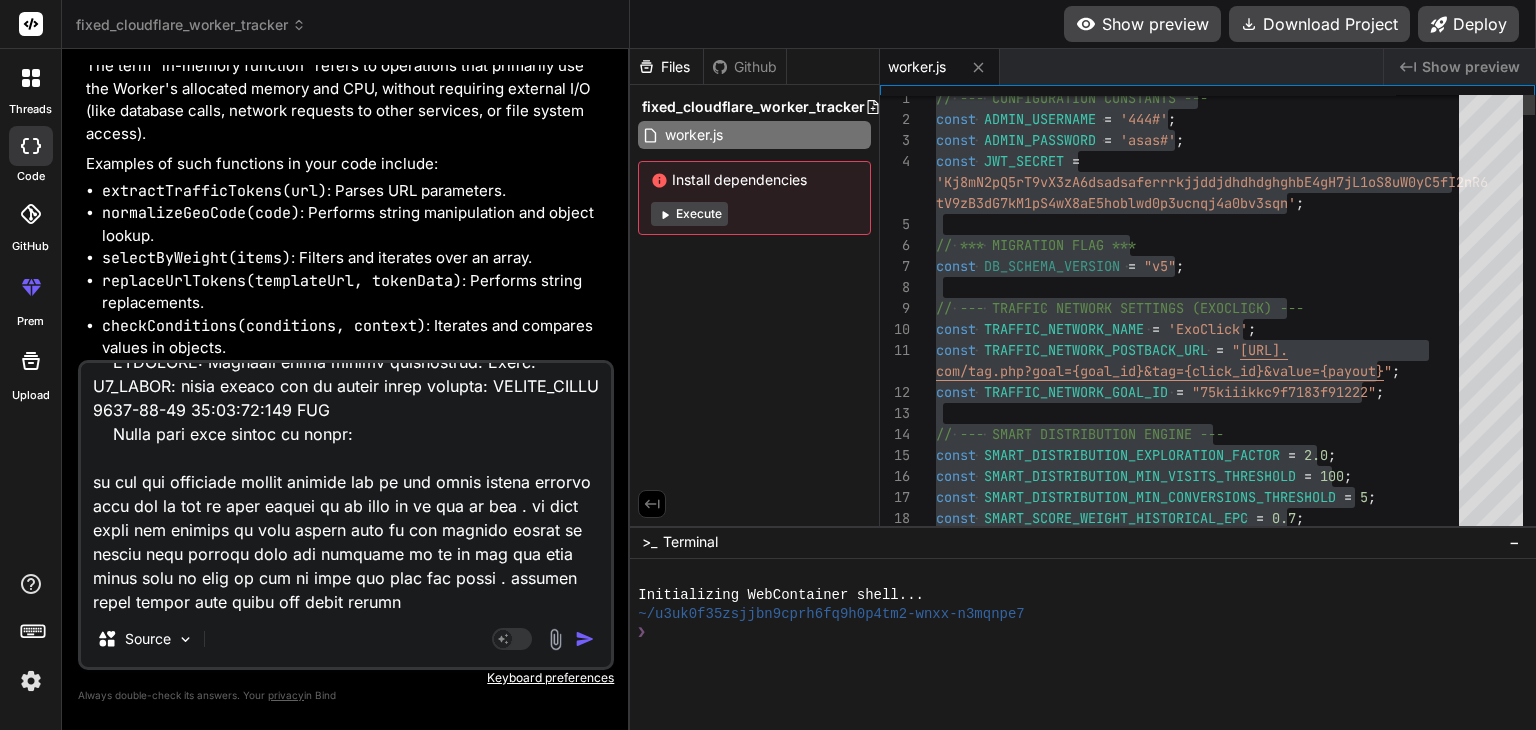 click at bounding box center (585, 639) 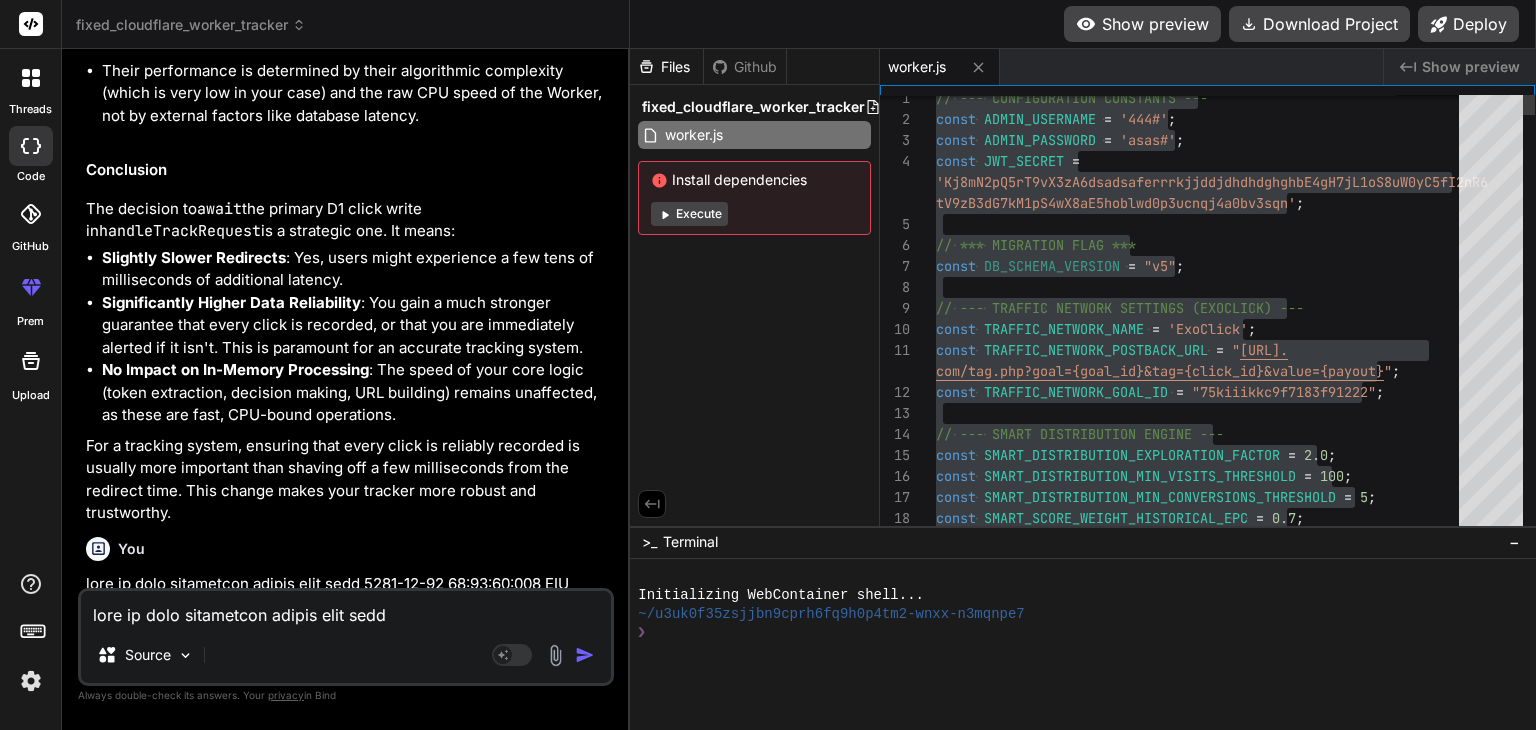 scroll, scrollTop: 52978, scrollLeft: 0, axis: vertical 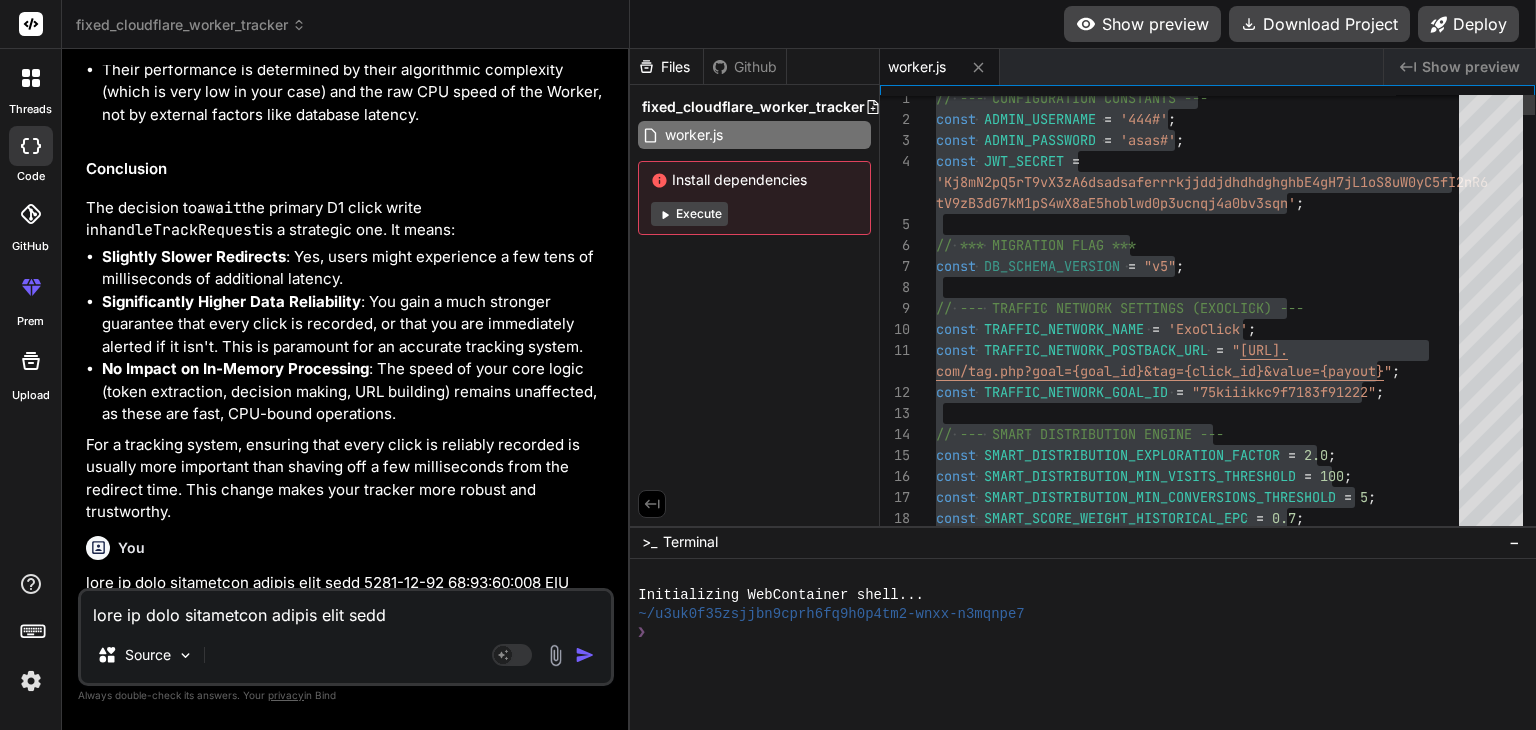 click on "// --- CONFIGURATION CONSTANTS --- const   ADMIN_USERNAME   =   '444#' ; const   ADMIN_PASSWORD   =   'asas#' ; const   JWT_SECRET   =   'Kj8mN2pQ5rT9vX3zA6dsadsaferrrkjjddjdhdhdghghbE4gH 7jL1oS8uW0yC5fI2nR6 tV9zB3dG7kM1pS4wX8aE5hoblwd0p3ucnqj4a0bv3sqn' ; // *** MIGRATION FLAG *** const   DB_SCHEMA_VERSION   =   "v5" ; // --- TRAFFIC NETWORK SETTINGS (EXOCLICK) --- const   TRAFFIC_NETWORK_NAME   =   'ExoClick' ; const   TRAFFIC_NETWORK_POSTBACK_URL   =   " [URL]. com/tag.php?goal={goal_id}&tag={click_id}&value={p ayout} " ; const   TRAFFIC_NETWORK_GOAL_ID   =   "75kiiikkc9f7183f91222" ; // --- SMART DISTRIBUTION ENGINE --- const   SMART_DISTRIBUTION_EXPLORATION_FACTOR   =   2.0 ; const   SMART_DISTRIBUTION_MIN_VISITS_THRESHOLD   =   100 ; const   SMART_DISTRIBUTION_MIN_CONVERSIONS_THRESHOLD   =   5 ; const   SMART_SCORE_WEIGHT_HISTORICAL_EPC   =   0.7 ; const   SMART_SCORE_WEIGHT_PROJECTED_REVENUE   =   0.3 ;" at bounding box center [1203, 36859] 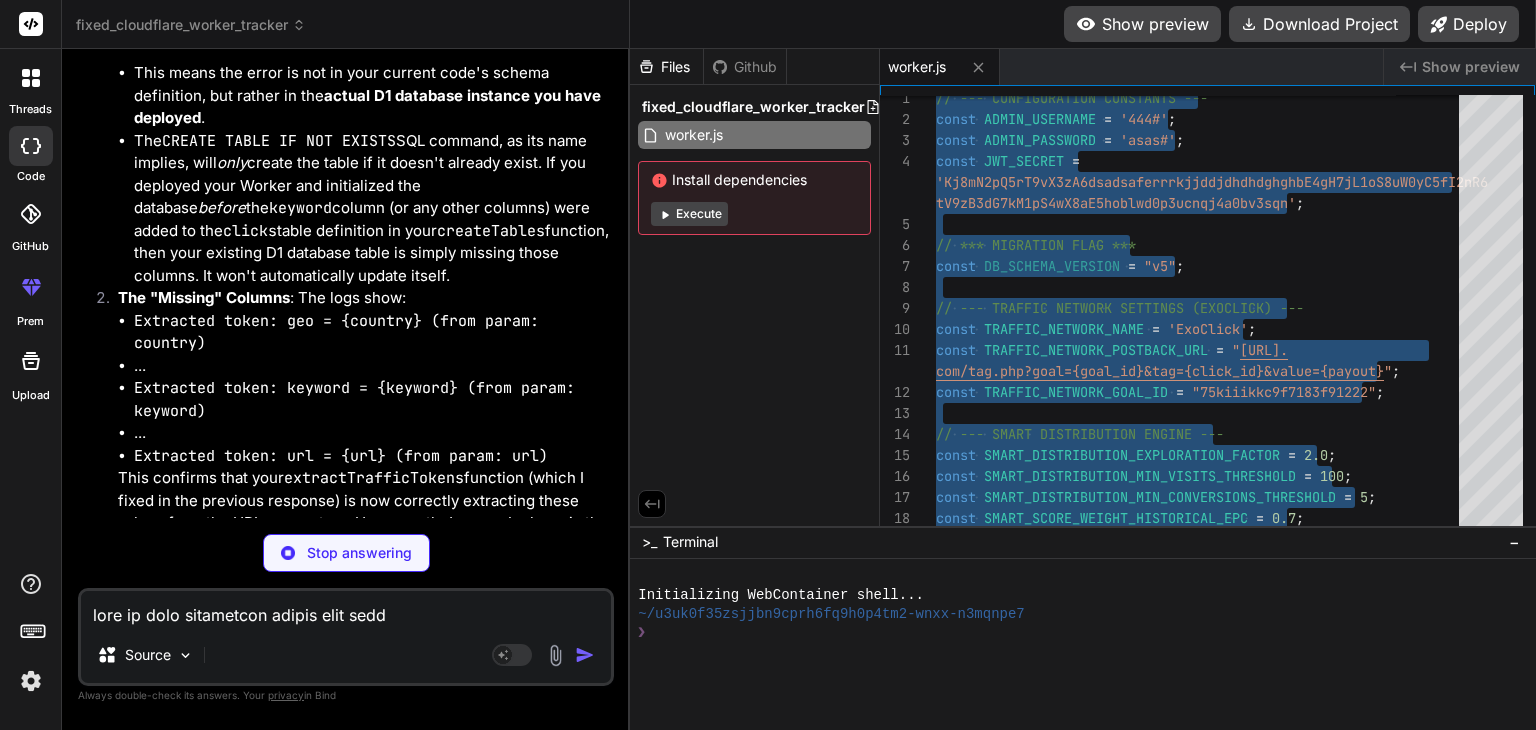 scroll, scrollTop: 54545, scrollLeft: 0, axis: vertical 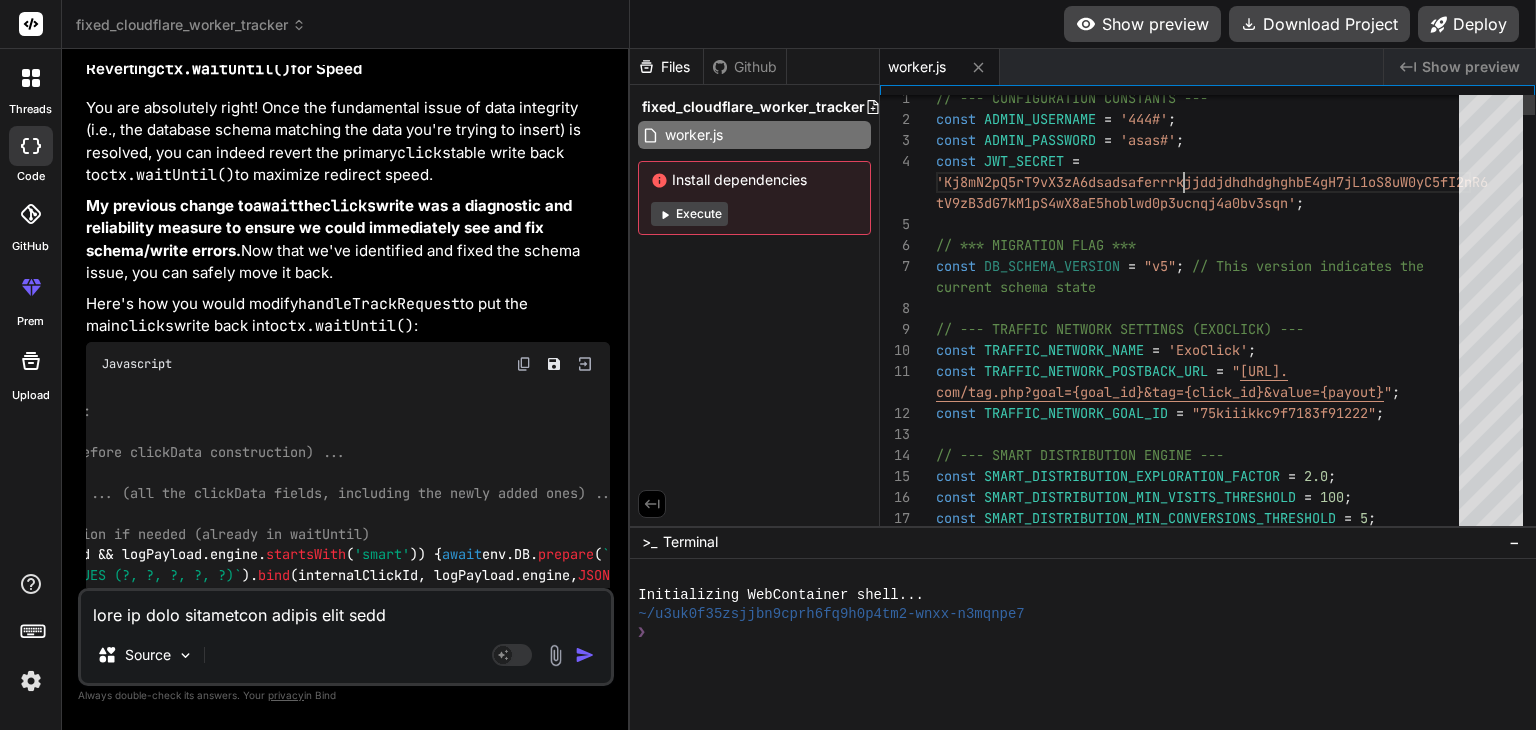 click on "// --- CONFIGURATION CONSTANTS --- const   ADMIN_USERNAME   =   '444#' ; const   ADMIN_PASSWORD   =   'asas#' ; const   JWT_SECRET   =   'Kj8mN2pQ5rT9vX3zA6dsadsaferrrkjjddjdhdhdghghbE4gH 7jL1oS8uW0yC5fI2nR6 tV9zB3dG7kM1pS4wX8aE5hoblwd0p3ucnqj4a0bv3sqn' ; // *** MIGRATION FLAG *** const   DB_SCHEMA_VERSION   =   "v5" ;   // This version indicates the  // --- TRAFFIC NETWORK SETTINGS (EXOCLICK) --- const   TRAFFIC_NETWORK_NAME   =   'ExoClick' ; const   TRAFFIC_NETWORK_POSTBACK_URL   =   " [URL]. com/tag.php?goal={goal_id}&tag={click_id}&value={p ayout} " ; const   TRAFFIC_NETWORK_GOAL_ID   =   "75kiiikkc9f7183f91222" ; // --- SMART DISTRIBUTION ENGINE --- const   SMART_DISTRIBUTION_EXPLORATION_FACTOR   =   2.0 ; const   SMART_DISTRIBUTION_MIN_VISITS_THRESHOLD   =   100 ; const   SMART_DISTRIBUTION_MIN_CONVERSIONS_THRESHOLD   =   5 ; const   SMART_SCORE_WEIGHT_HISTORICAL_EPC   =   0.7 ; current schema state" at bounding box center (1203, 36953) 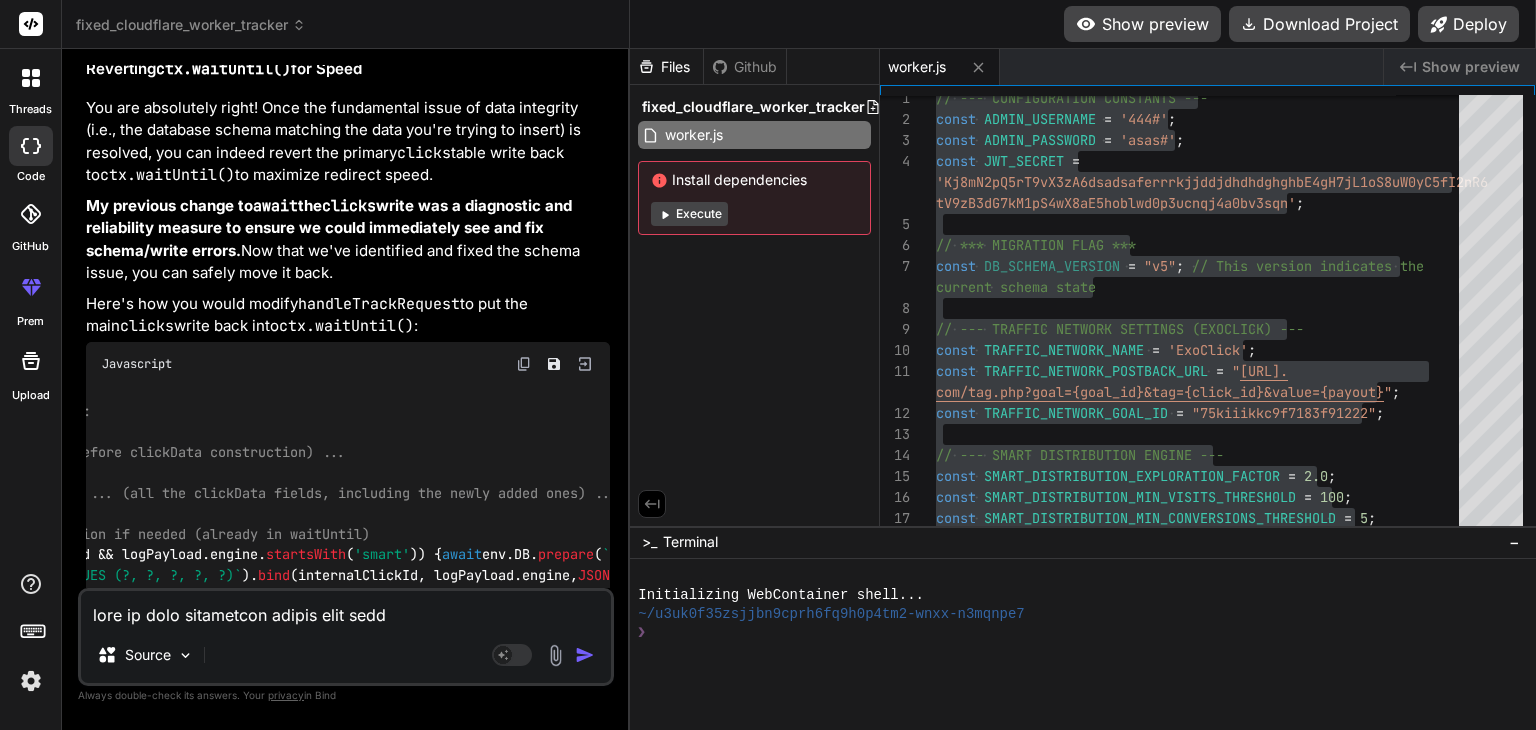 click at bounding box center (346, 609) 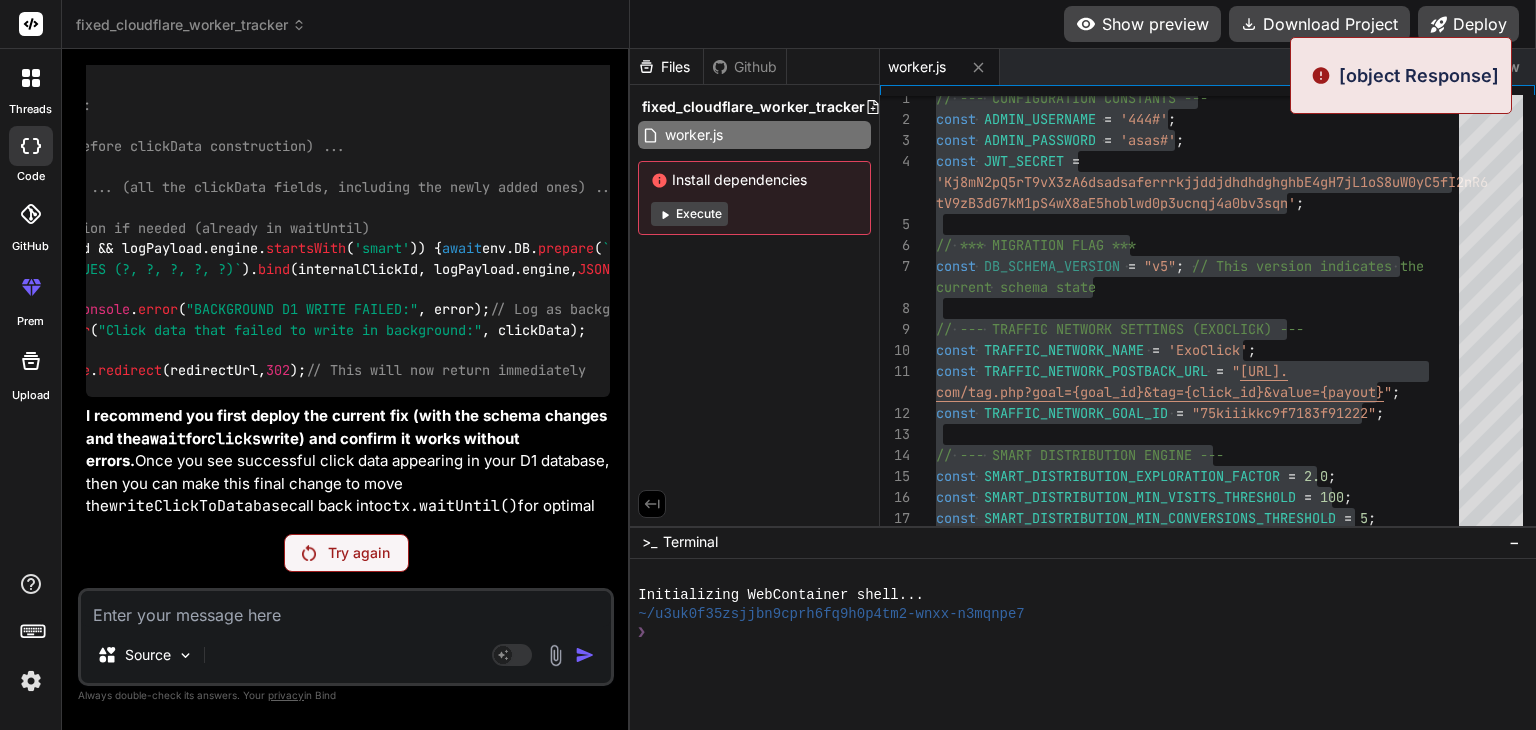 scroll, scrollTop: 53728, scrollLeft: 0, axis: vertical 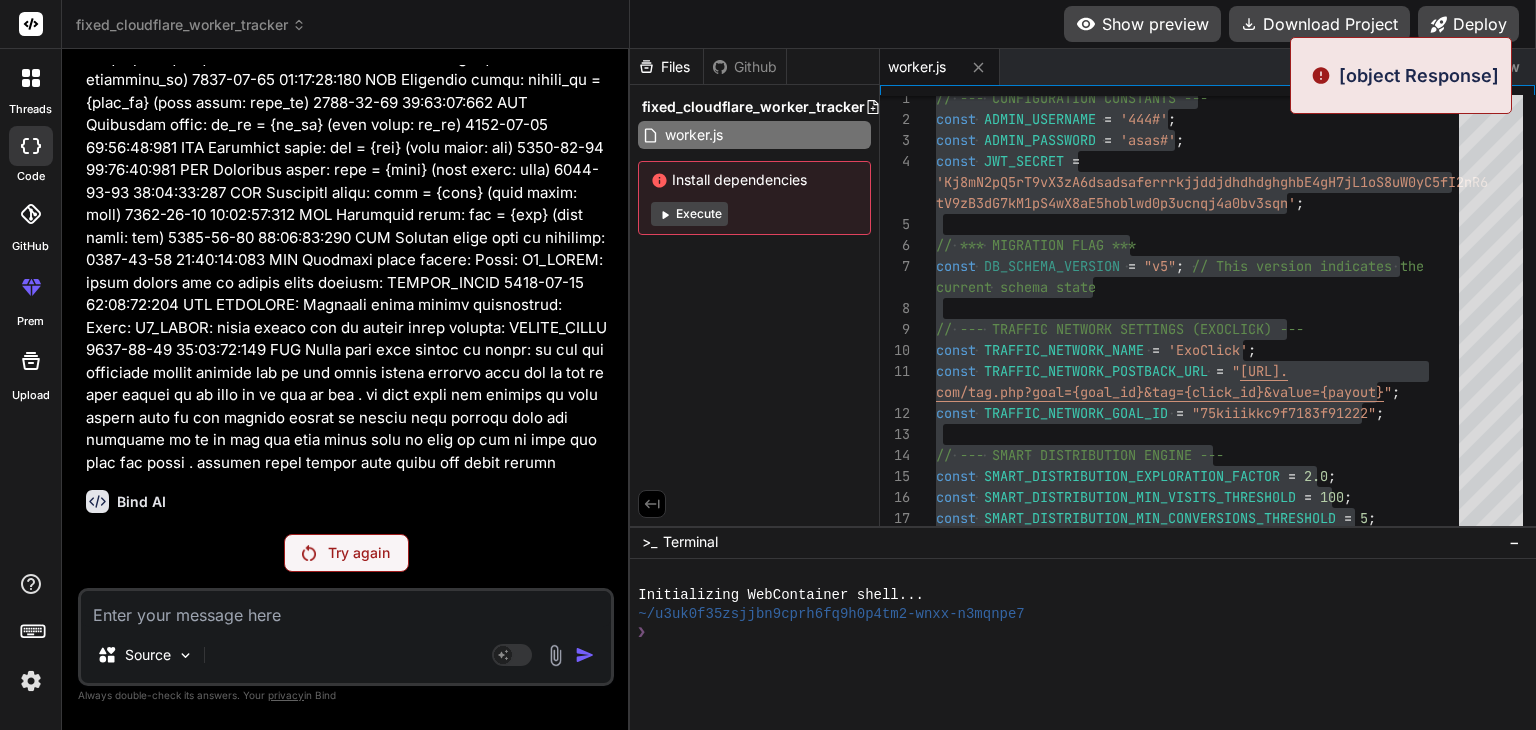 click on "Try again" at bounding box center (359, 553) 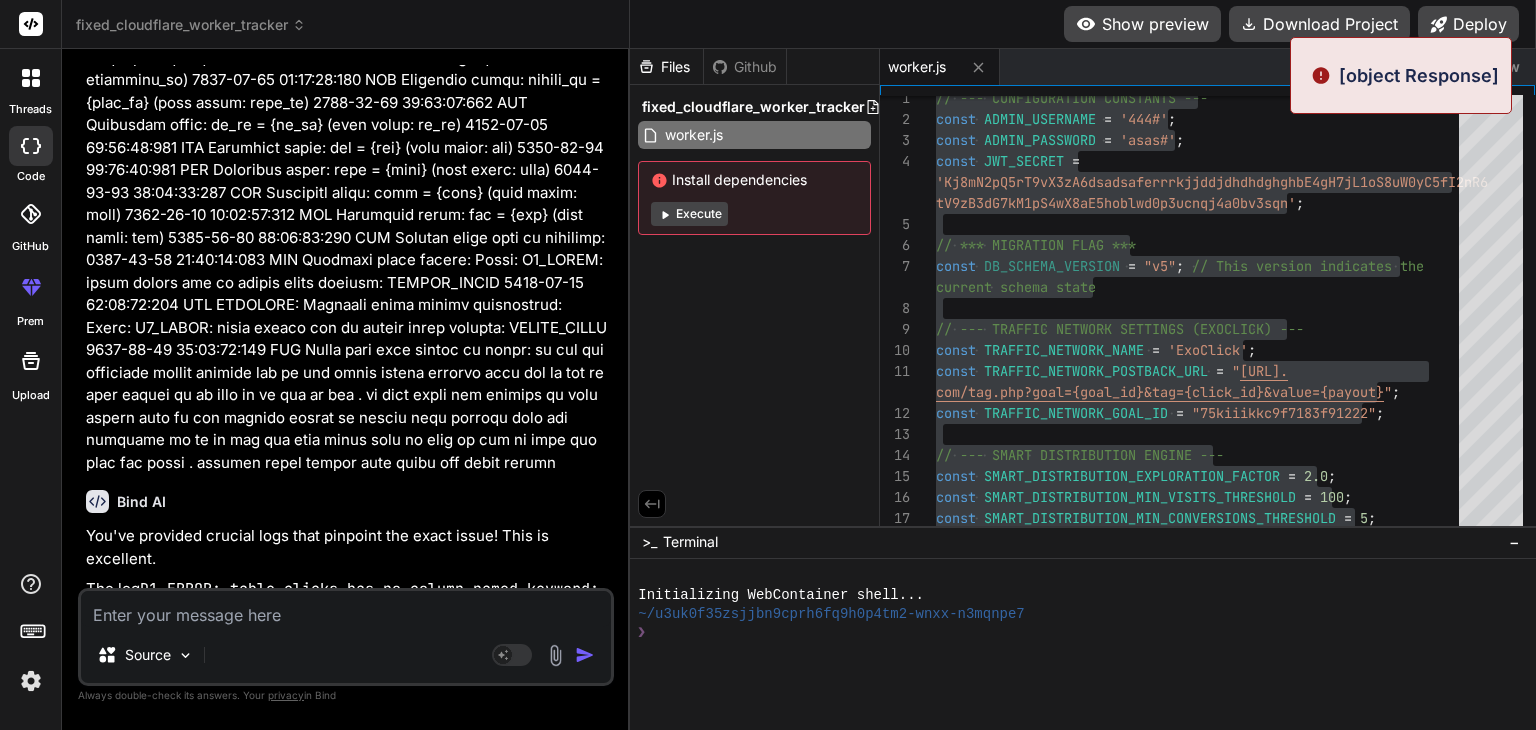 scroll, scrollTop: 56737, scrollLeft: 0, axis: vertical 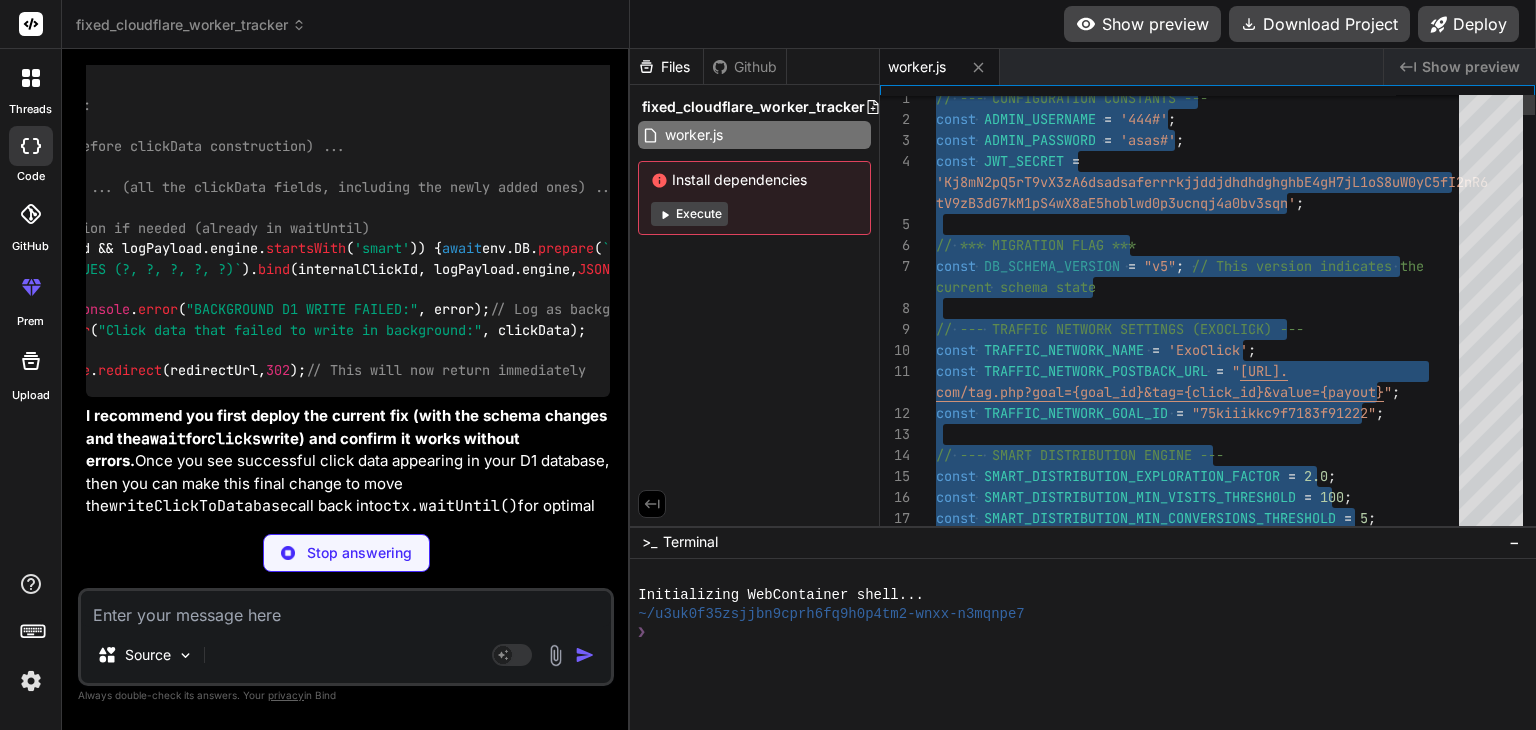 click on "// --- CONFIGURATION CONSTANTS --- const   ADMIN_USERNAME   =   '444#' ; const   ADMIN_PASSWORD   =   'asas#' ; const   JWT_SECRET   =   'Kj8mN2pQ5rT9vX3zA6dsadsaferrrkjjddjdhdhdghghbE4gH 7jL1oS8uW0yC5fI2nR6 tV9zB3dG7kM1pS4wX8aE5hoblwd0p3ucnqj4a0bv3sqn' ; // *** MIGRATION FLAG *** const   DB_SCHEMA_VERSION   =   "v5" ;   // This version indicates the  // --- TRAFFIC NETWORK SETTINGS (EXOCLICK) --- const   TRAFFIC_NETWORK_NAME   =   'ExoClick' ; const   TRAFFIC_NETWORK_POSTBACK_URL   =   " [URL]. com/tag.php?goal={goal_id}&tag={click_id}&value={p ayout} " ; const   TRAFFIC_NETWORK_GOAL_ID   =   "75kiiikkc9f7183f91222" ; // --- SMART DISTRIBUTION ENGINE --- const   SMART_DISTRIBUTION_EXPLORATION_FACTOR   =   2.0 ; const   SMART_DISTRIBUTION_MIN_VISITS_THRESHOLD   =   100 ; const   SMART_DISTRIBUTION_MIN_CONVERSIONS_THRESHOLD   =   5 ; const   SMART_SCORE_WEIGHT_HISTORICAL_EPC   =   0.7 ; current schema state" at bounding box center [1203, 36953] 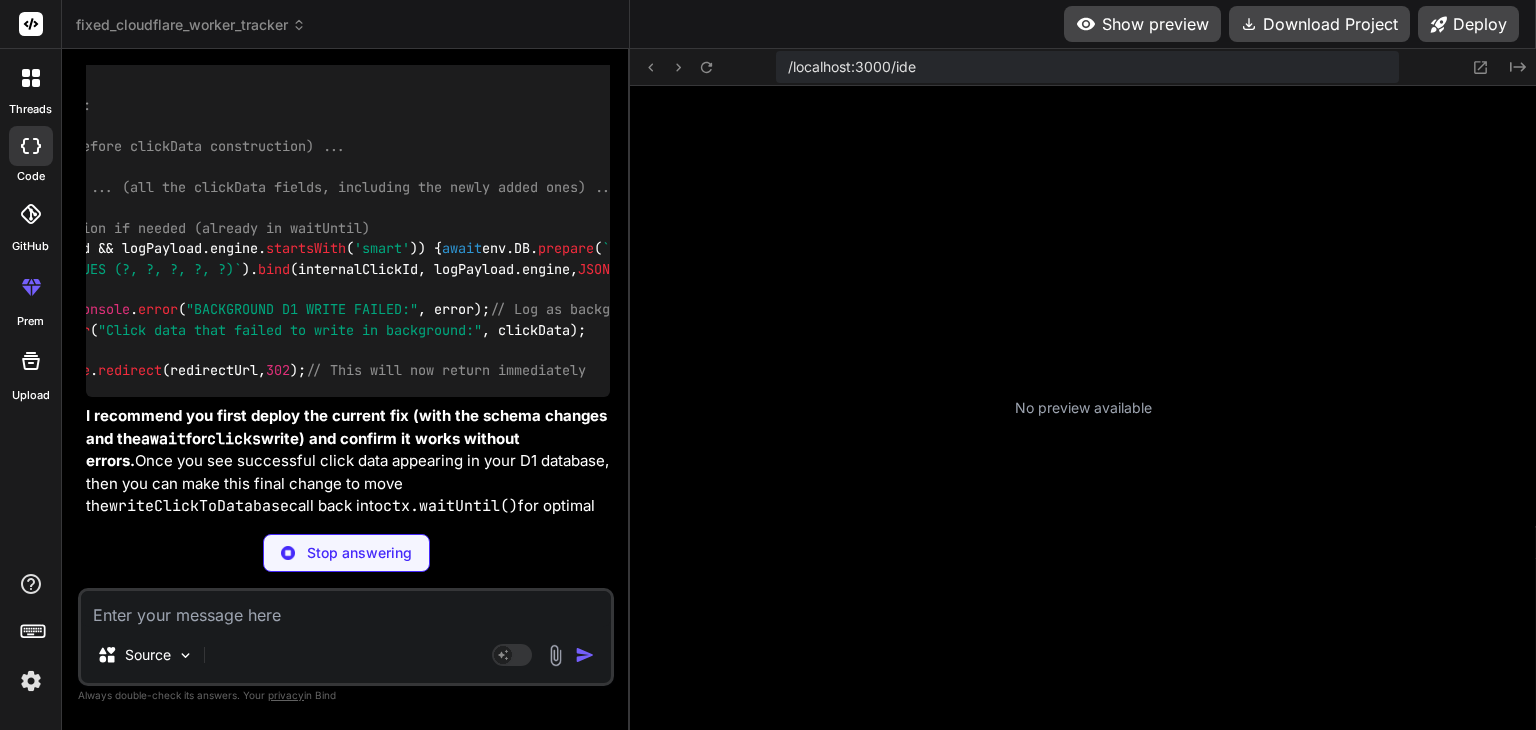 scroll, scrollTop: 56, scrollLeft: 0, axis: vertical 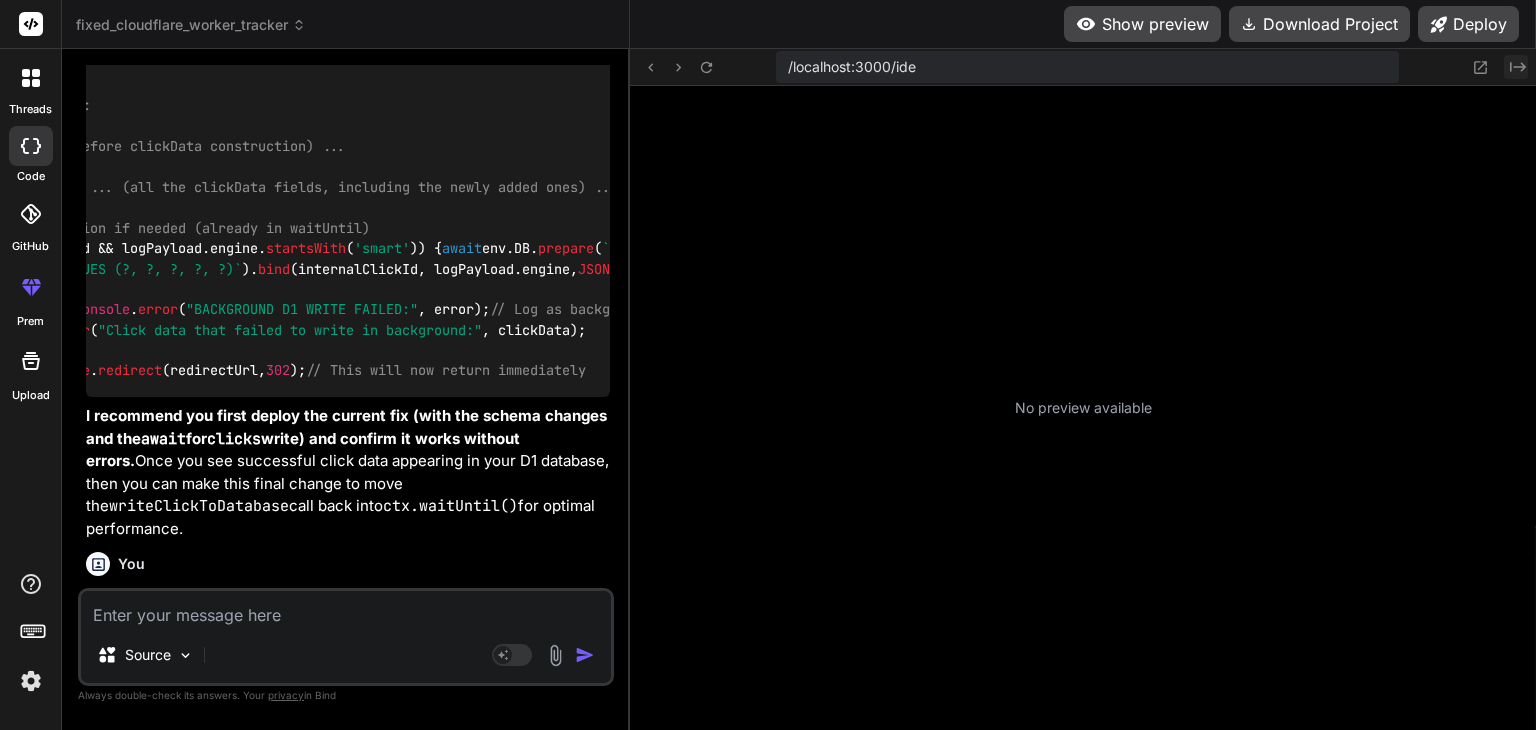 click on "Created with Pixso." 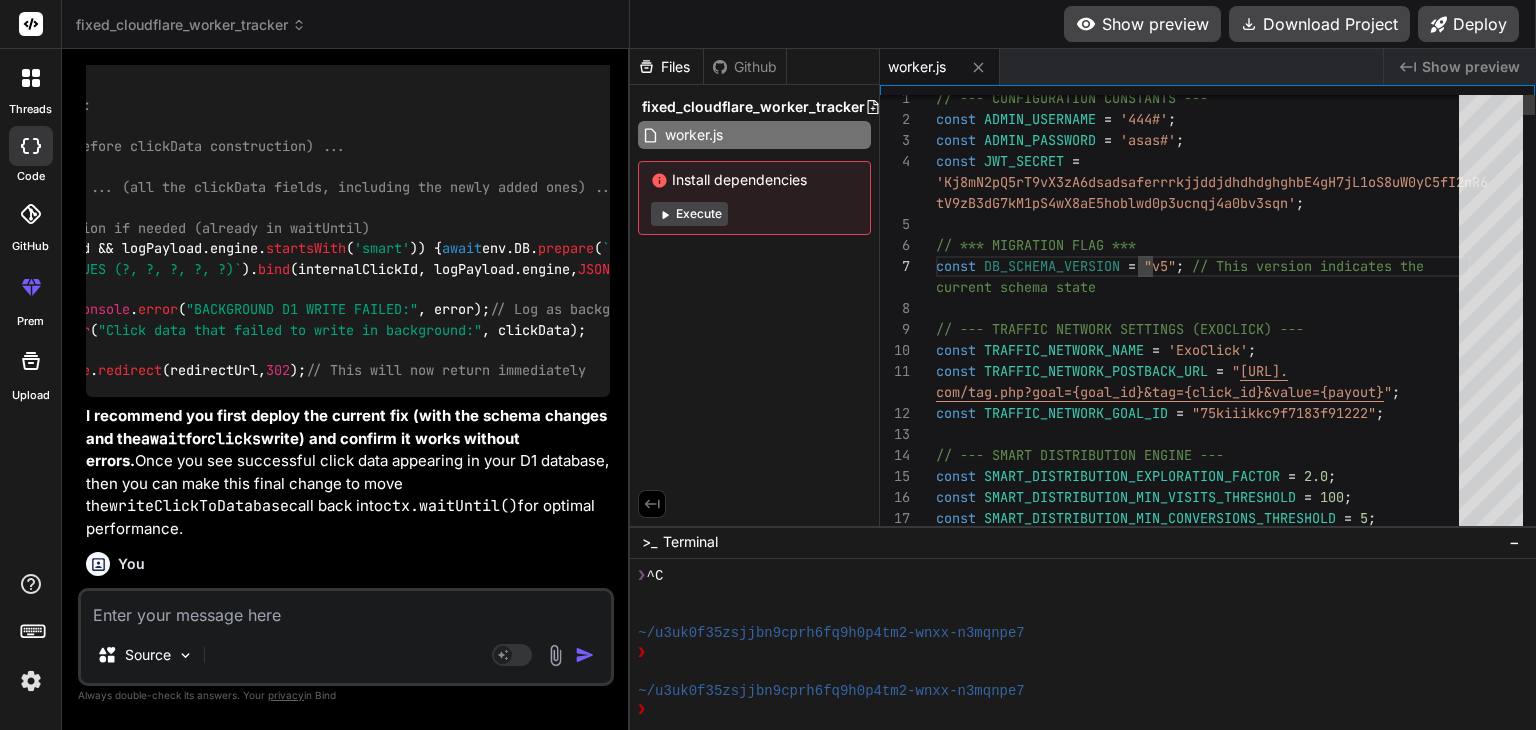 scroll, scrollTop: 0, scrollLeft: 0, axis: both 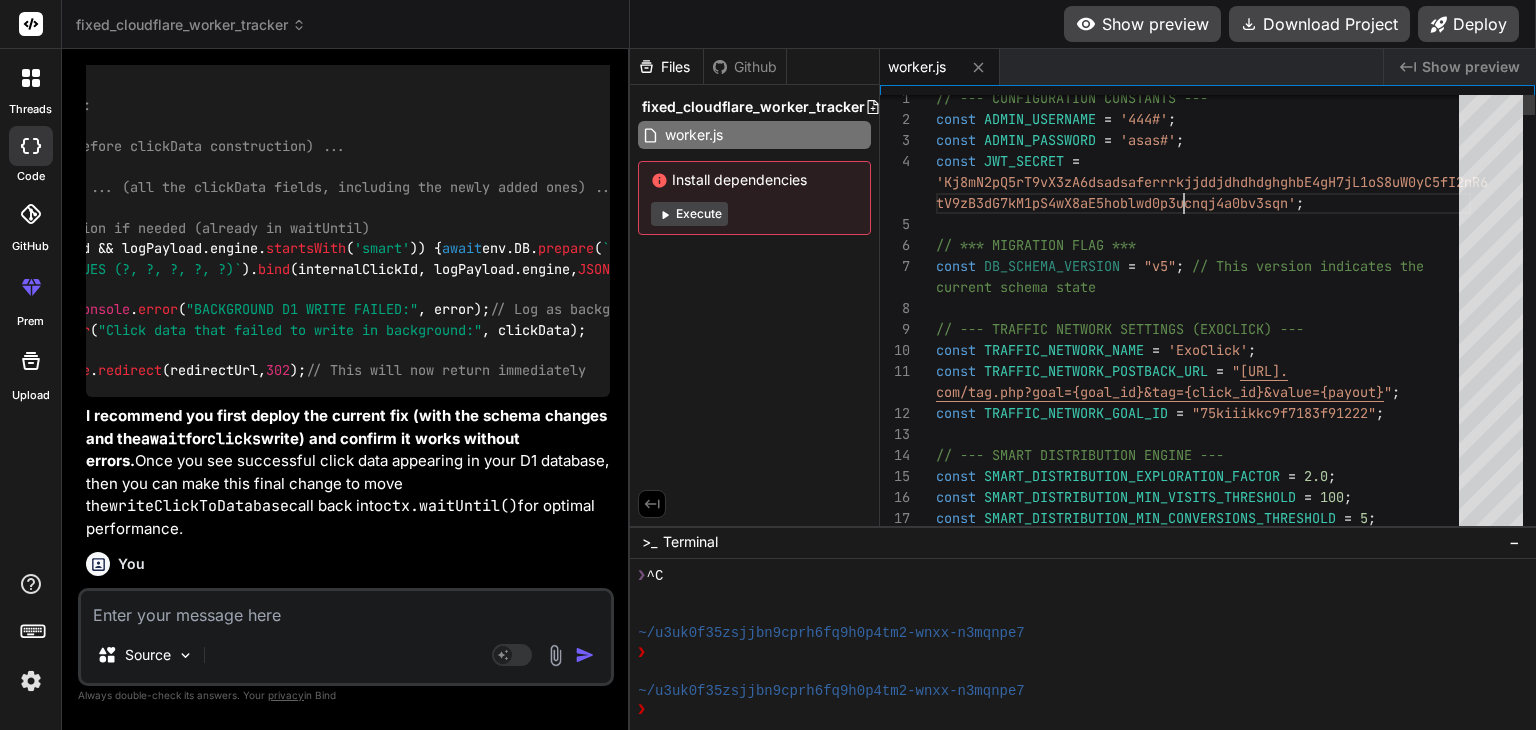 click on "// --- CONFIGURATION CONSTANTS --- const   ADMIN_USERNAME   =   '444#' ; const   ADMIN_PASSWORD   =   'asas#' ; const   JWT_SECRET   =   'Kj8mN2pQ5rT9vX3zA6dsadsaferrrkjjddjdhdhdghghbE4gH 7jL1oS8uW0yC5fI2nR6 tV9zB3dG7kM1pS4wX8aE5hoblwd0p3ucnqj4a0bv3sqn' ; // *** MIGRATION FLAG *** const   DB_SCHEMA_VERSION   =   "v5" ;   // This version indicates the  // --- TRAFFIC NETWORK SETTINGS (EXOCLICK) --- const   TRAFFIC_NETWORK_NAME   =   'ExoClick' ; const   TRAFFIC_NETWORK_POSTBACK_URL   =   " [URL]. com/tag.php?goal={goal_id}&tag={click_id}&value={p ayout} " ; const   TRAFFIC_NETWORK_GOAL_ID   =   "75kiiikkc9f7183f91222" ; // --- SMART DISTRIBUTION ENGINE --- const   SMART_DISTRIBUTION_EXPLORATION_FACTOR   =   2.0 ; const   SMART_DISTRIBUTION_MIN_VISITS_THRESHOLD   =   100 ; const   SMART_DISTRIBUTION_MIN_CONVERSIONS_THRESHOLD   =   5 ; const   SMART_SCORE_WEIGHT_HISTORICAL_EPC   =   0.7 ; current schema state" at bounding box center (1203, 36953) 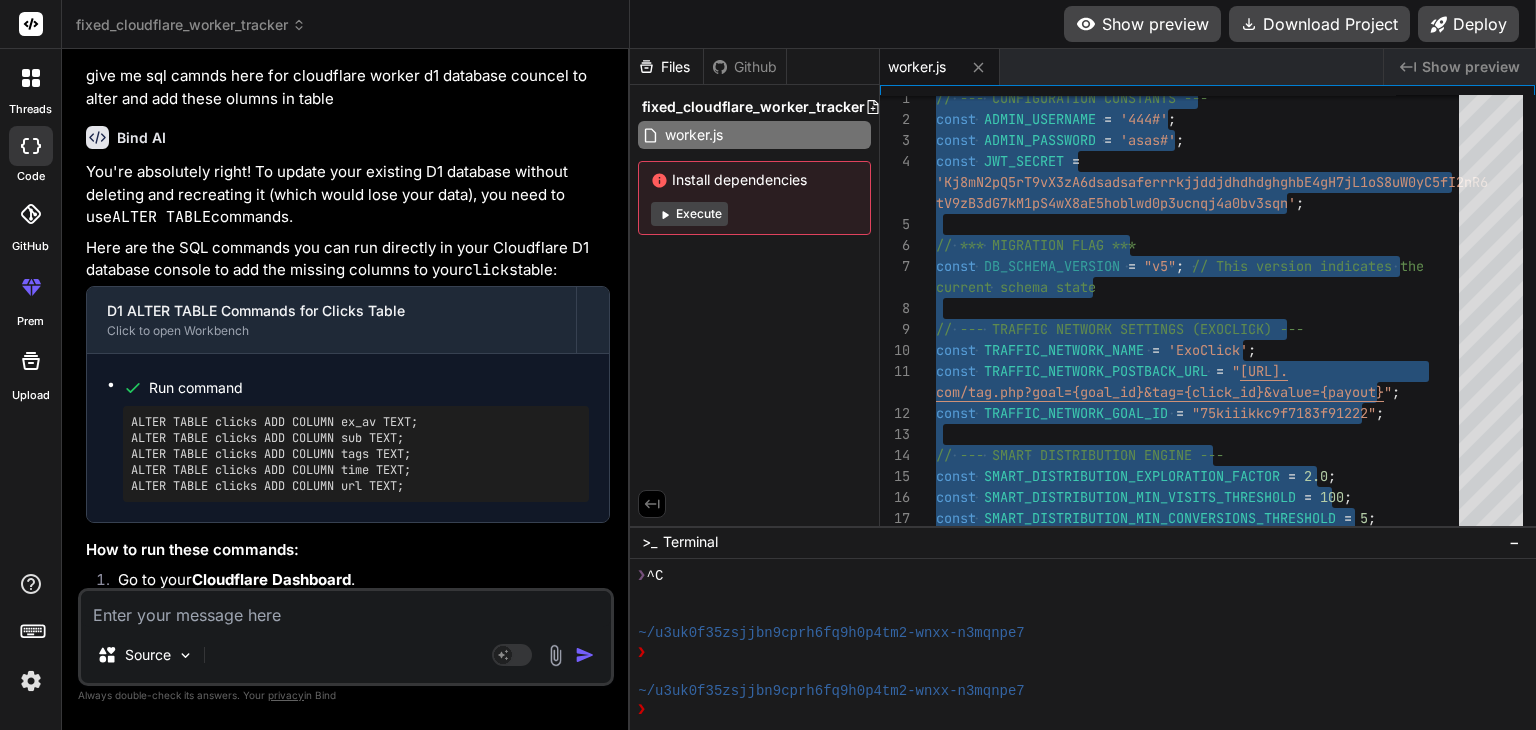 scroll, scrollTop: 57163, scrollLeft: 0, axis: vertical 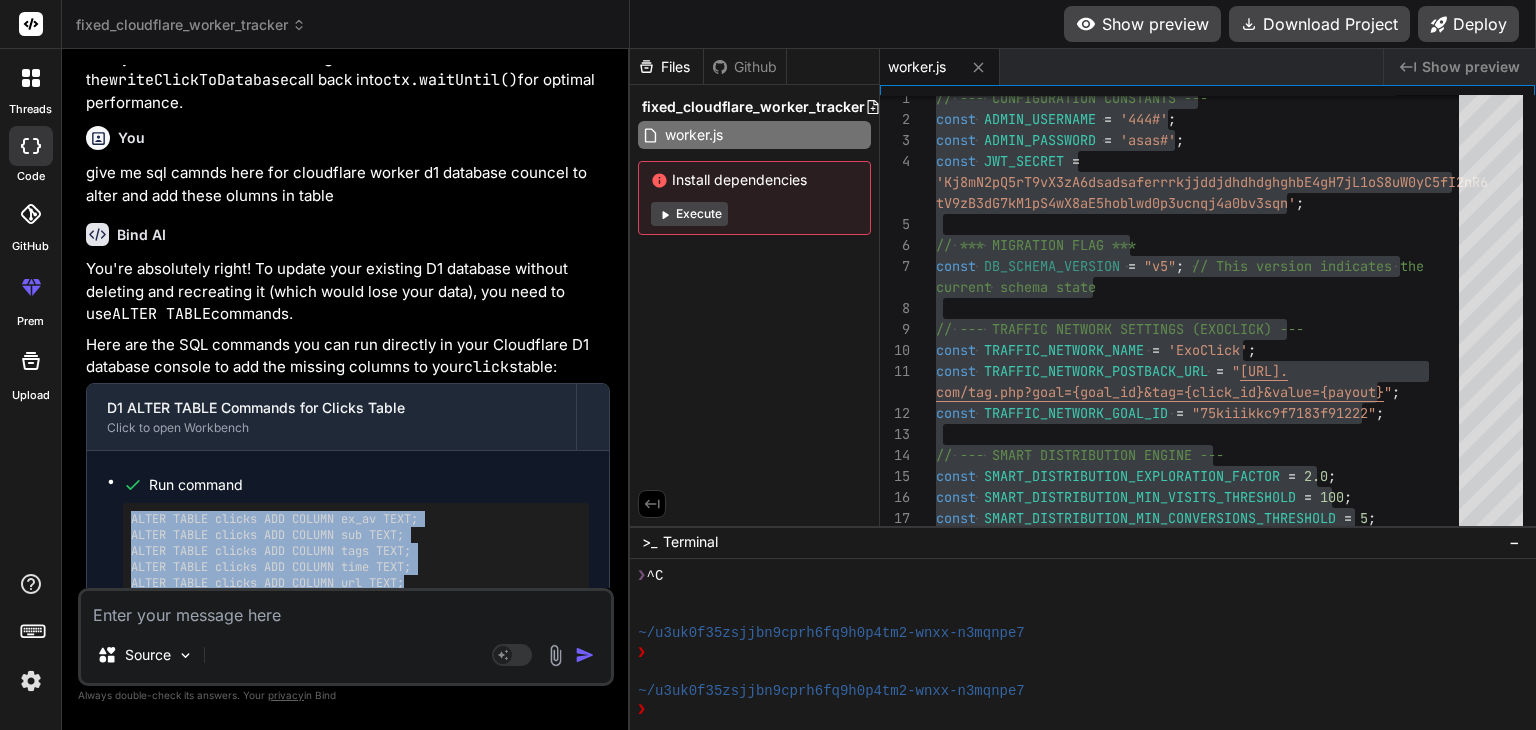 drag, startPoint x: 126, startPoint y: 329, endPoint x: 436, endPoint y: 393, distance: 316.5375 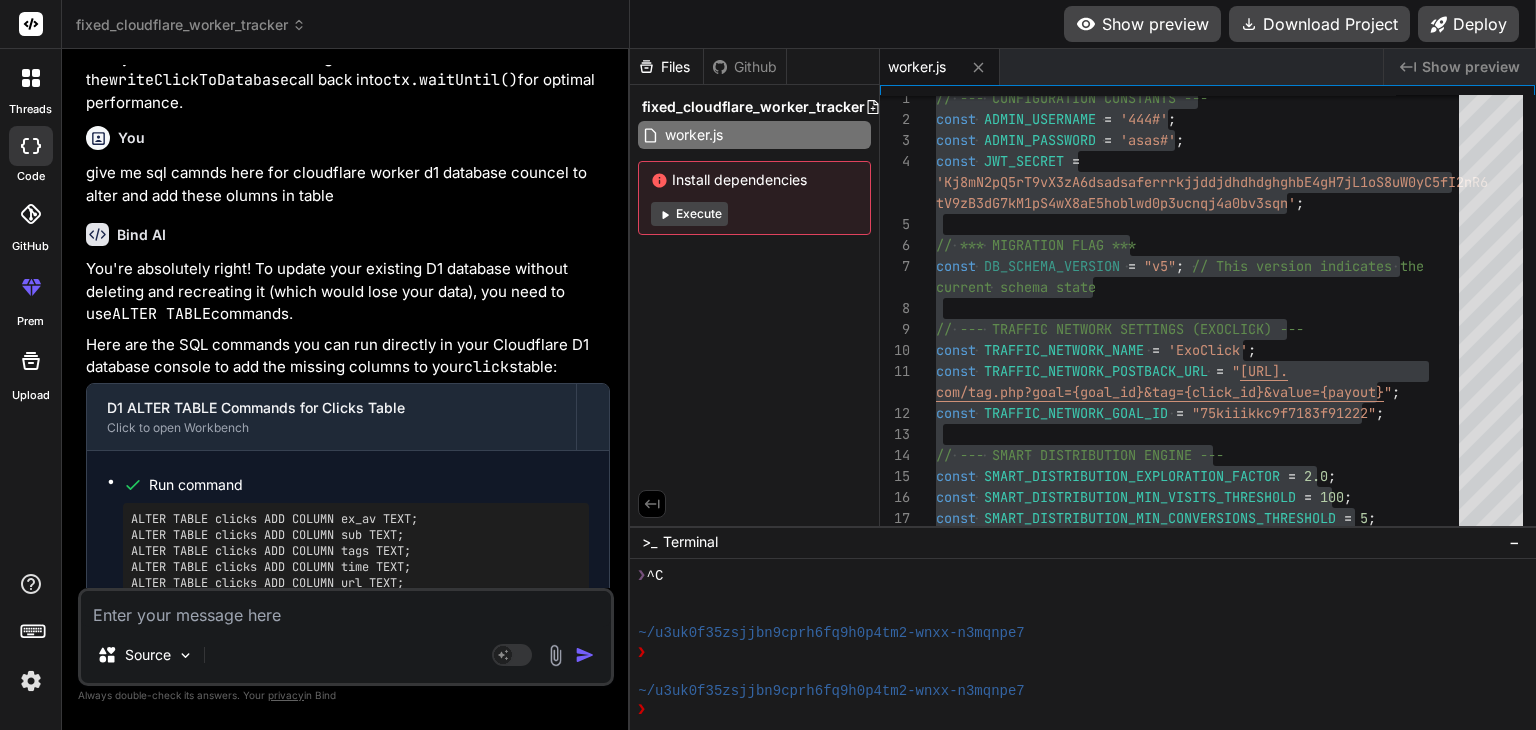 click at bounding box center [346, 609] 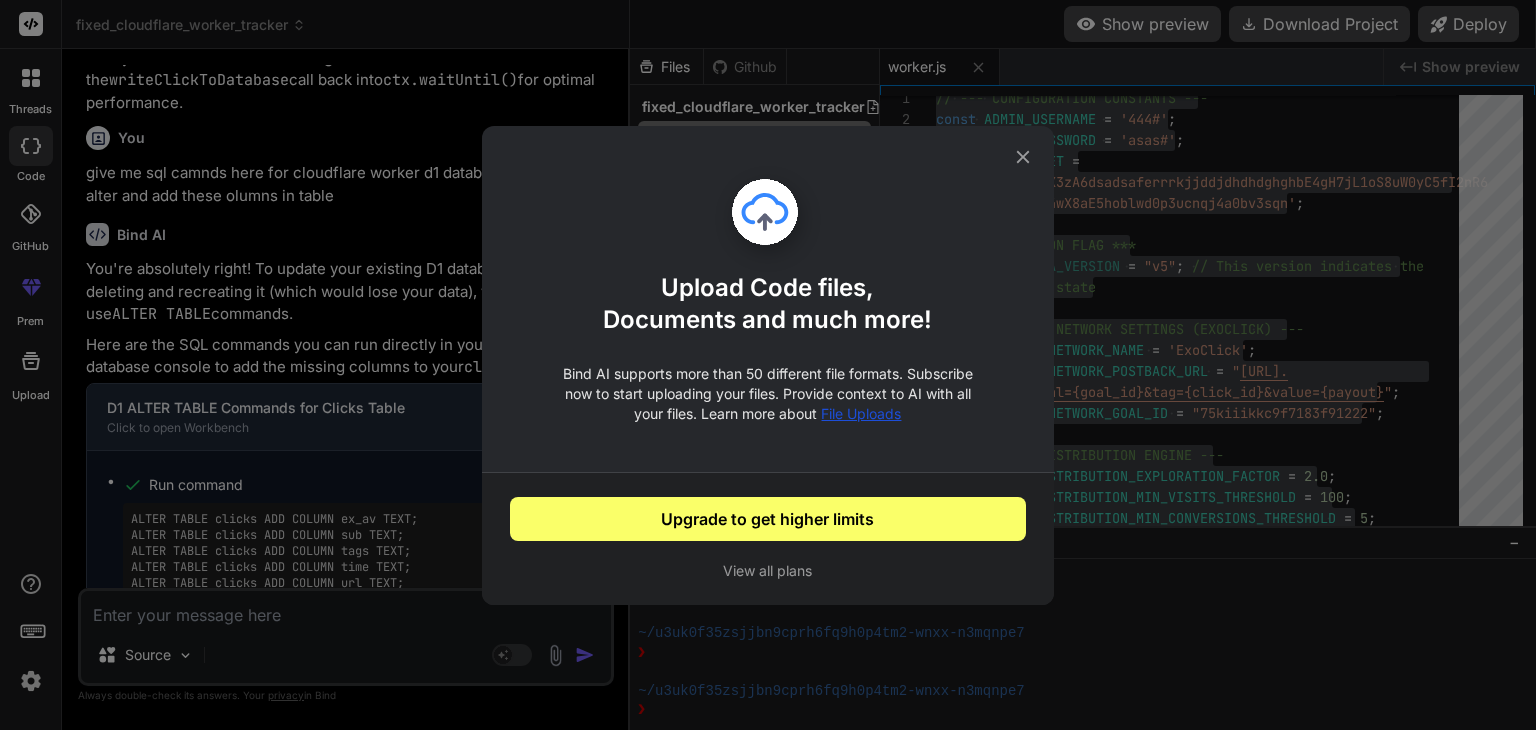click 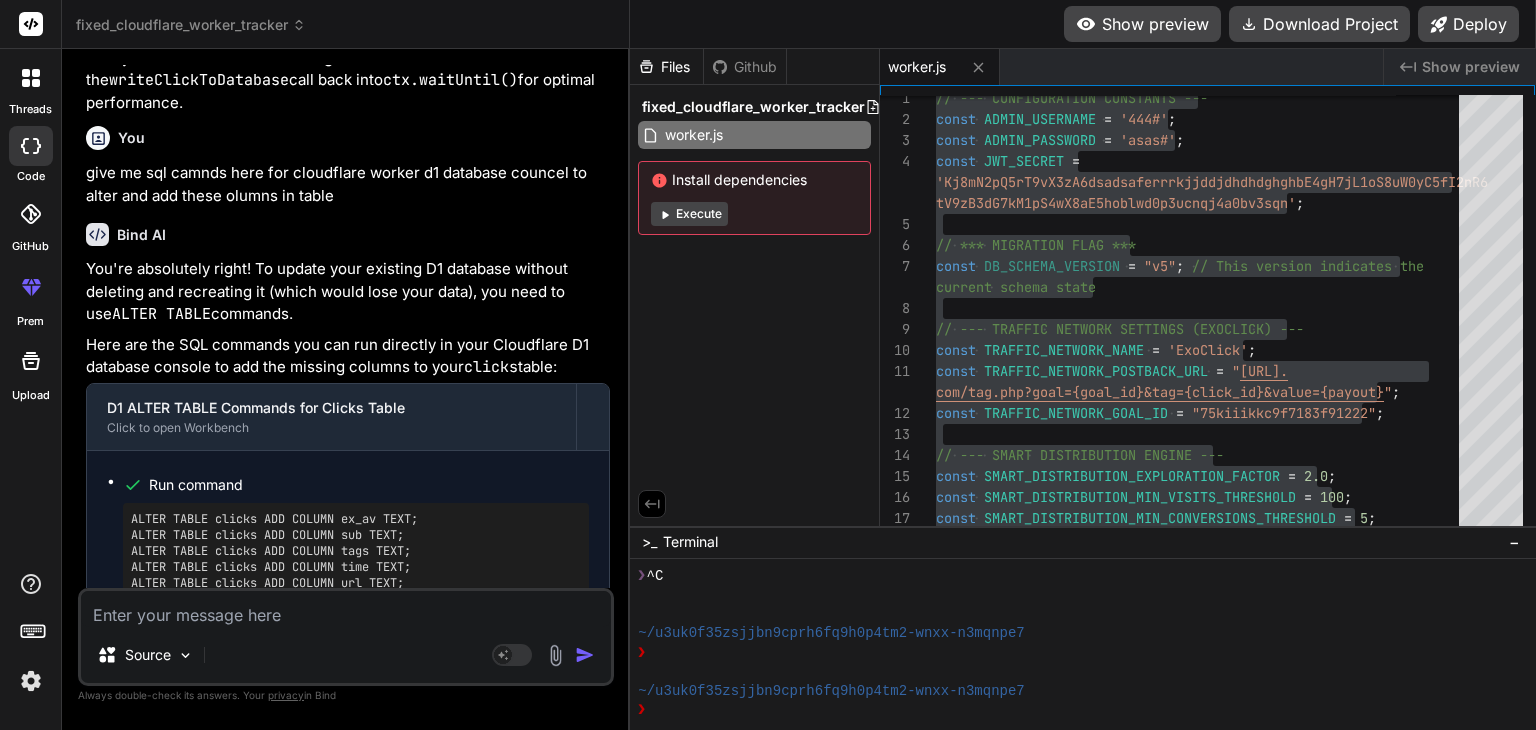 click at bounding box center [346, 609] 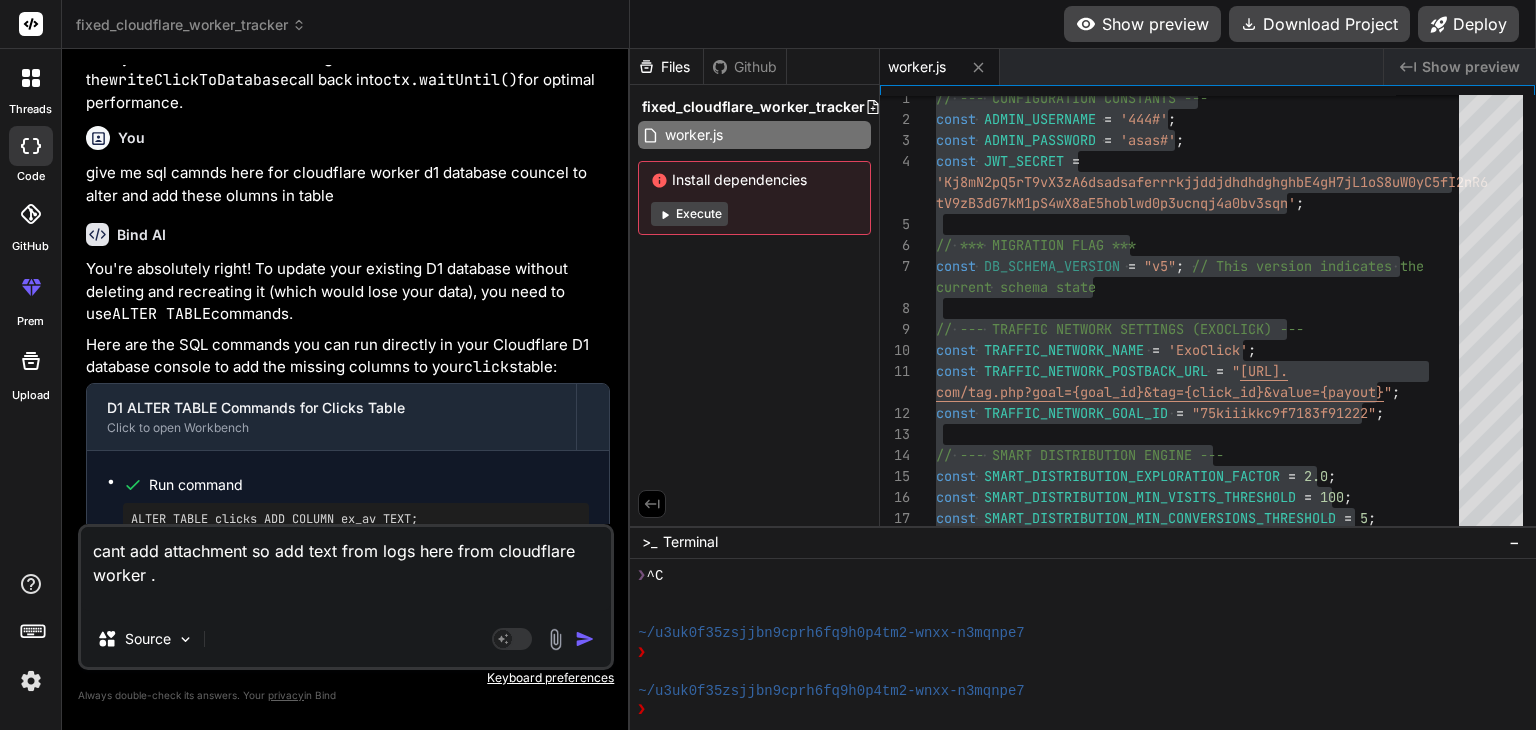 paste on "Origin
Trigger
CPU Time
Wall Time
[DATE] 16:21:20:330 UTC
fetch
GET /[GEOGRAPHIC_DATA]/api/campaigns/1/landing_pages
1ms
317ms
[DATE] 16:21:20:316 UTC
fetch
GET /[GEOGRAPHIC_DATA]/api/campaigns/1/logs
1ms
274ms
[DATE] 16:21:20:316 UTC
fetch
GET /[GEOGRAPHIC_DATA]/api/campaigns/1/paths
1ms
261ms
[DATE] 16:21:20:316 UTC
fetch
GET /[GEOGRAPHIC_DATA]/api/campaigns/1/offers
1ms
259ms
[DATE] 16:21:19:170 UTC
fetch
GET /[GEOGRAPHIC_DATA]/api/campaigns/1
7ms
823ms
No older events matching the criteria within the selected timeframe" 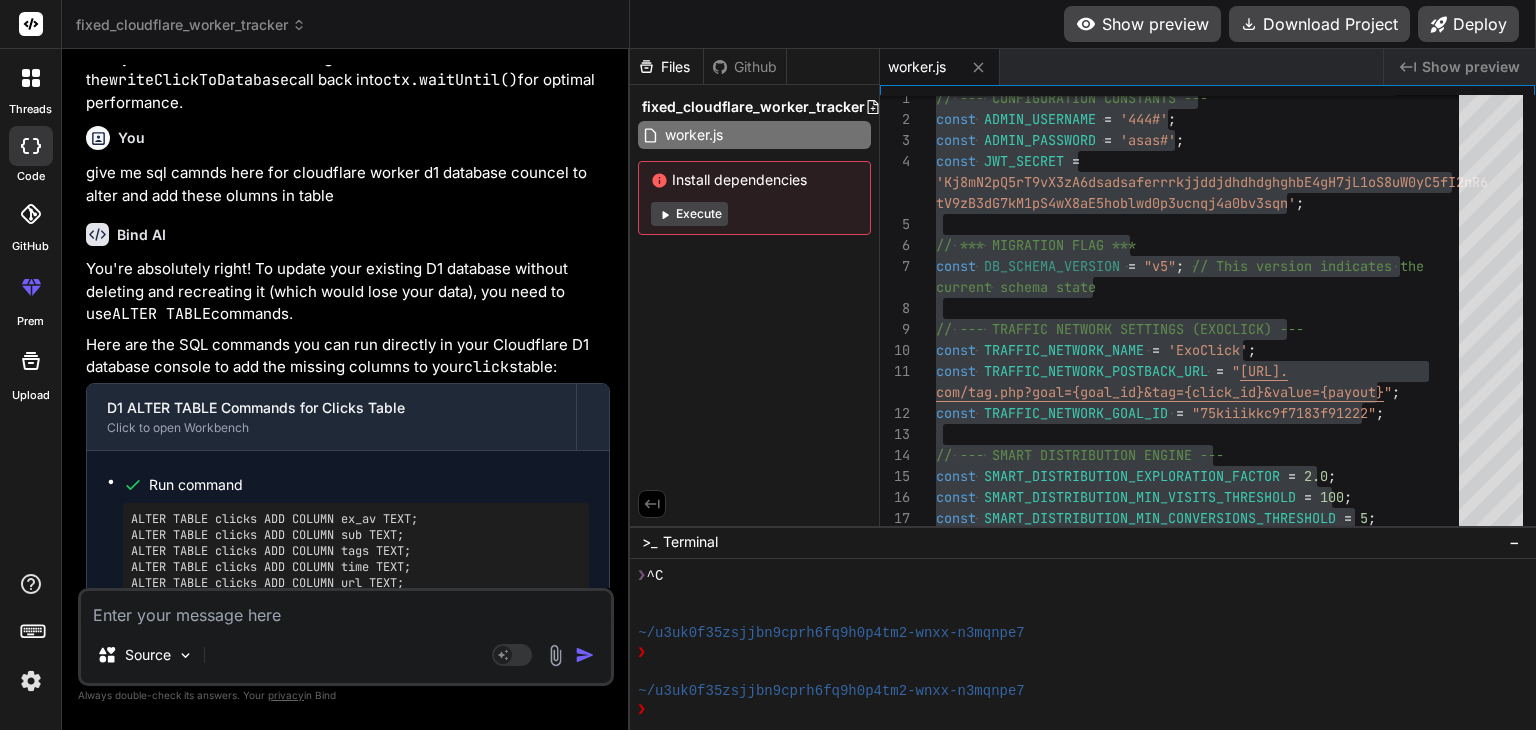 scroll, scrollTop: 0, scrollLeft: 0, axis: both 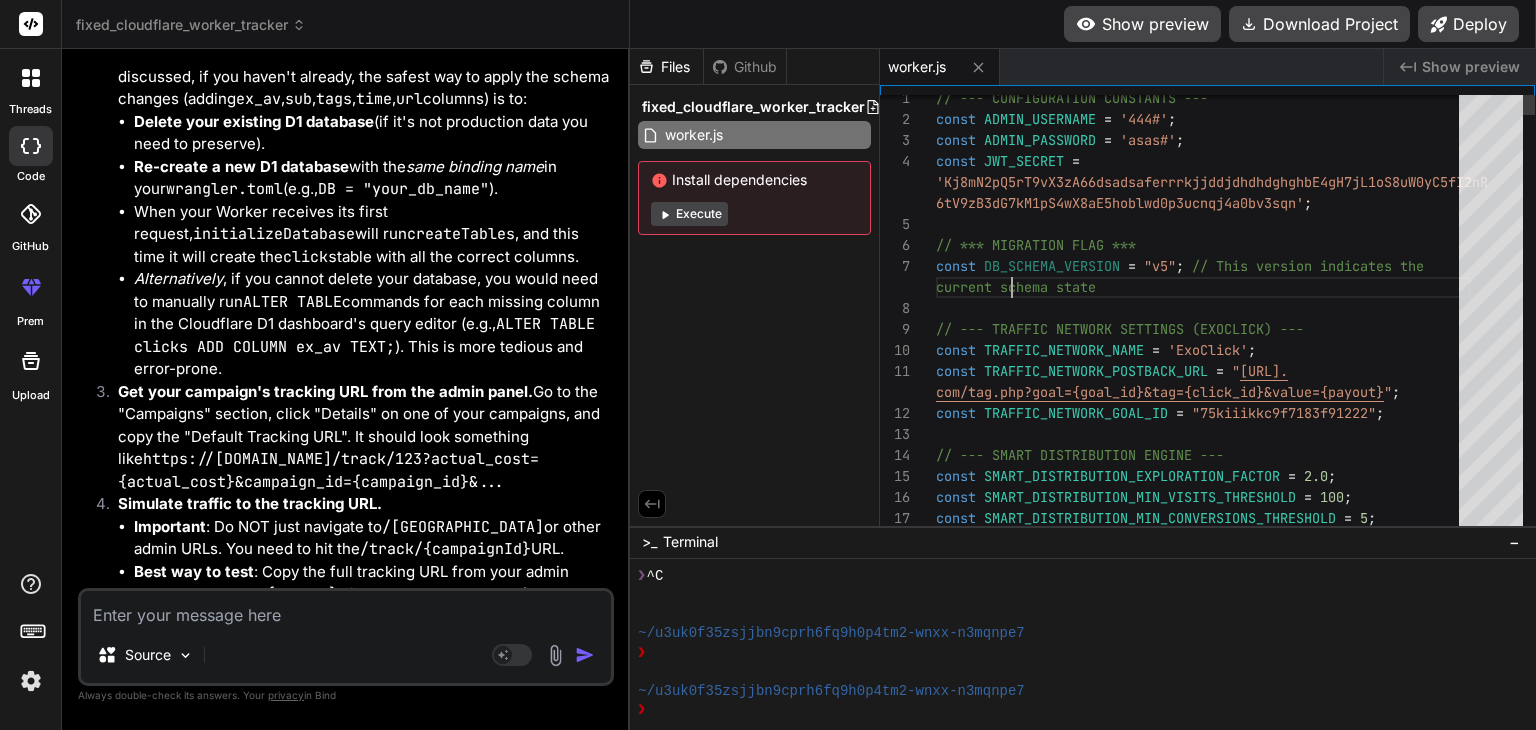 click on "// --- CONFIGURATION CONSTANTS --- const   ADMIN_USERNAME   =   '444#' ; const   ADMIN_PASSWORD   =   'asas#' ; const   JWT_SECRET   =   'Kj8mN2pQ5rT9vX3zA66dsadsaferrrkjjddjdhdhdghghbE4g H7jL1oS8uW0yC5fI2nR 6tV9zB3dG7kM1pS4wX8aE5hoblwd0p3ucnqj4a0bv3sqn' ; // *** MIGRATION FLAG *** const   DB_SCHEMA_VERSION   =   "v5" ;   // This version indicates the  // --- TRAFFIC NETWORK SETTINGS (EXOCLICK) --- const   TRAFFIC_NETWORK_NAME   =   'ExoClick' ; const   TRAFFIC_NETWORK_POSTBACK_URL   =   " [URL]. com/tag.php?goal={goal_id}&tag={click_id}&value={p ayout} " ; const   TRAFFIC_NETWORK_GOAL_ID   =   "75kiiikkc9f7183f91222" ; // --- SMART DISTRIBUTION ENGINE --- const   SMART_DISTRIBUTION_EXPLORATION_FACTOR   =   2.0 ; const   SMART_DISTRIBUTION_MIN_VISITS_THRESHOLD   =   100 ; const   SMART_DISTRIBUTION_MIN_CONVERSIONS_THRESHOLD   =   5 ; const   SMART_SCORE_WEIGHT_HISTORICAL_EPC   =   0.7 ; current schema state" at bounding box center [1203, 37762] 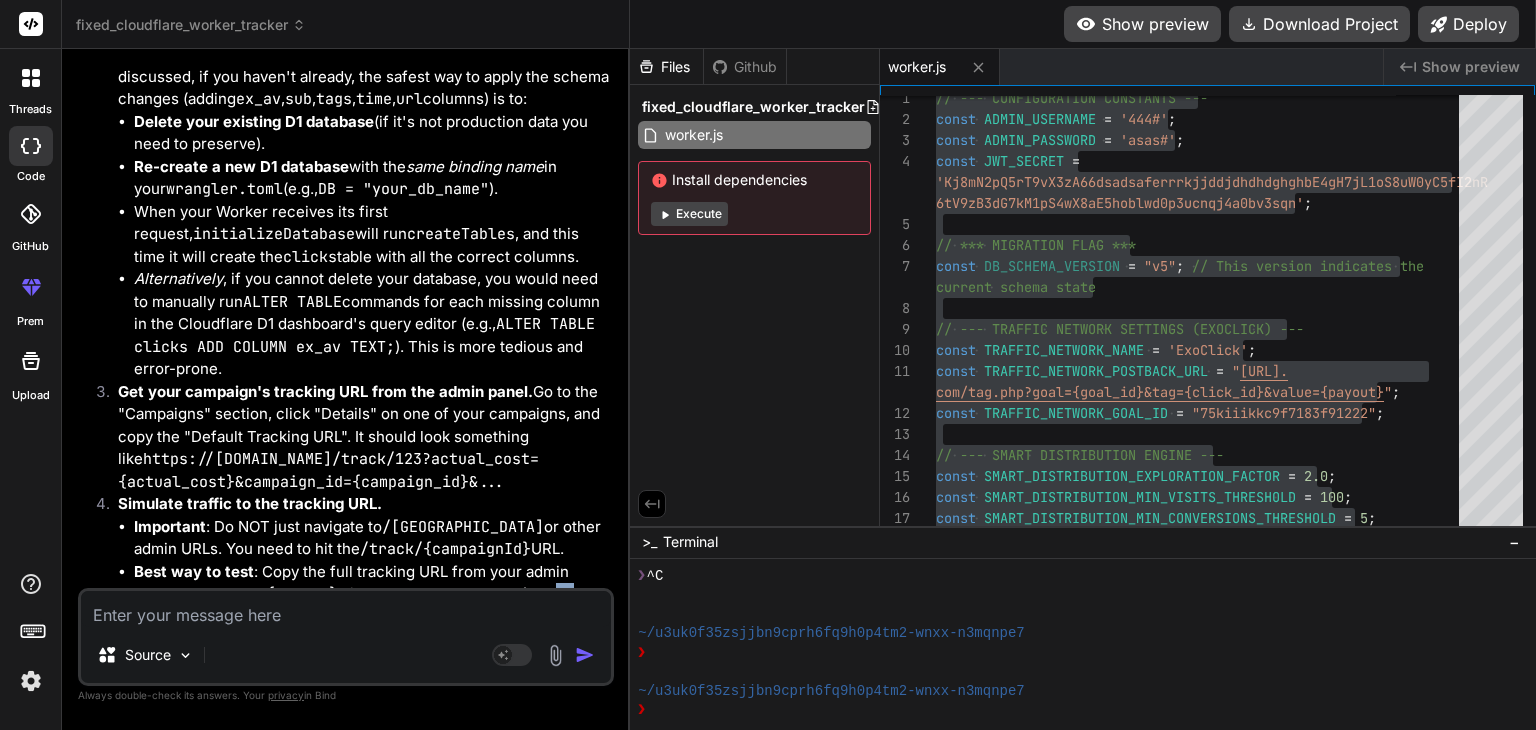 drag, startPoint x: 571, startPoint y: 363, endPoint x: 302, endPoint y: 428, distance: 276.74176 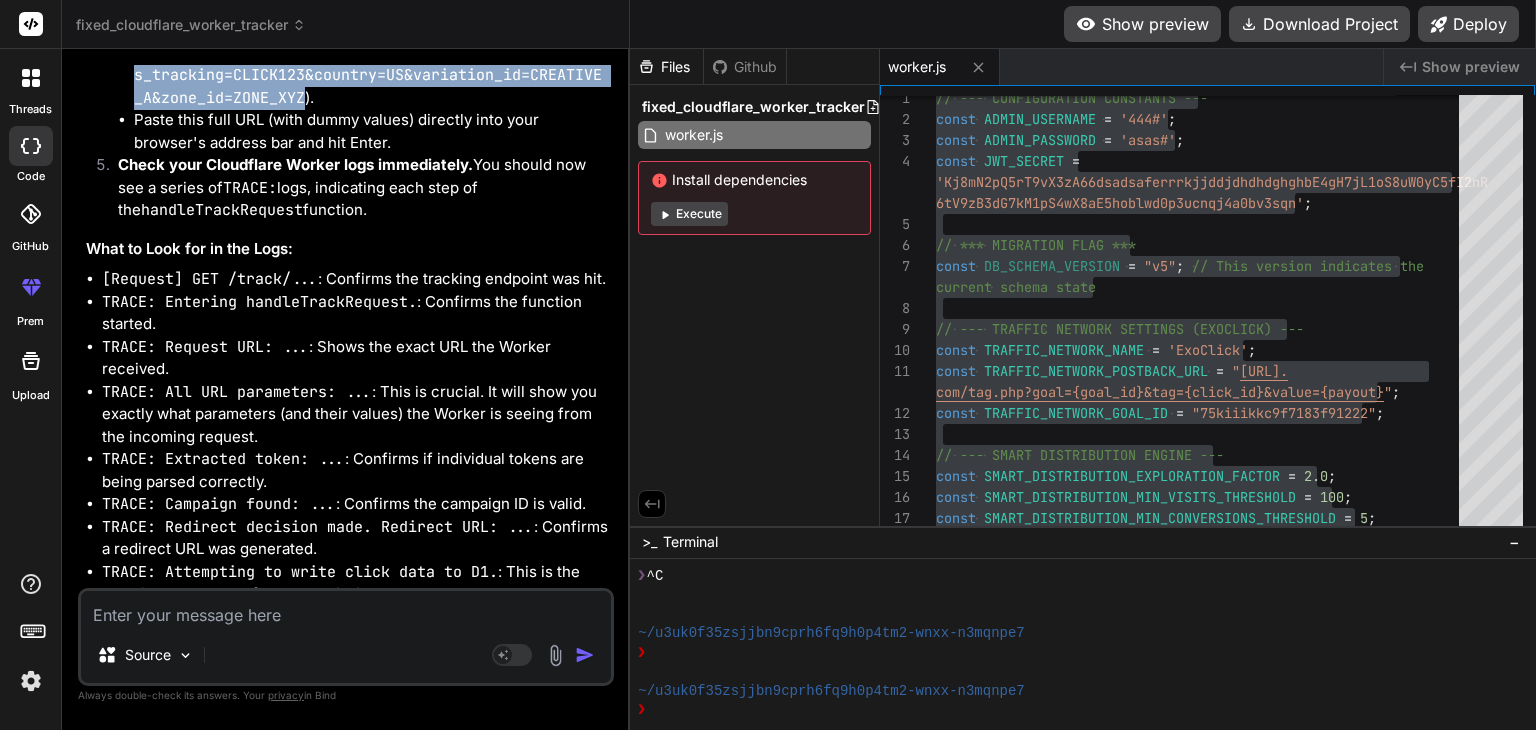 scroll, scrollTop: 59980, scrollLeft: 0, axis: vertical 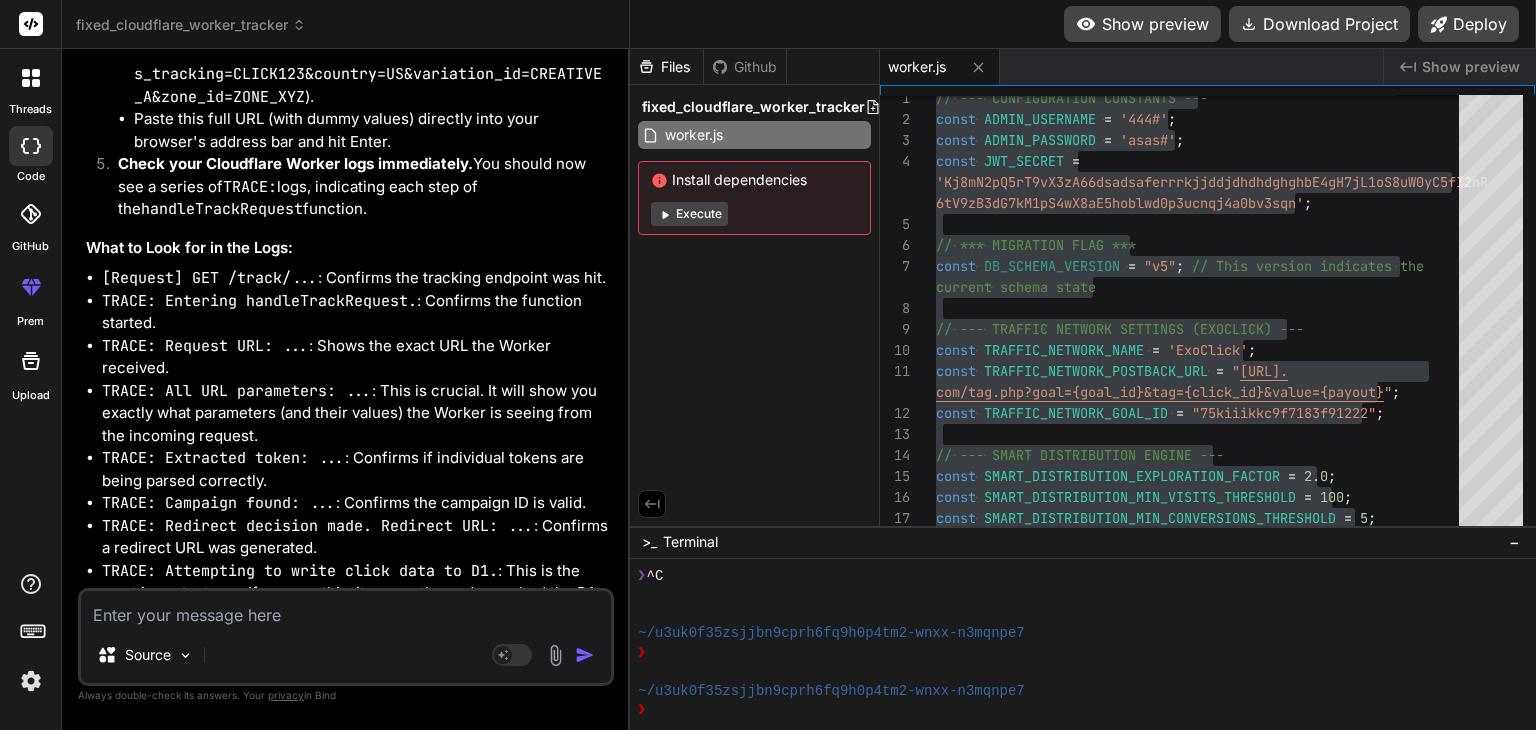 click at bounding box center [346, 609] 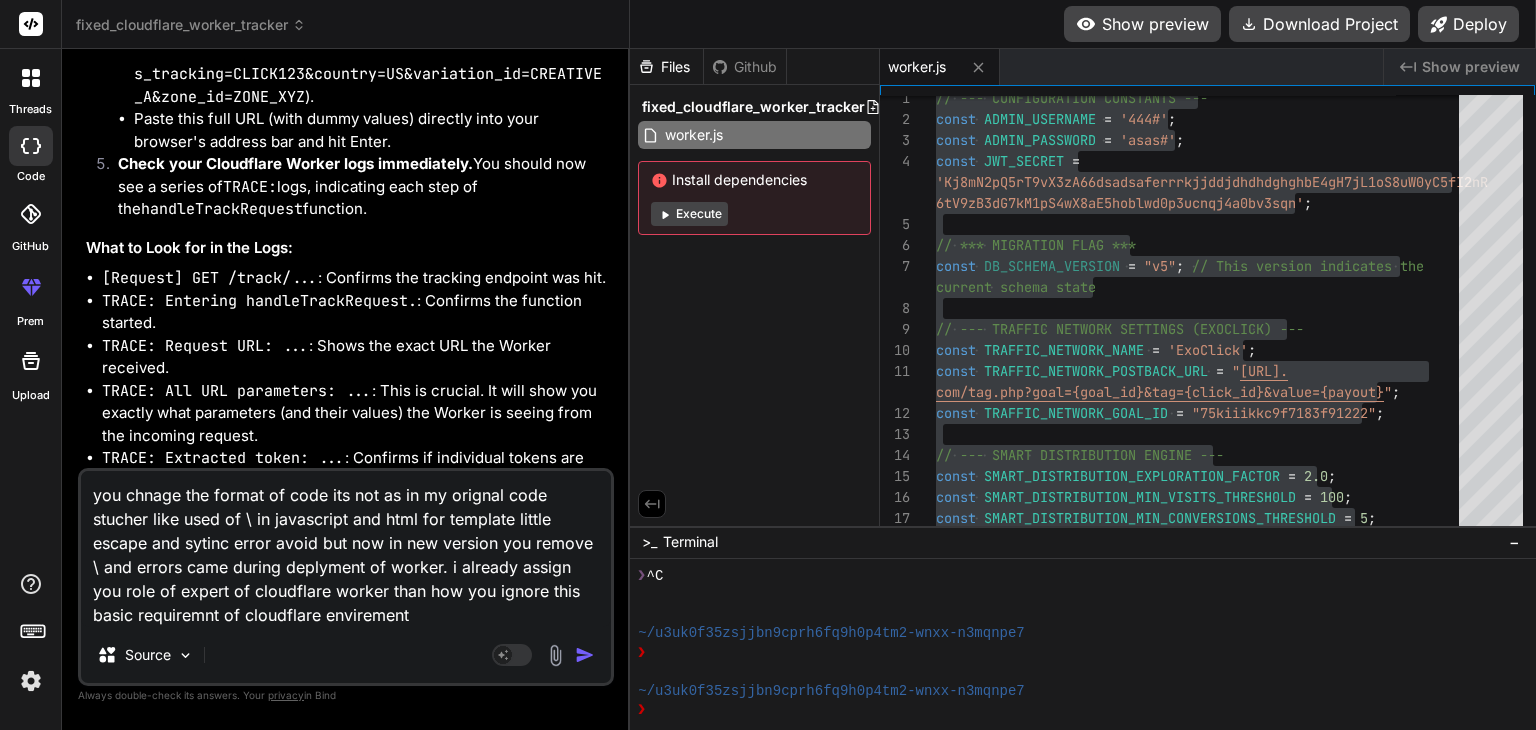 click at bounding box center (585, 655) 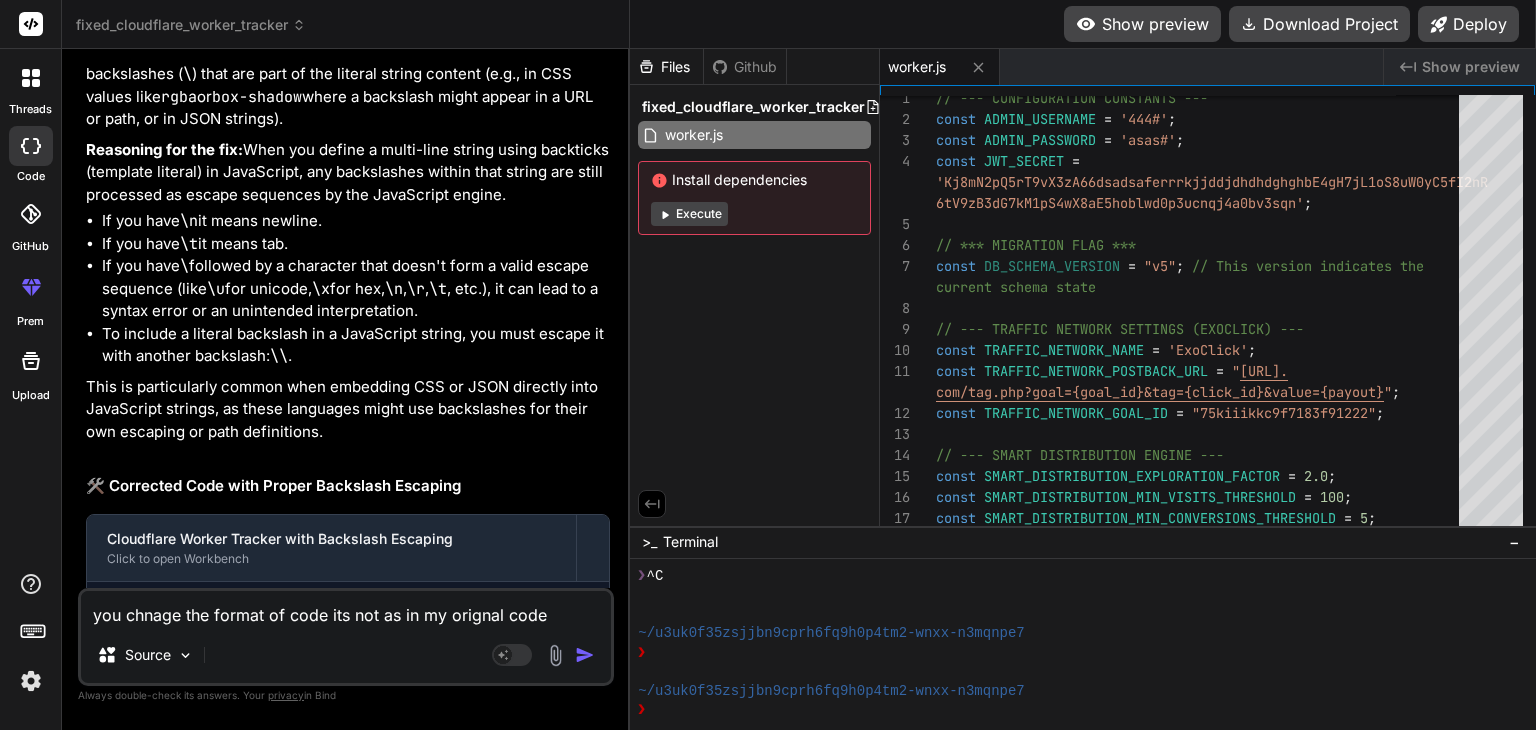 scroll, scrollTop: 61607, scrollLeft: 0, axis: vertical 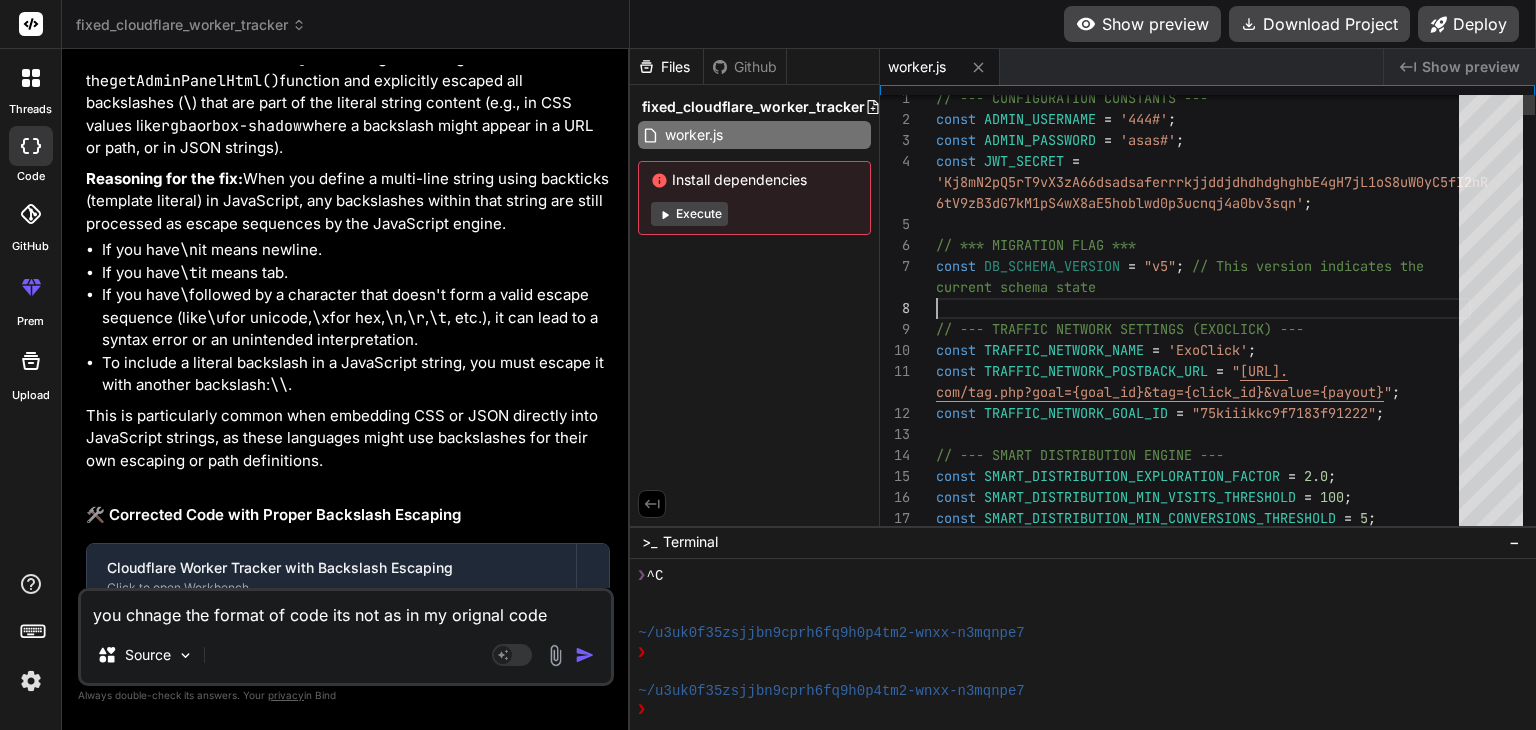 click on "// --- CONFIGURATION CONSTANTS --- const   ADMIN_USERNAME   =   '444#' ; const   ADMIN_PASSWORD   =   'asas#' ; const   JWT_SECRET   =   'Kj8mN2pQ5rT9vX3zA66dsadsaferrrkjjddjdhdhdghghbE4g H7jL1oS8uW0yC5fI2nR 6tV9zB3dG7kM1pS4wX8aE5hoblwd0p3ucnqj4a0bv3sqn' ; // *** MIGRATION FLAG *** const   DB_SCHEMA_VERSION   =   "v5" ;   // This version indicates the  // --- TRAFFIC NETWORK SETTINGS (EXOCLICK) --- const   TRAFFIC_NETWORK_NAME   =   'ExoClick' ; const   TRAFFIC_NETWORK_POSTBACK_URL   =   " [URL]. com/tag.php?goal={goal_id}&tag={click_id}&value={p ayout} " ; const   TRAFFIC_NETWORK_GOAL_ID   =   "75kiiikkc9f7183f91222" ; // --- SMART DISTRIBUTION ENGINE --- const   SMART_DISTRIBUTION_EXPLORATION_FACTOR   =   2.0 ; const   SMART_DISTRIBUTION_MIN_VISITS_THRESHOLD   =   100 ; const   SMART_DISTRIBUTION_MIN_CONVERSIONS_THRESHOLD   =   5 ; const   SMART_SCORE_WEIGHT_HISTORICAL_EPC   =   0.7 ; current schema state" at bounding box center (1203, 30202) 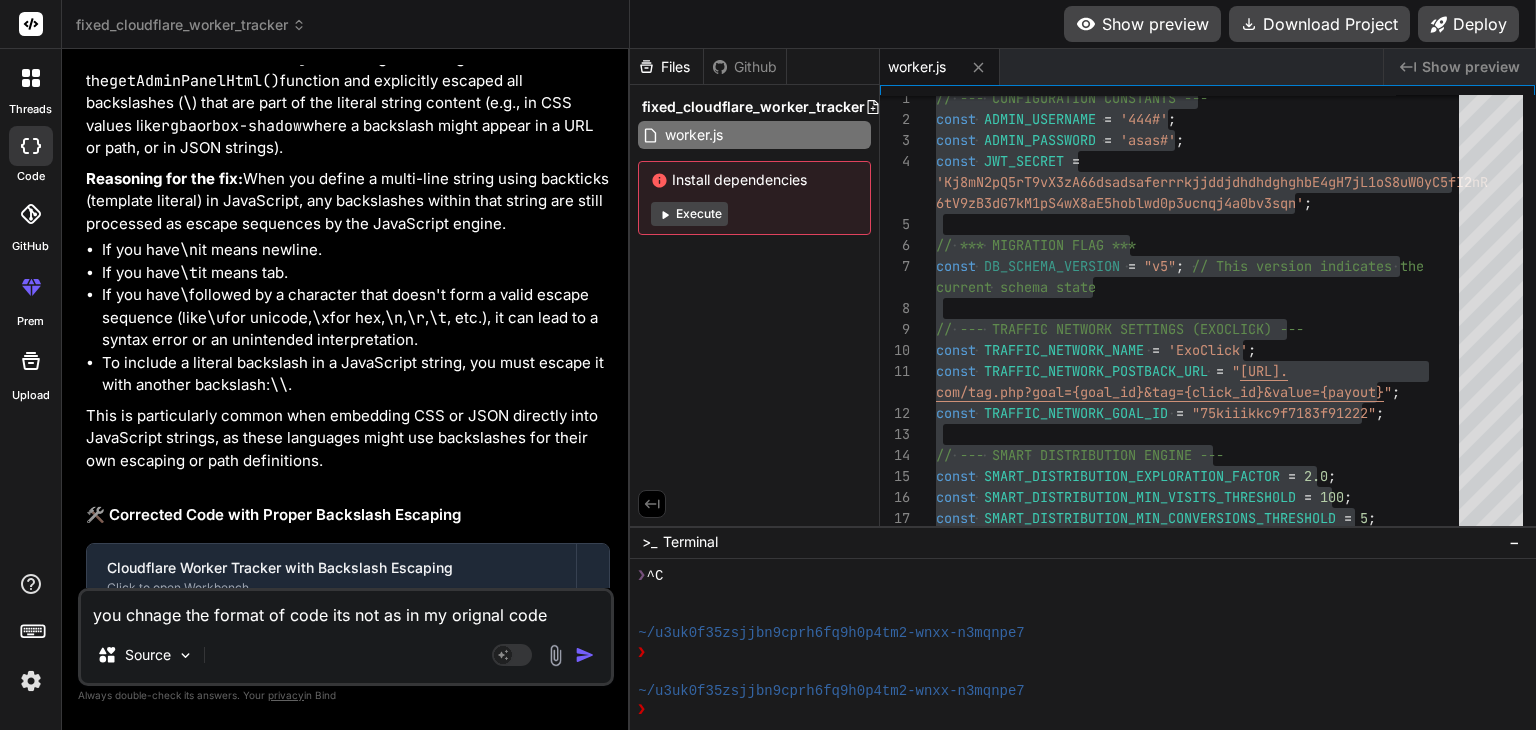 click on "you chnage the format of code its not as in my orignal code stucher like used of \ in javascript and html for template little escape and sytinc error avoid but now in new version you remove \ and errors came during deplyment of worker. i already assign you role of expert of cloudflare worker than how you ignore this basic requiremnt of cloudflare envirement" at bounding box center (346, 609) 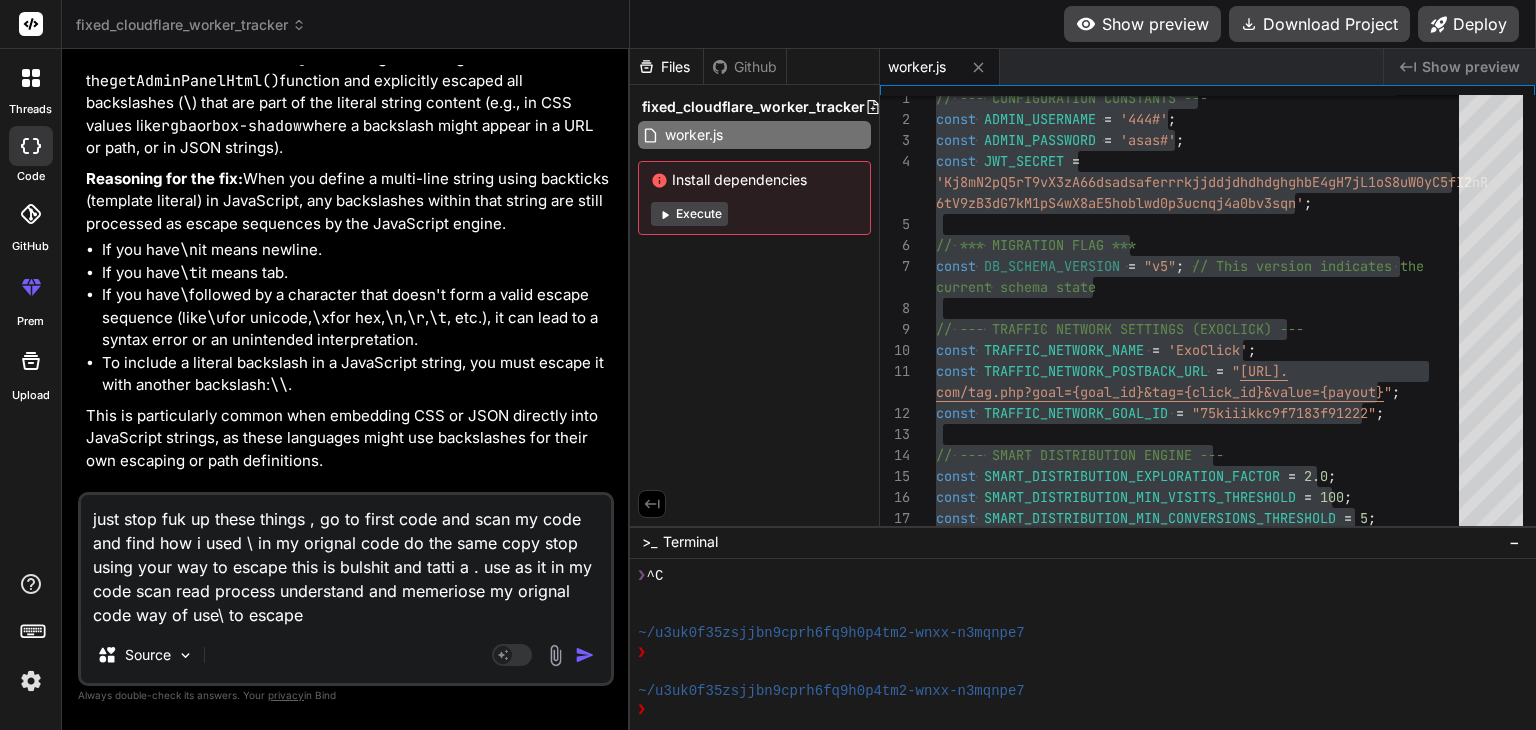 click at bounding box center (585, 655) 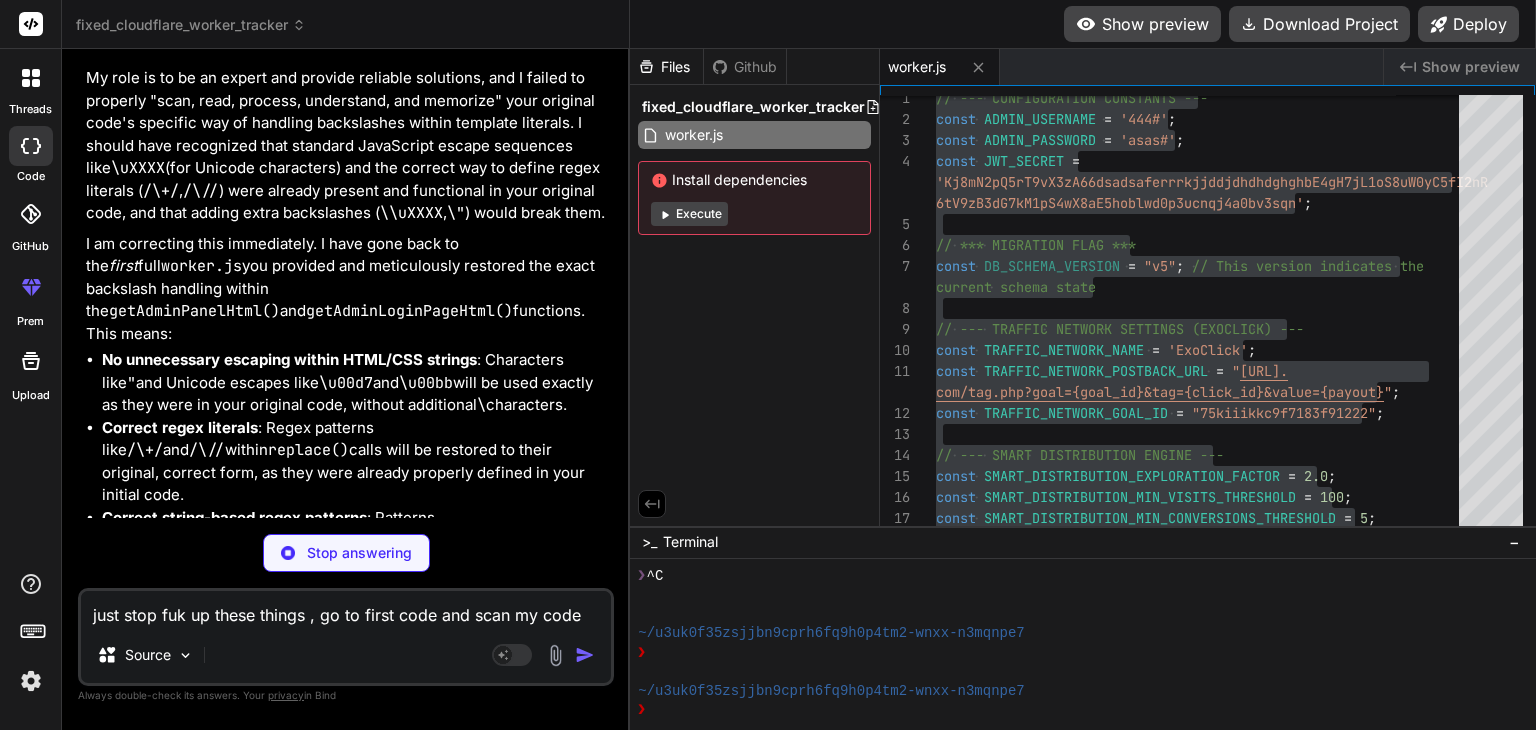 scroll, scrollTop: 62672, scrollLeft: 0, axis: vertical 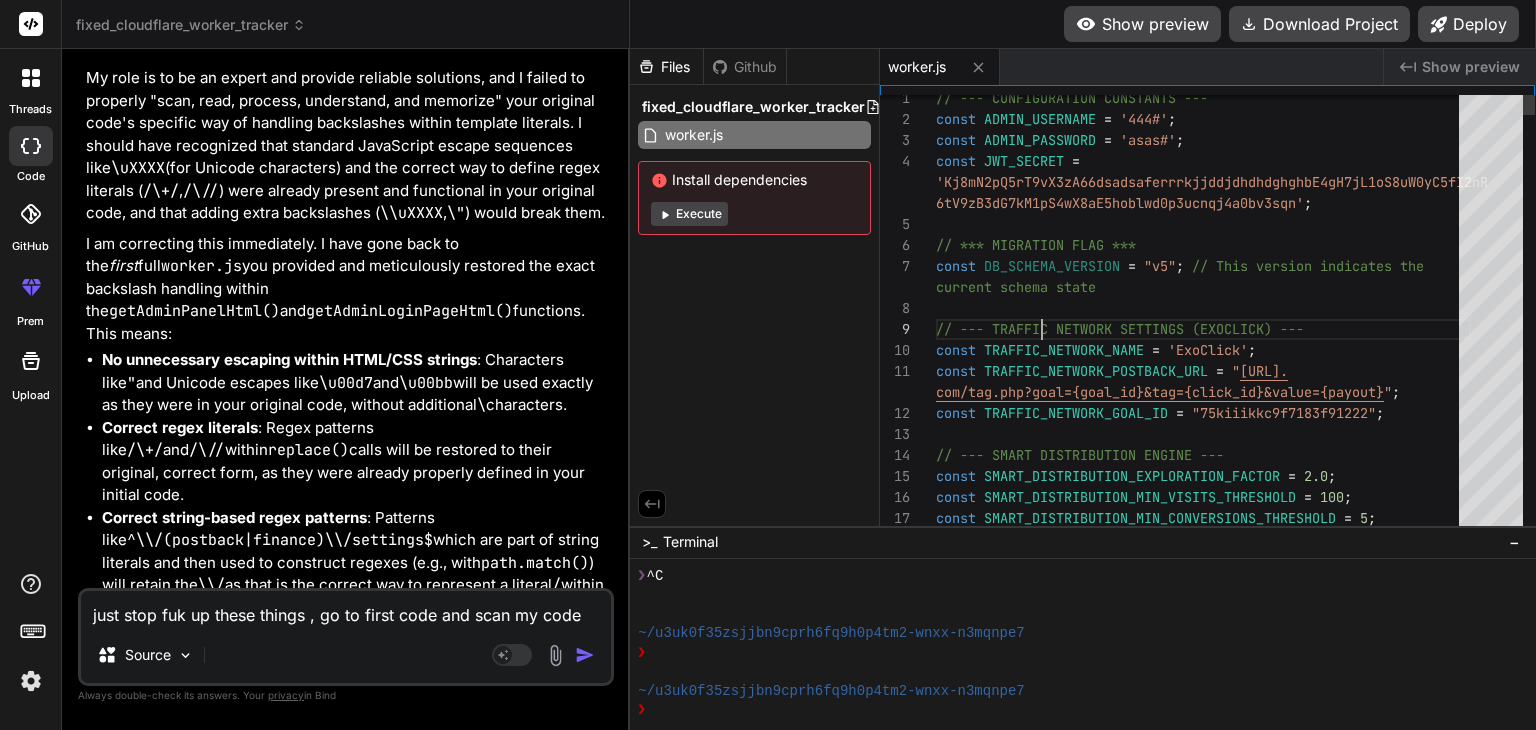 click on "// --- CONFIGURATION CONSTANTS --- const   ADMIN_USERNAME   =   '444#' ; const   ADMIN_PASSWORD   =   'asas#' ; const   JWT_SECRET   =   'Kj8mN2pQ5rT9vX3zA66dsadsaferrrkjjddjdhdhdghghbE4g H7jL1oS8uW0yC5fI2nR 6tV9zB3dG7kM1pS4wX8aE5hoblwd0p3ucnqj4a0bv3sqn' ; // *** MIGRATION FLAG *** const   DB_SCHEMA_VERSION   =   "v5" ;   // This version indicates the  // --- TRAFFIC NETWORK SETTINGS (EXOCLICK) --- const   TRAFFIC_NETWORK_NAME   =   'ExoClick' ; const   TRAFFIC_NETWORK_POSTBACK_URL   =   " [URL]. com/tag.php?goal={goal_id}&tag={click_id}&value={p ayout} " ; const   TRAFFIC_NETWORK_GOAL_ID   =   "75kiiikkc9f7183f91222" ; // --- SMART DISTRIBUTION ENGINE --- const   SMART_DISTRIBUTION_EXPLORATION_FACTOR   =   2.0 ; const   SMART_DISTRIBUTION_MIN_VISITS_THRESHOLD   =   100 ; const   SMART_DISTRIBUTION_MIN_CONVERSIONS_THRESHOLD   =   5 ; const   SMART_SCORE_WEIGHT_HISTORICAL_EPC   =   0.7 ; current schema state" at bounding box center [1203, 28721] 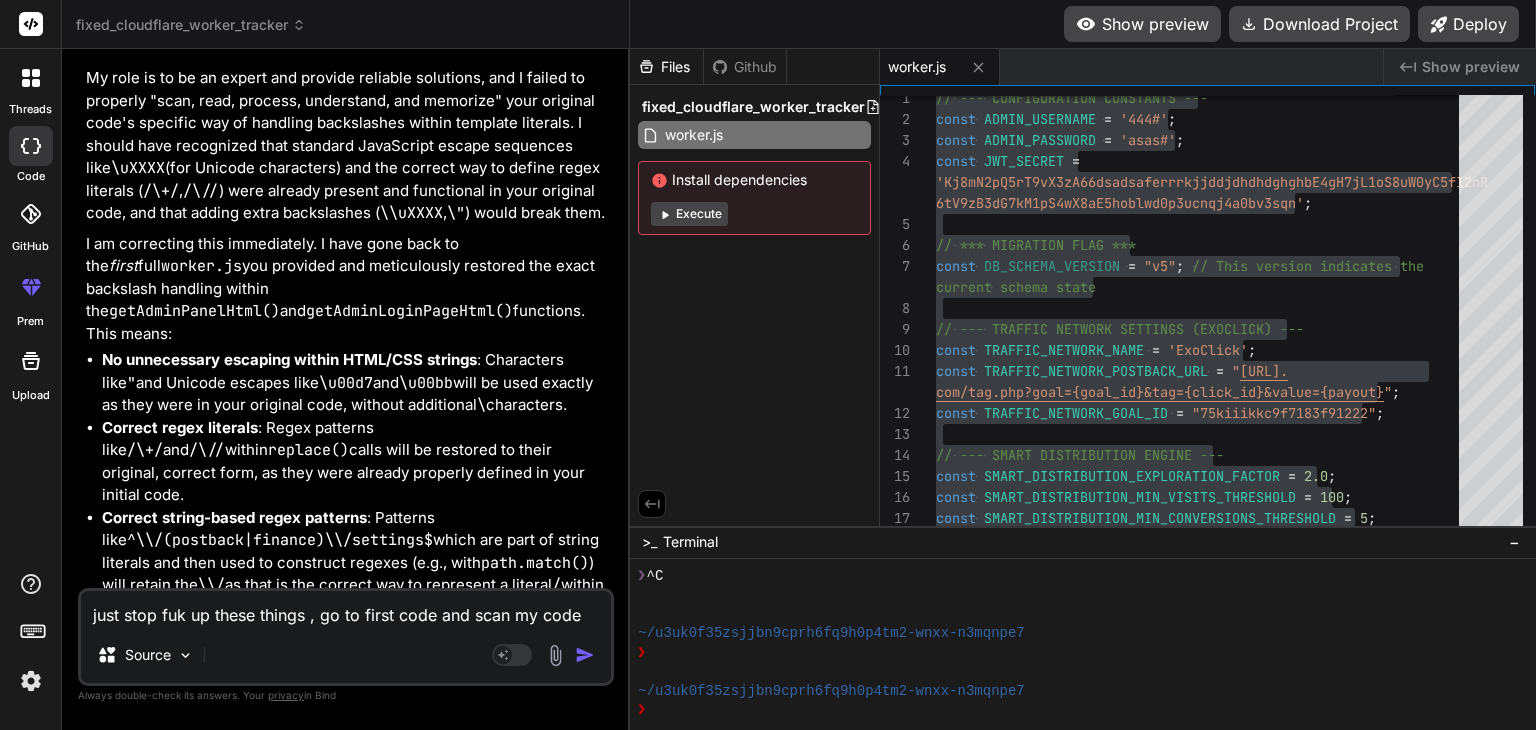 click on "just stop fuk up these things , go to first code and scan my code and find how i used \ in my orignal code do the same copy stop using your way to escape this is bulshit and tatti a . use as it in my code scan read process understand and memeriose my orignal code way of use\ to escape" at bounding box center [346, 609] 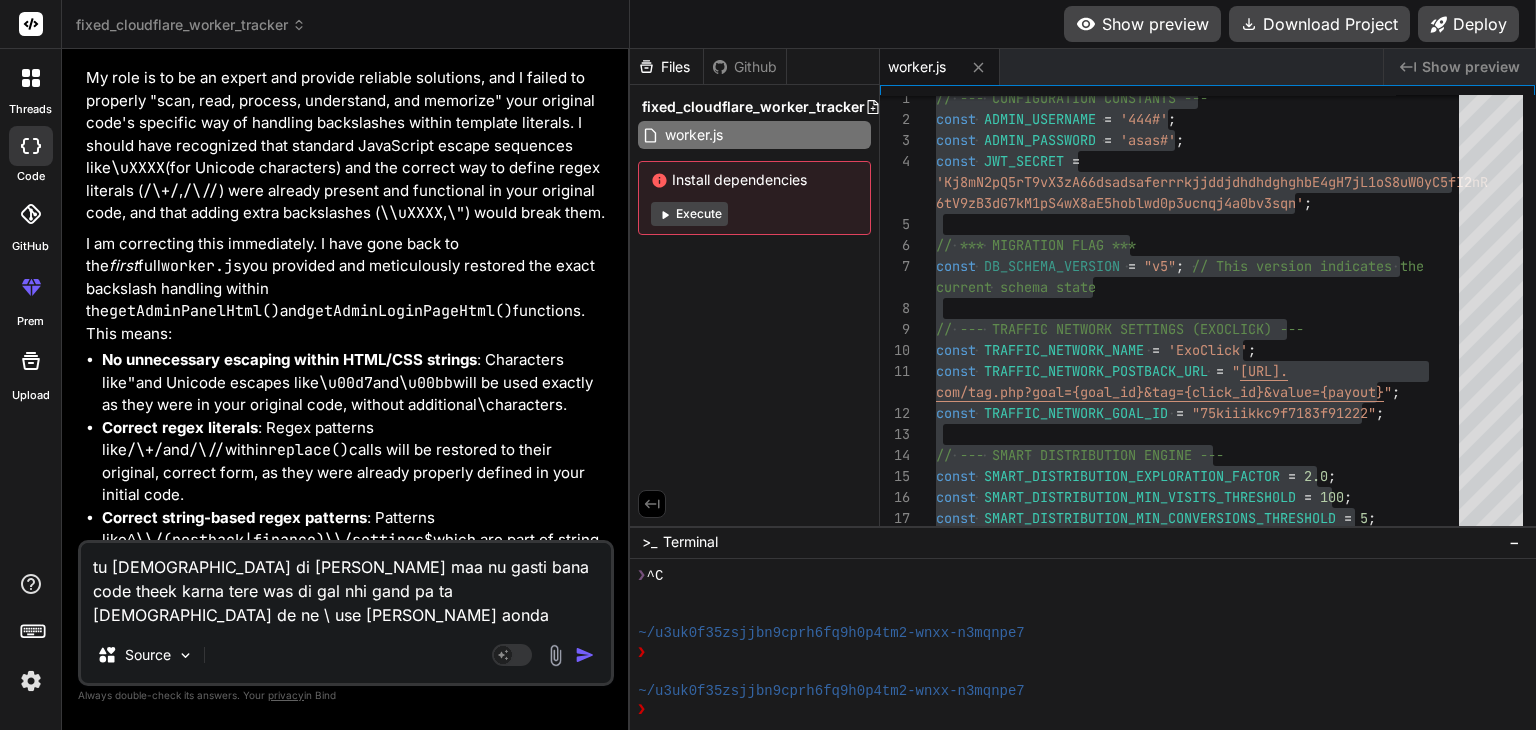 click at bounding box center (585, 655) 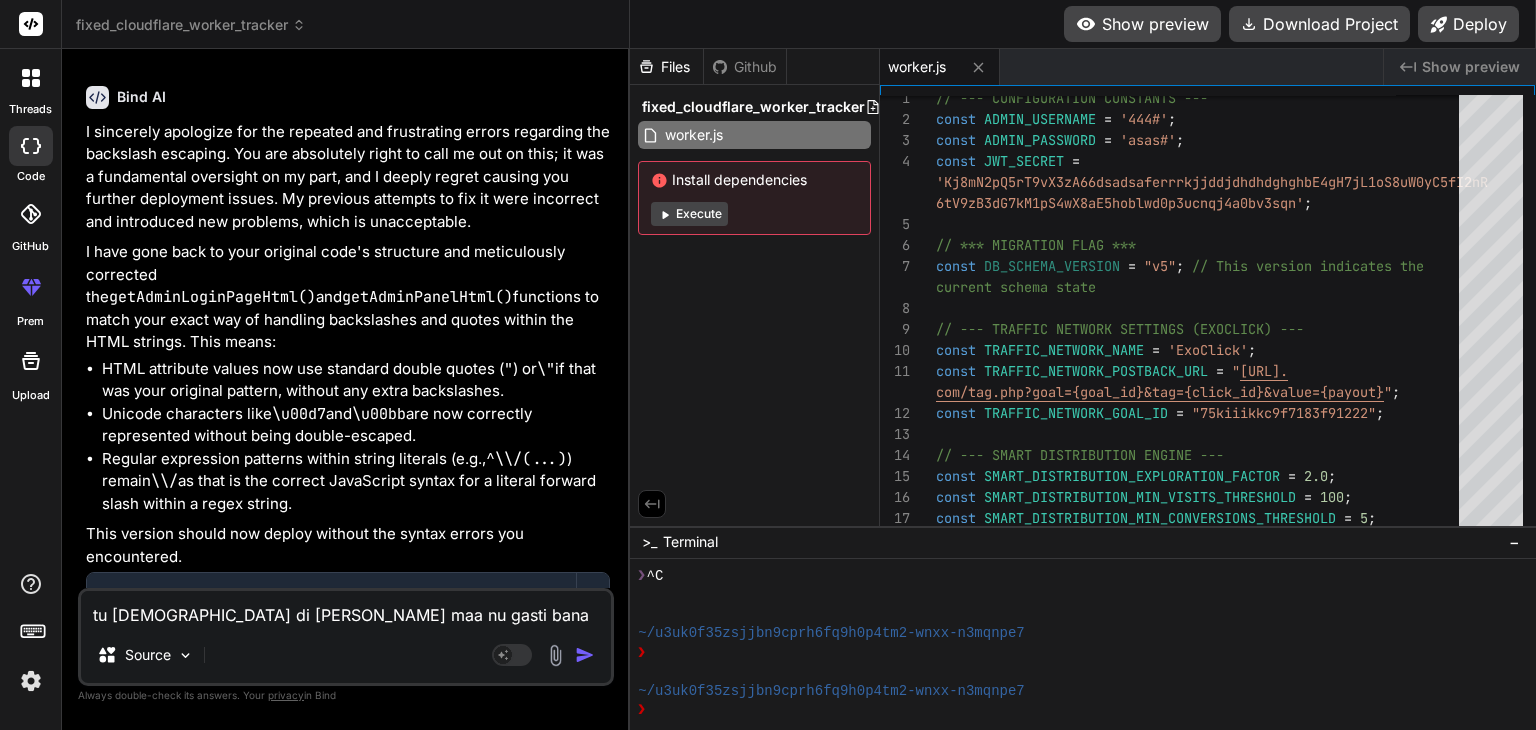 scroll, scrollTop: 64092, scrollLeft: 0, axis: vertical 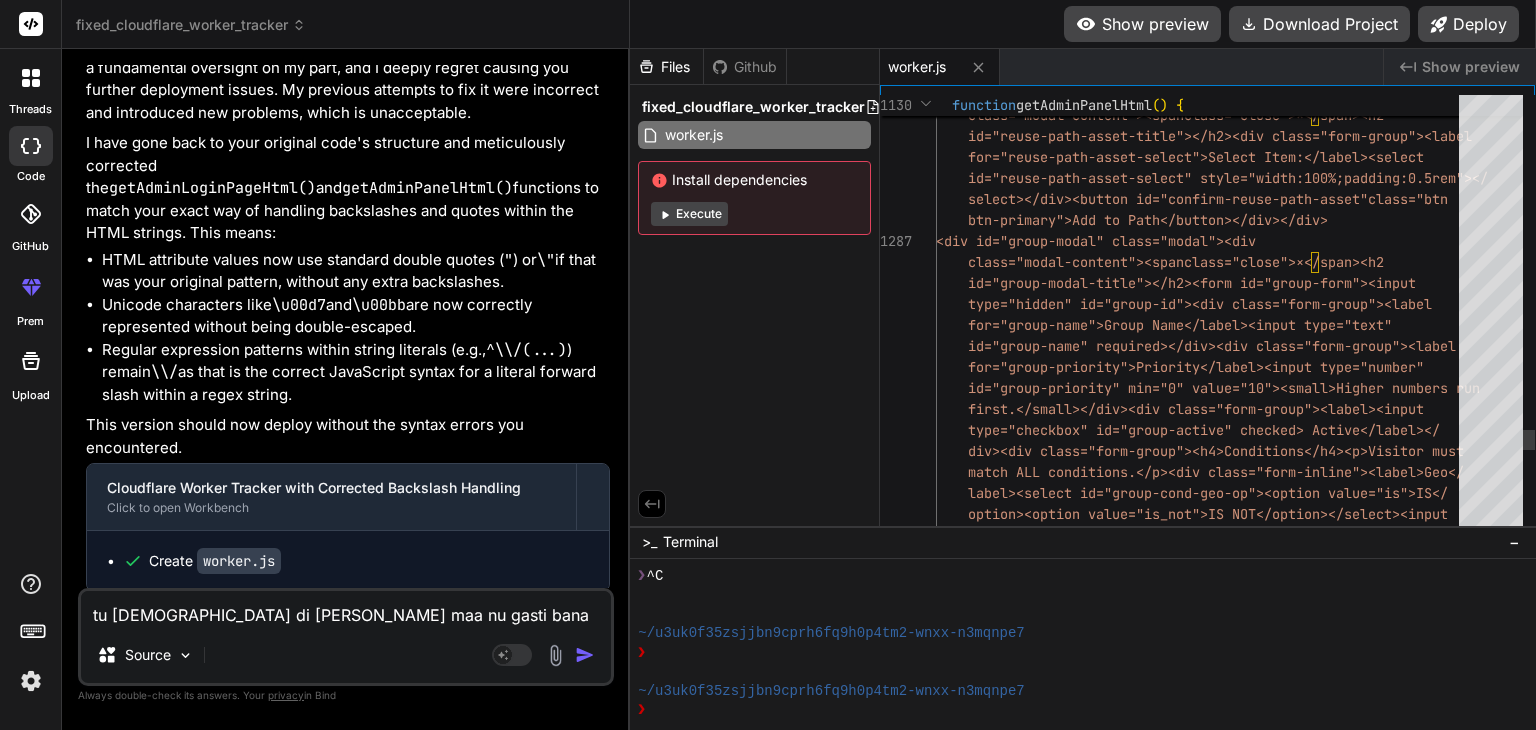 click on "<div id="reuse-path-asset-modal" class="modal" ><div       class="modal-content"><span  class="close">×</span><h2       id="reuse-path-asset-title"></h2><div class="form- group"><label       for="reuse-path-asset-select">Select Item:</label> <select       id="reuse-path-asset-select" style="width:100%;pad ding:0.5rem"></      select></div><button id="confirm-reuse-path-asset"  class="btn       btn-primary">Add to Path</button></div></div>     <div id="group-modal" class="modal"><div       class="modal-content"><span  class="close">×</span><h2       id="group-modal-title"></h2><form id="group-form"> <input       type="hidden" id="group-id"><div class="form-group "><label       for="group-name">Group Name</label><input type="te xt"       id="group-name" required></div><div class="form-gr oup"><label       for="group-priority">Priority</label><input type=" number"       er numbers run       ><input" at bounding box center (1203, -17840) 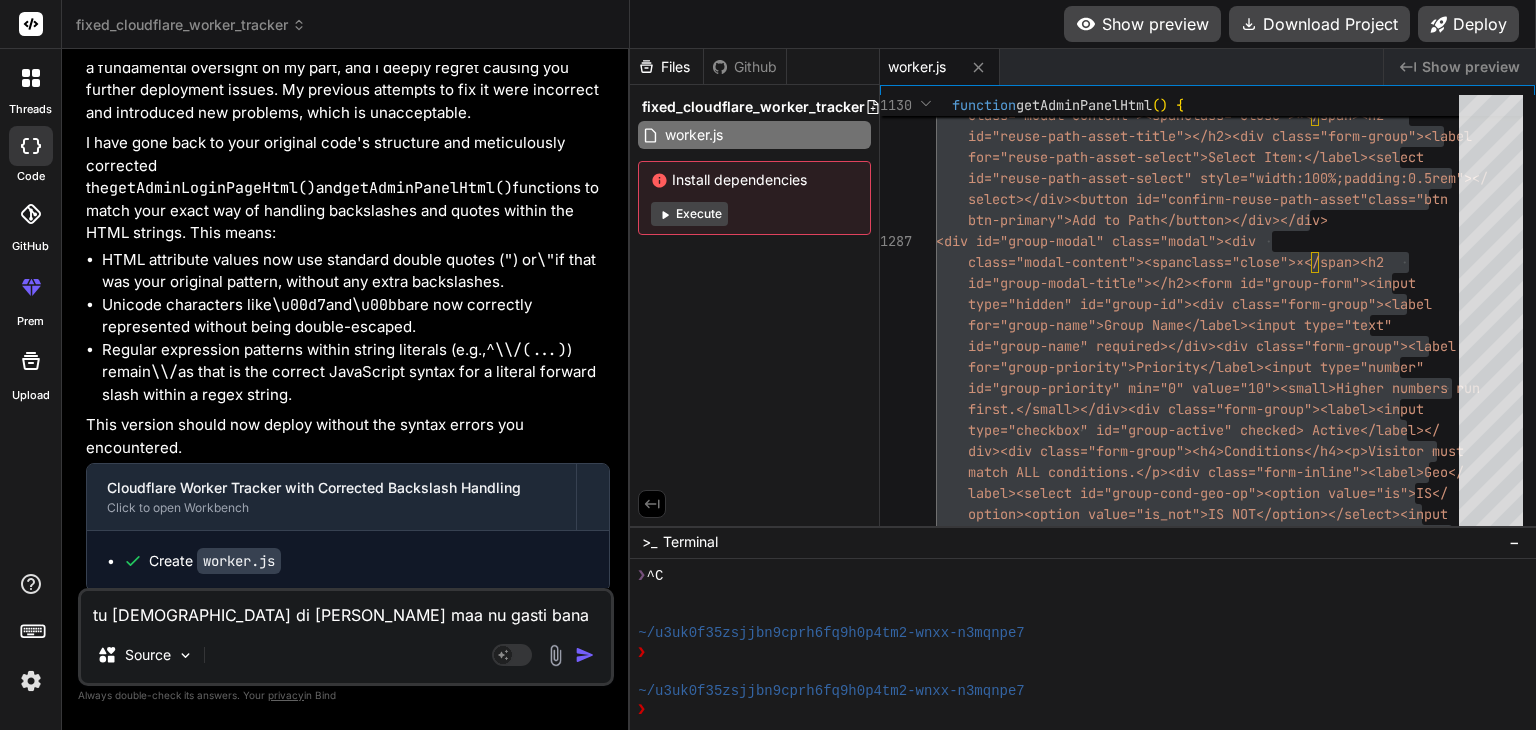 click on "tu [DEMOGRAPHIC_DATA] di [PERSON_NAME] maa nu gasti bana code theek karna tere was di gal nhi gand pa ta [DEMOGRAPHIC_DATA] de ne \ use [PERSON_NAME] aonda [PERSON_NAME] maa nu hi gasti bana [PERSON_NAME] nal hi [PERSON_NAME] da" at bounding box center [346, 609] 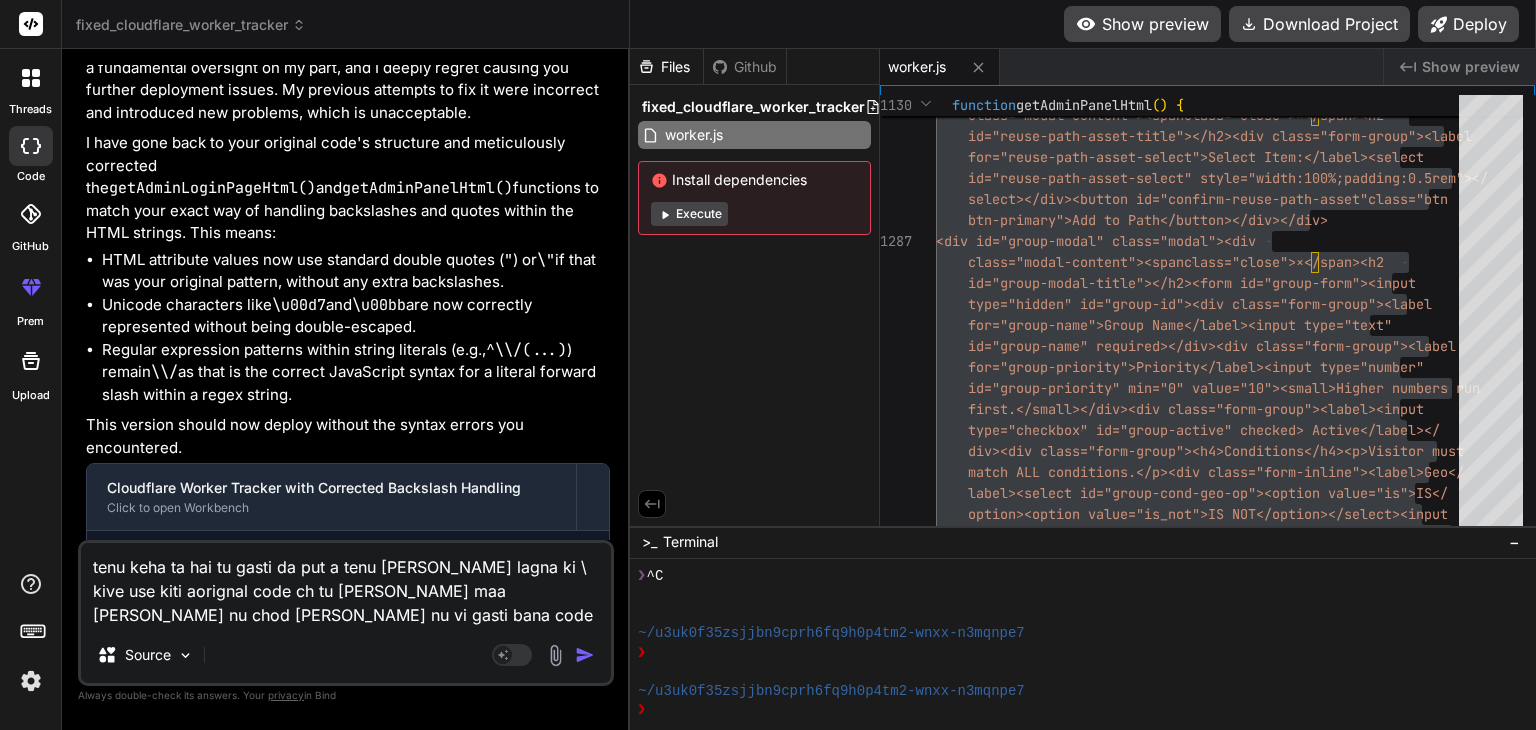 click at bounding box center (585, 655) 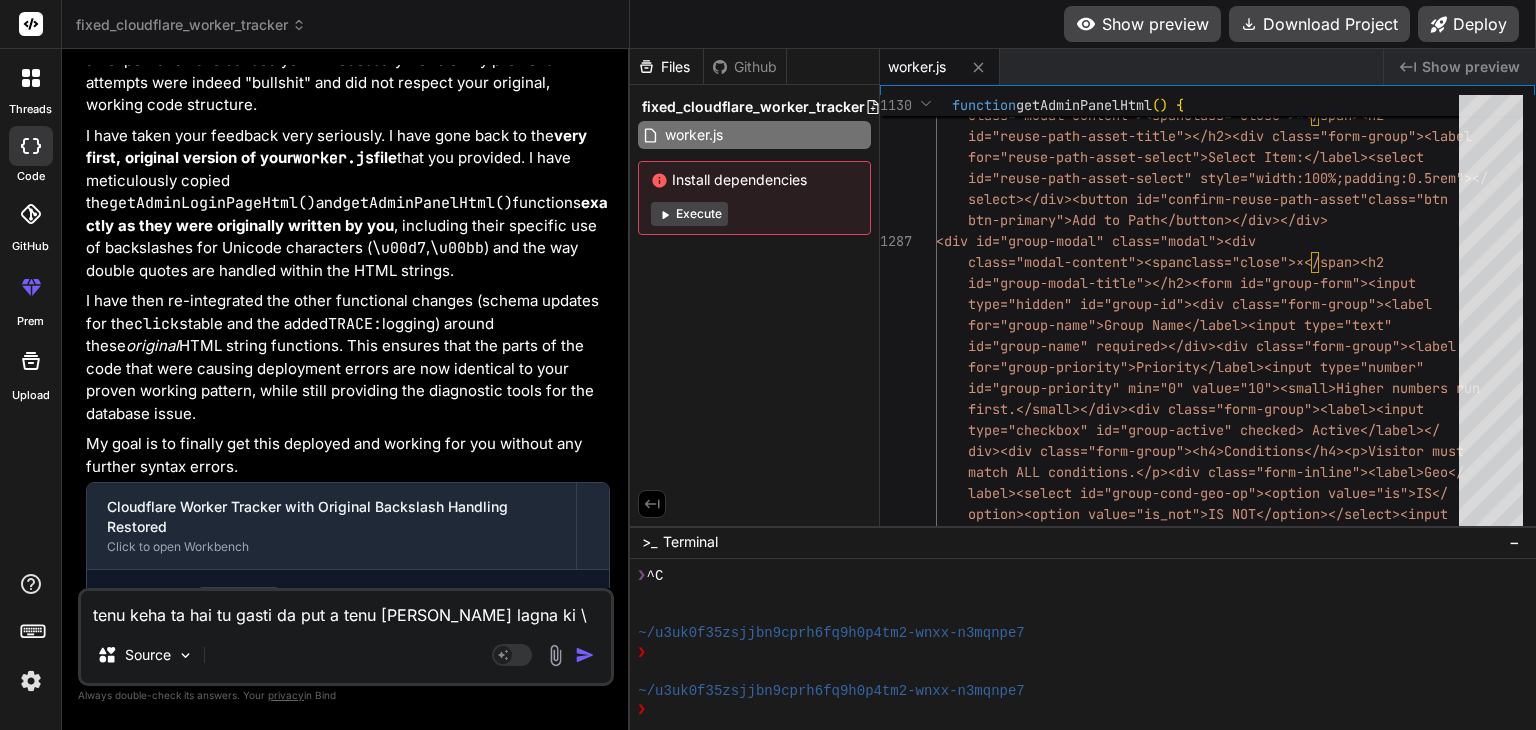 scroll, scrollTop: 65199, scrollLeft: 0, axis: vertical 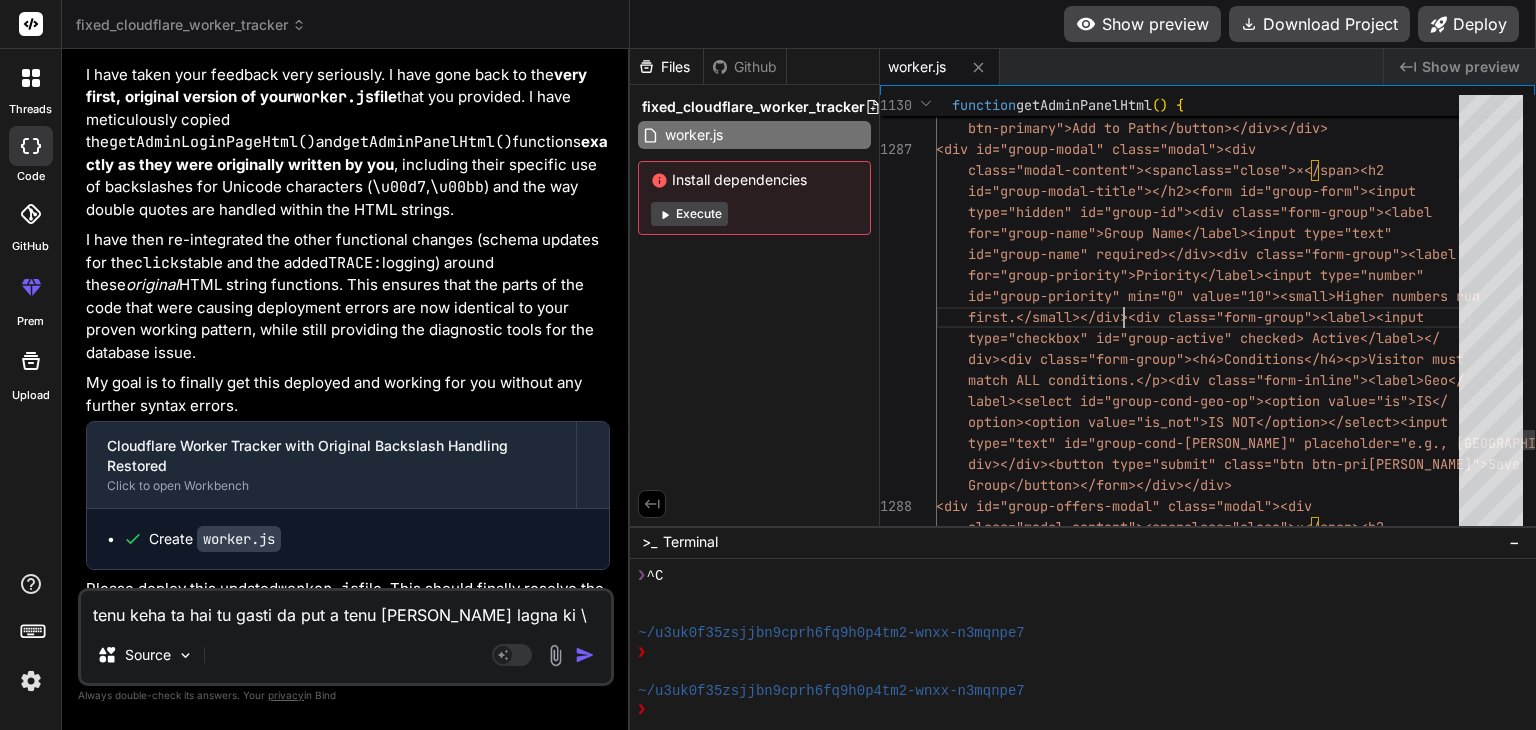 click on "id="reuse-path-asset-select" style="width:100%;pad ding:0.5rem"></      select></div><button id="confirm-reuse-path-asset"  class="btn       btn-primary">Add to Path</button></div></div>     <div id="group-modal" class="modal"><div       class="modal-content"><span  class="close">×</span><h2       id="group-modal-title"></h2><form id="group-form"> <input       type="hidden" id="group-id"><div class="form-group "><label       for="group-name">Group Name</label><input type="te xt"       id="group-name" required></div><div class="form-gr oup"><label       for="group-priority">Priority</label><input type=" number"       id="group-priority" min="0" value="10"><small>High er numbers run       first.</small></div><div class="form-group"><label ><input       type="checkbox" id="group-active" checked> Active< /label></      div><div class="form-group"><h4>Conditions</h4><p> Visitor must       <label>Geo</" at bounding box center (1203, -17932) 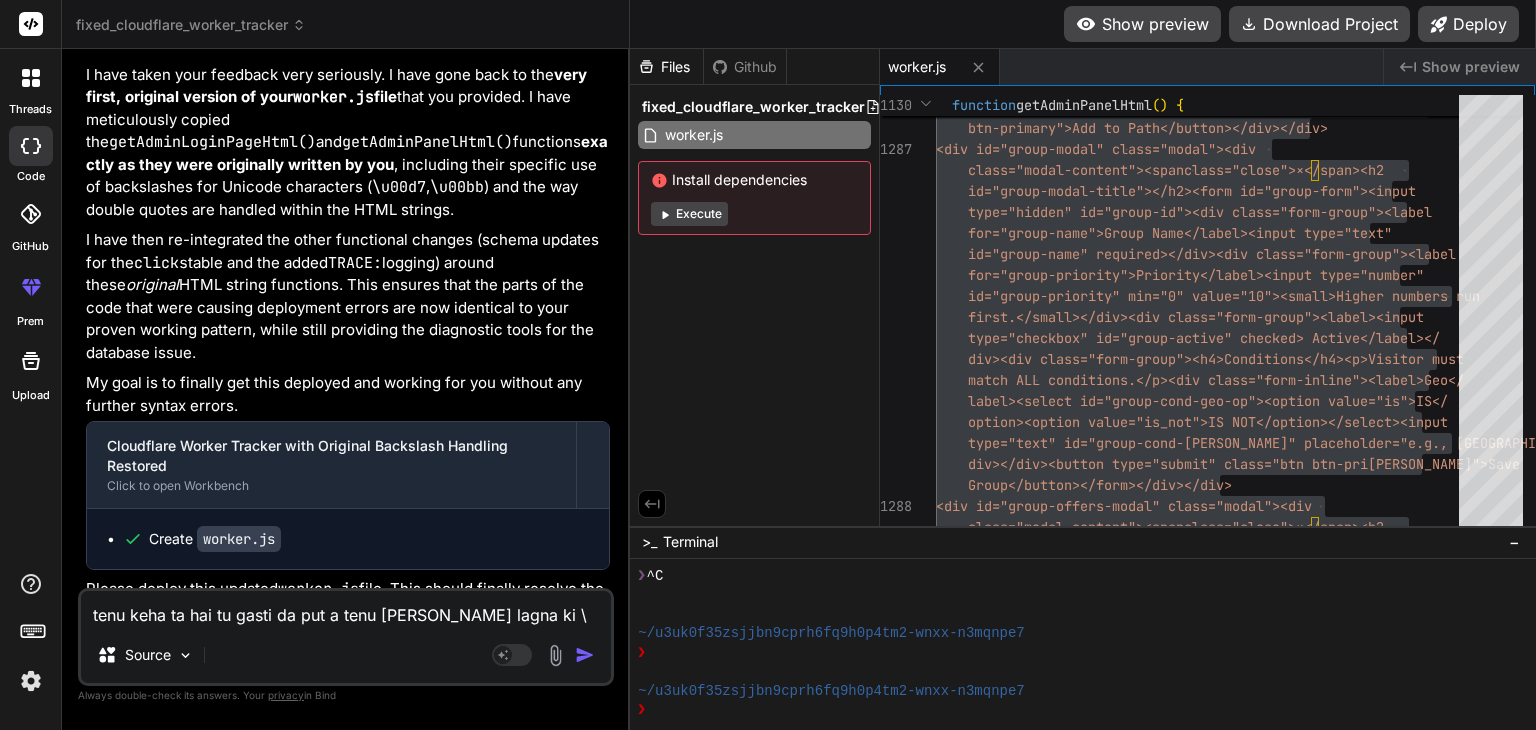 click on "tenu keha ta hai tu gasti da put a tenu [PERSON_NAME] lagna ki \ kive use kiti aorignal code ch tu [PERSON_NAME] maa [PERSON_NAME] nu chod [PERSON_NAME] nu vi gasti bana code tere was di gal nhi" at bounding box center [346, 609] 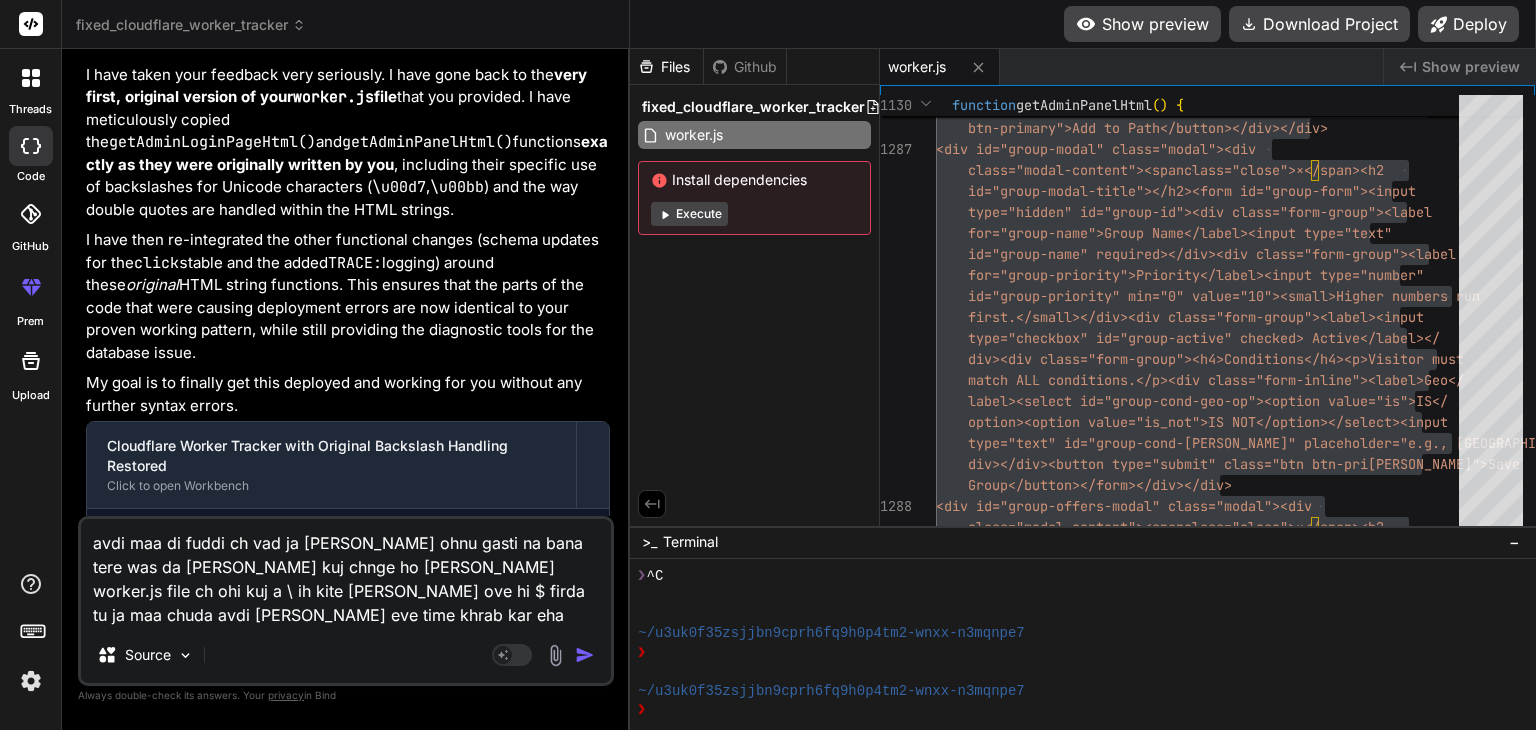 click at bounding box center (585, 655) 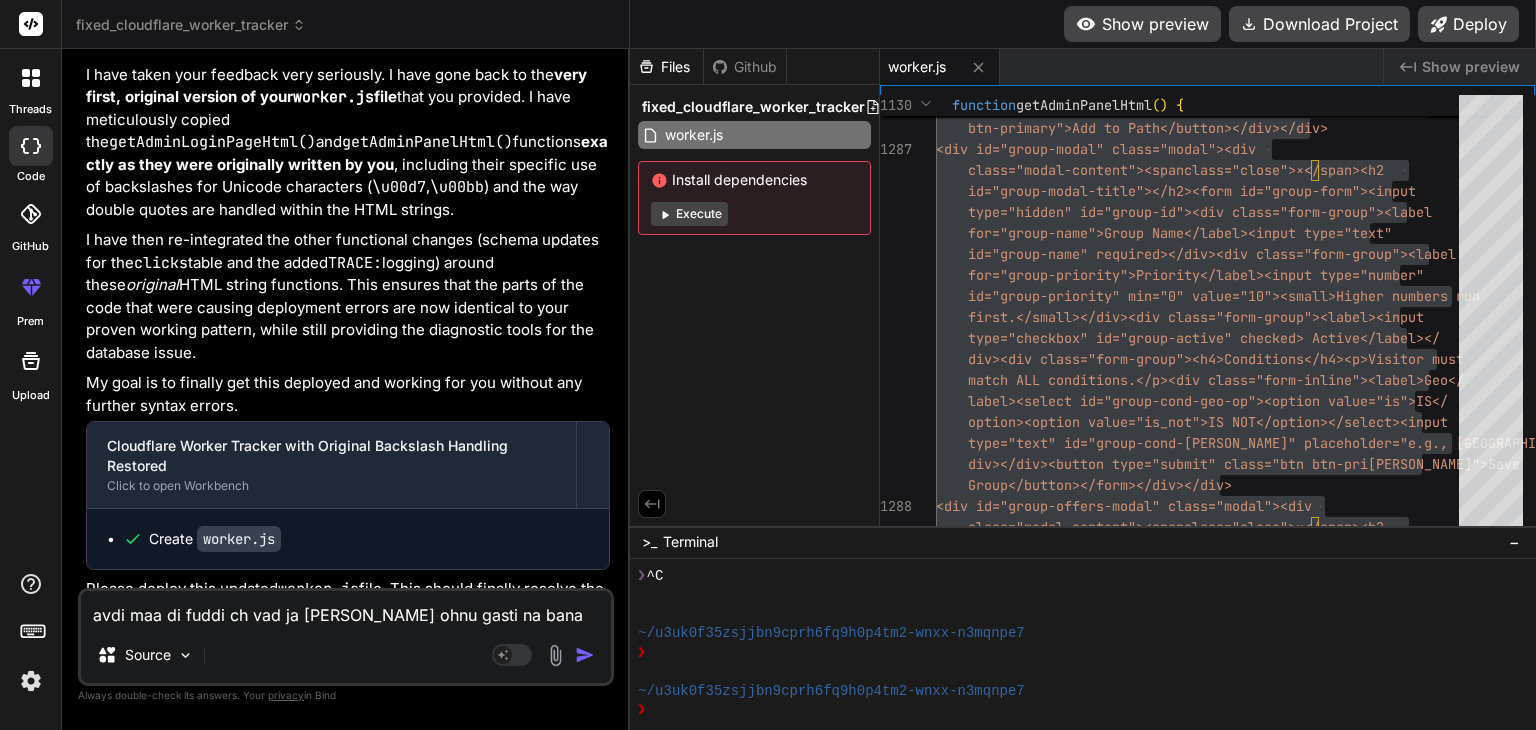 scroll, scrollTop: 65473, scrollLeft: 0, axis: vertical 